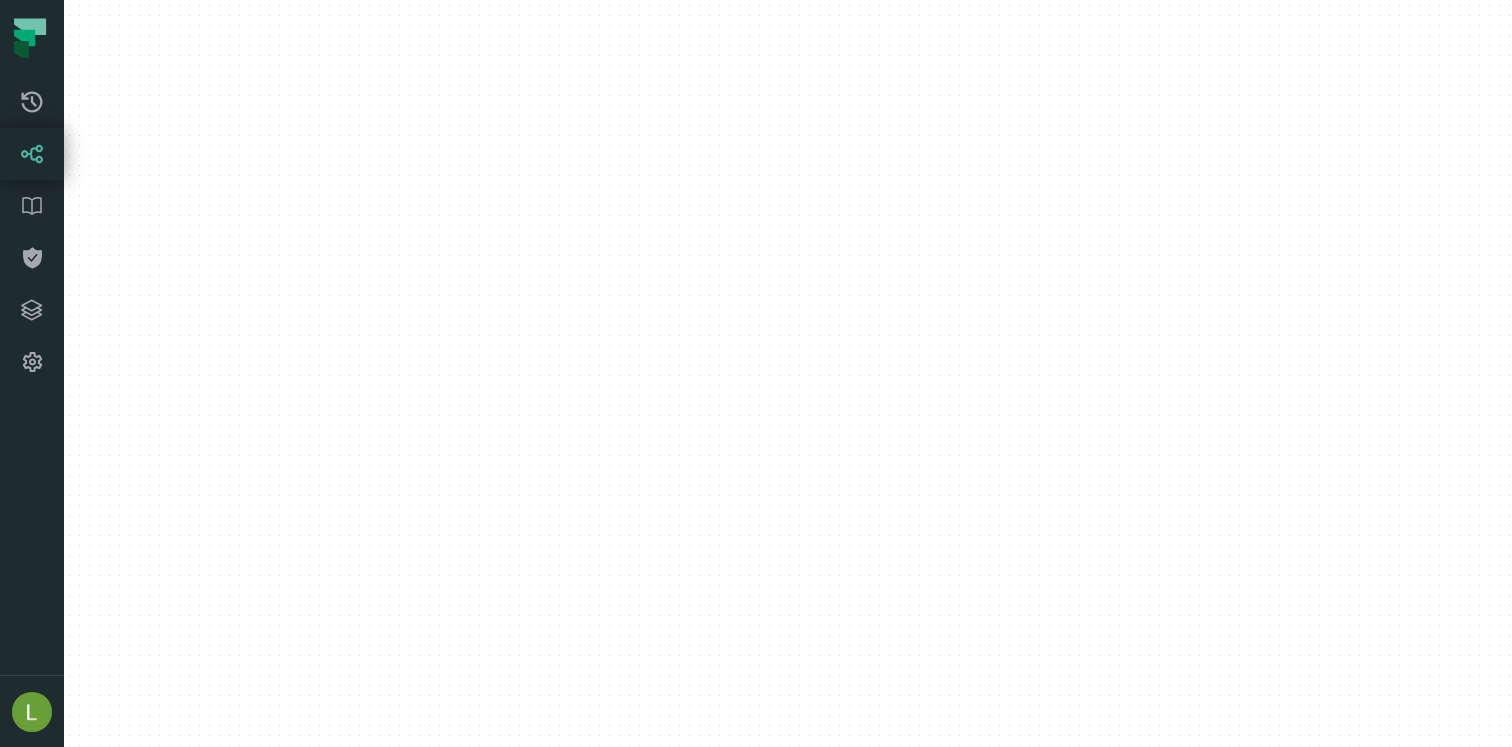 scroll, scrollTop: 0, scrollLeft: 0, axis: both 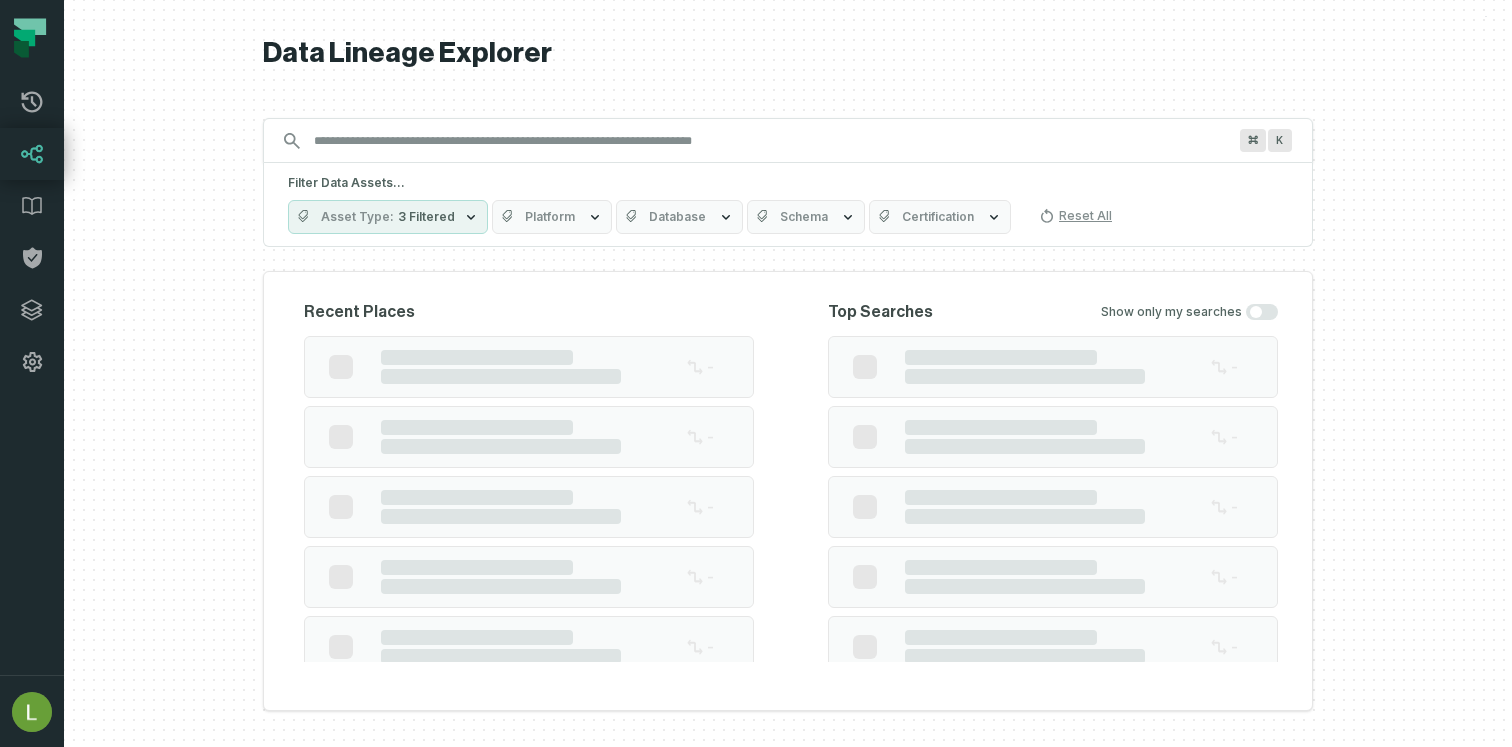 click on "Discovery Provider cmdk menu" at bounding box center [770, 141] 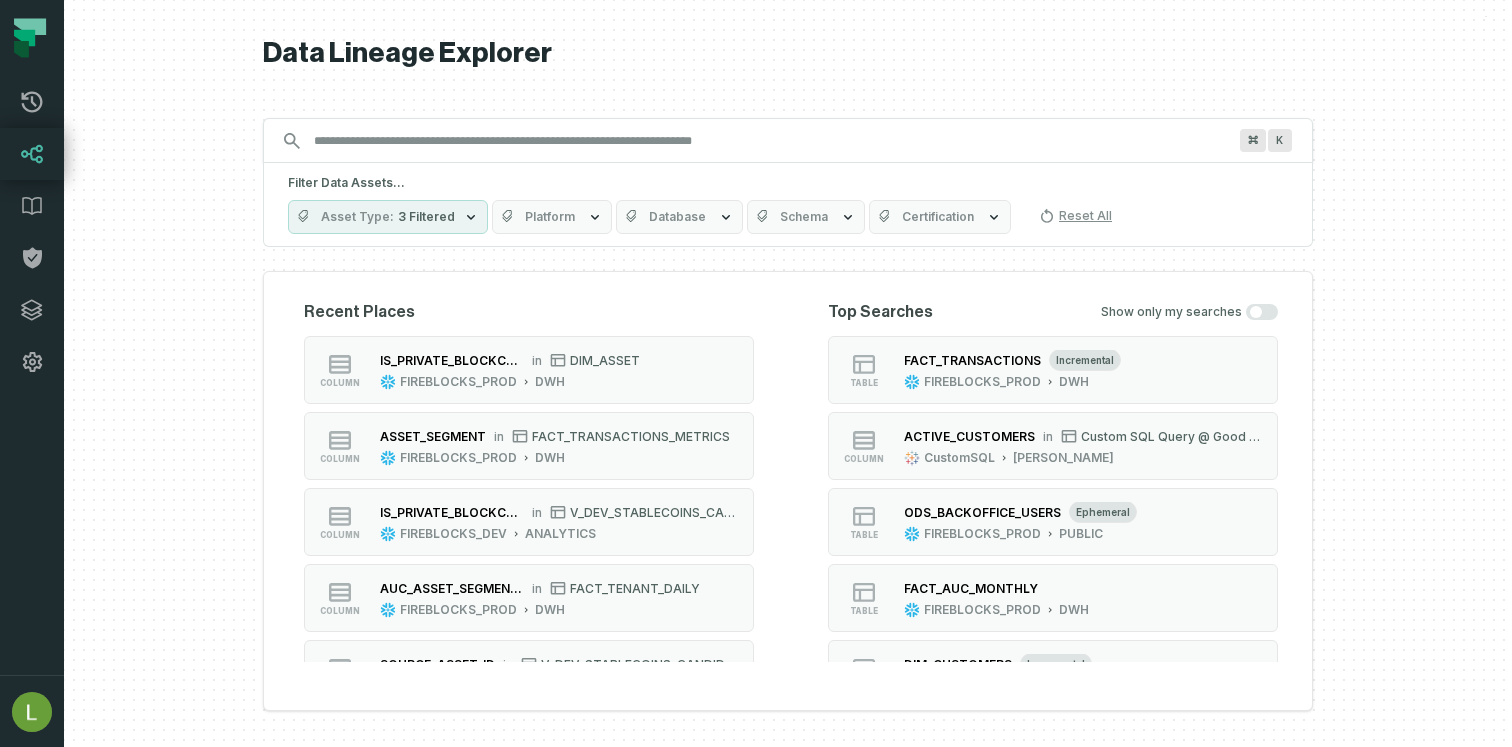 type on "*" 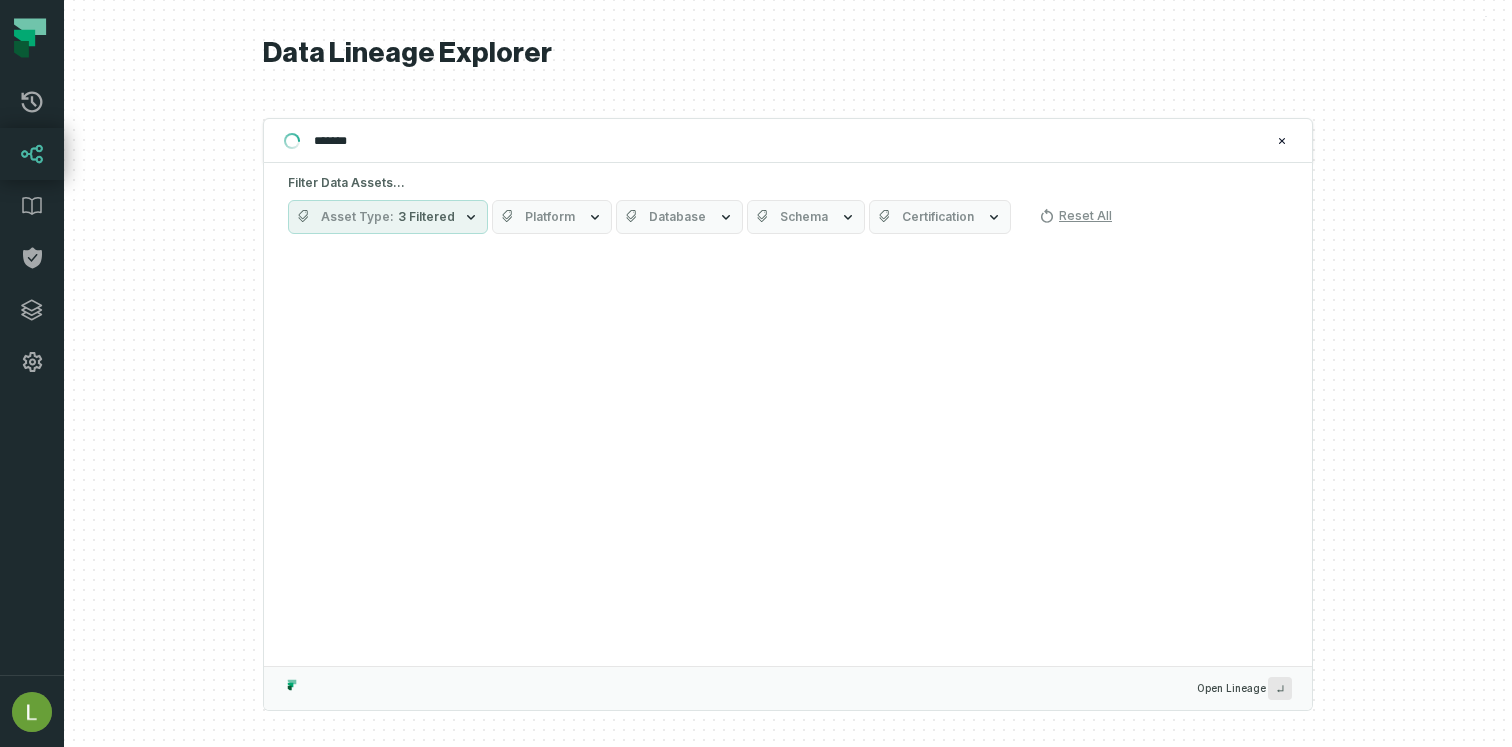 type on "*******" 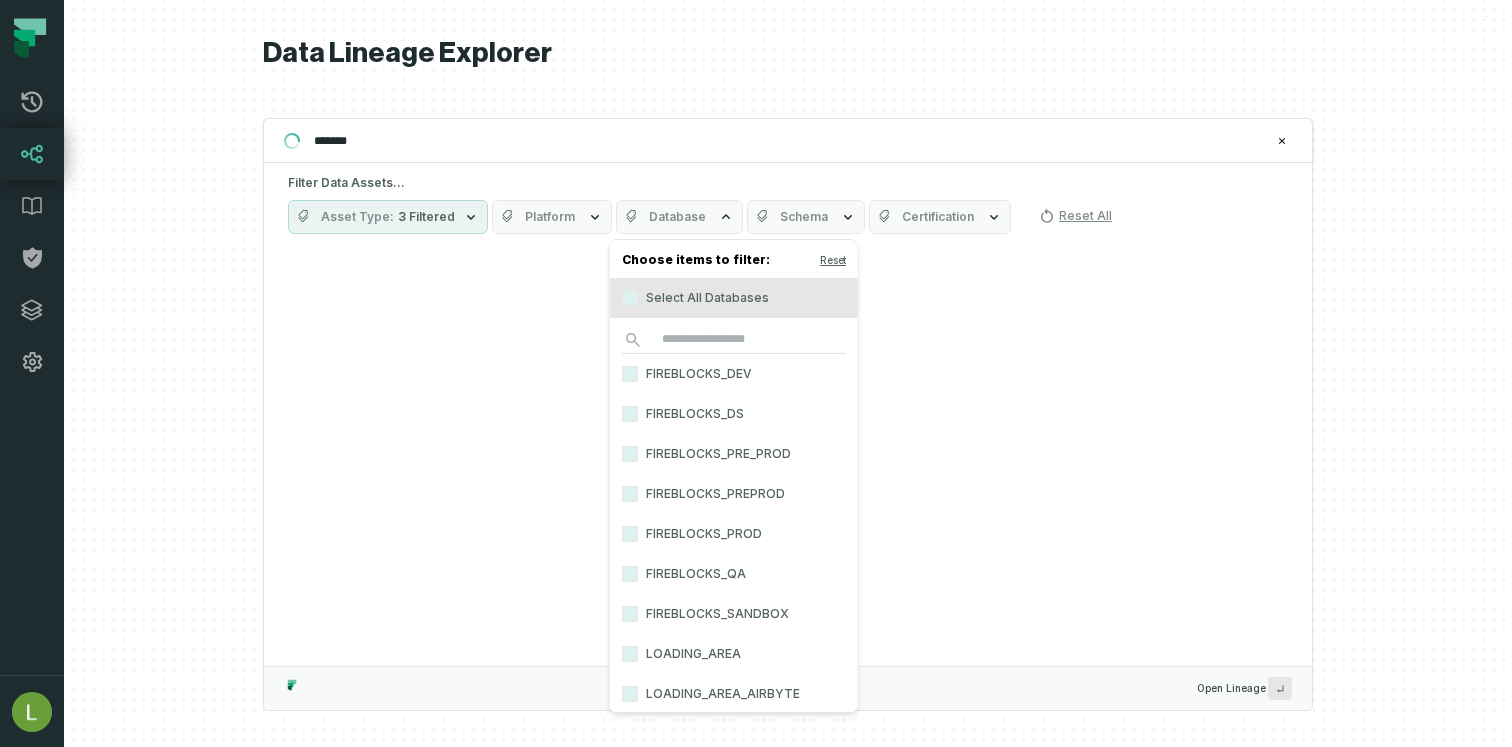 click on "Schema" at bounding box center (806, 217) 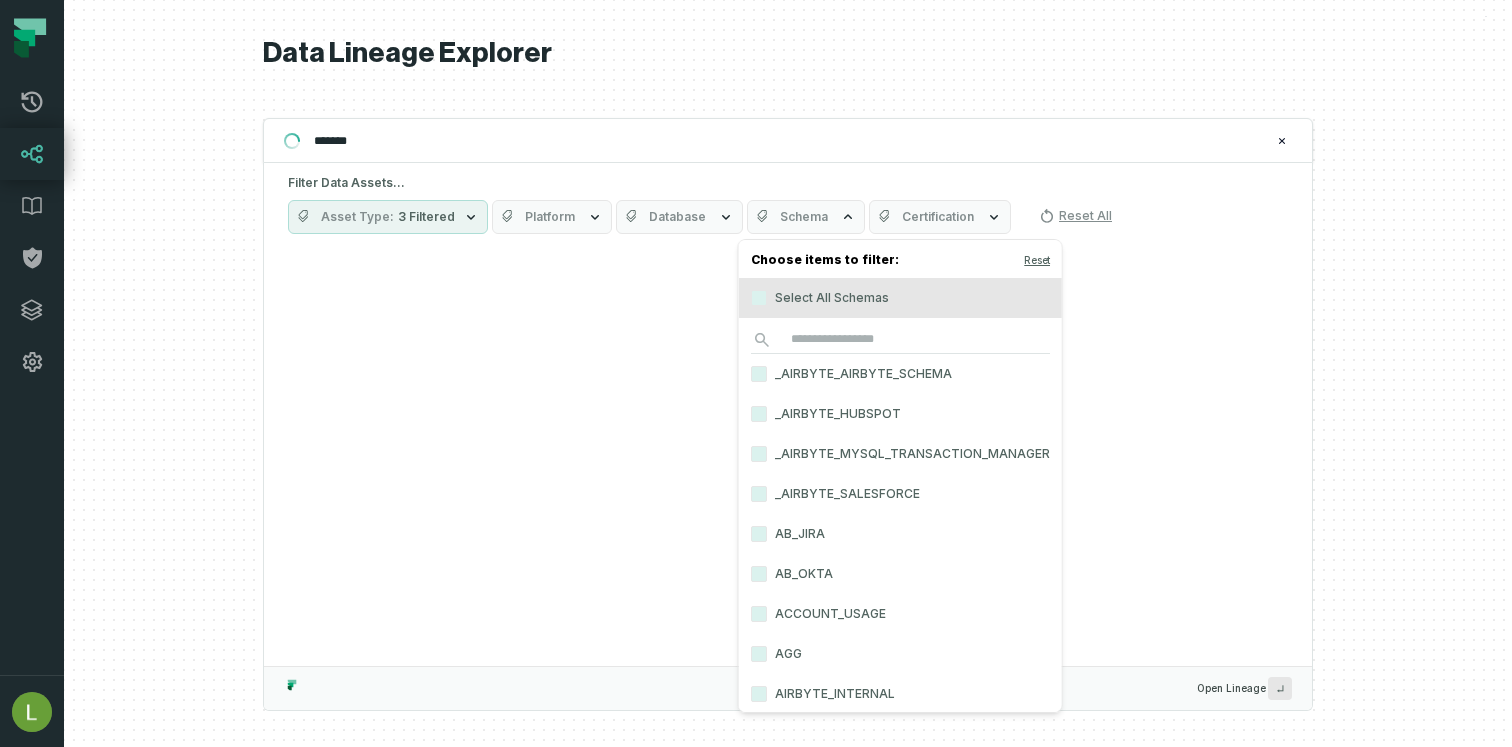 click on "Schema" at bounding box center (806, 217) 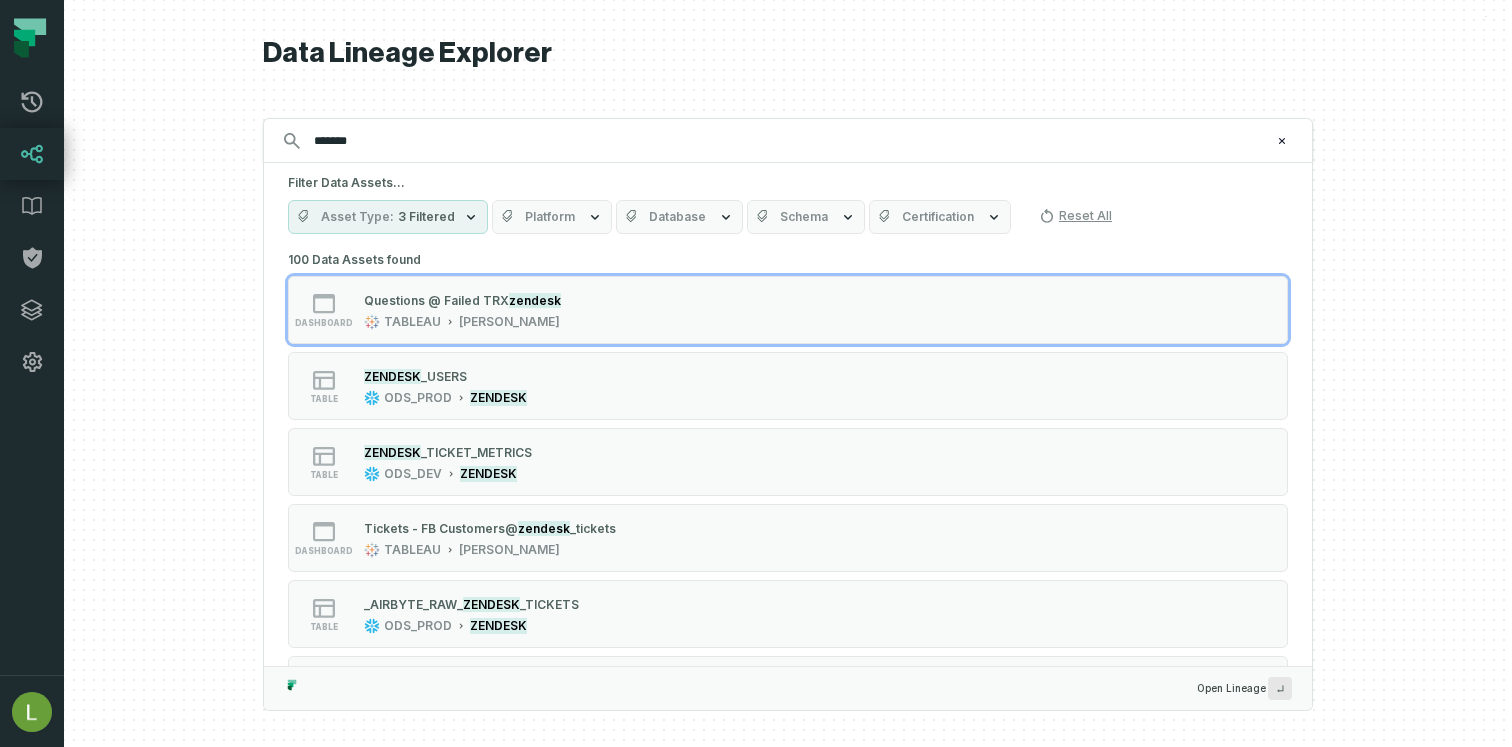 click on "Schema" at bounding box center [806, 217] 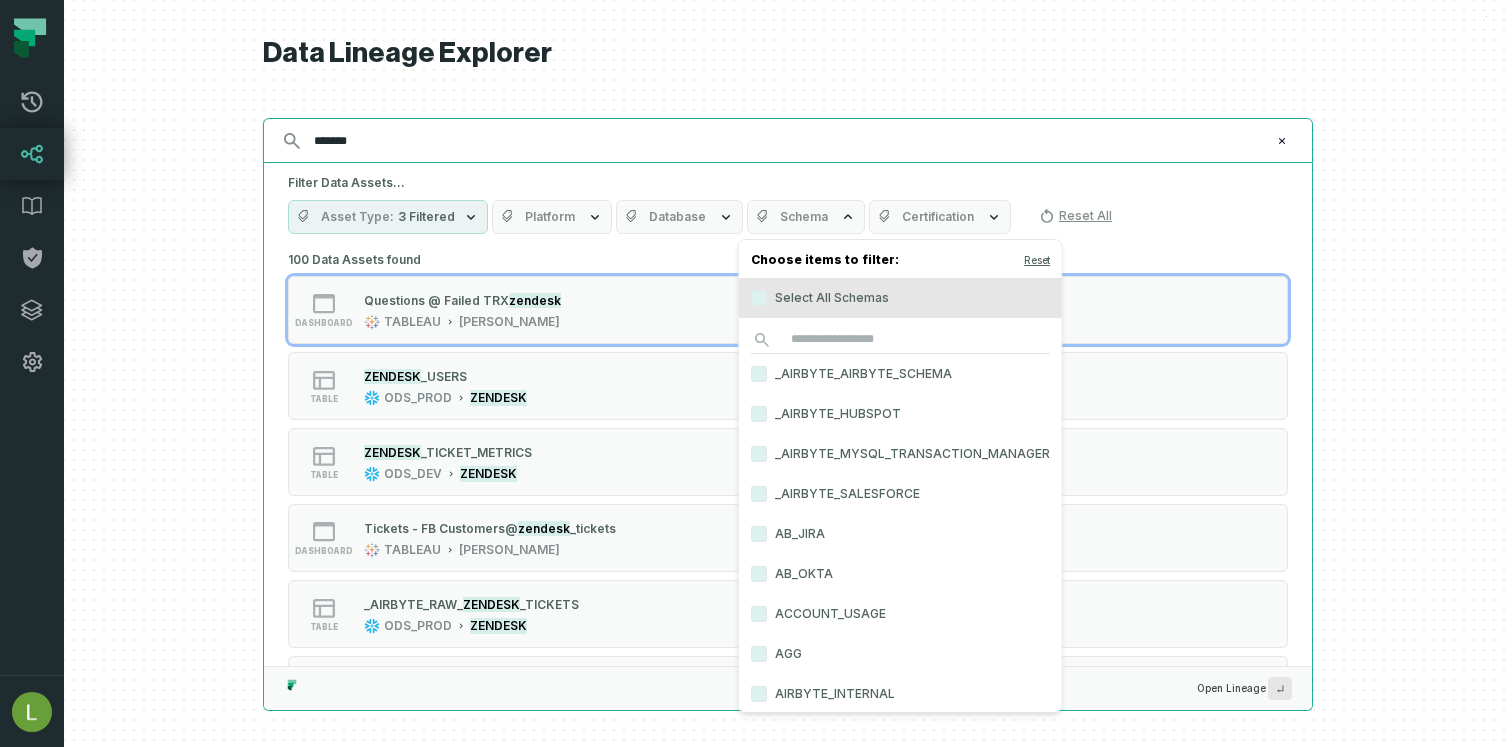 click on "*******" at bounding box center (786, 141) 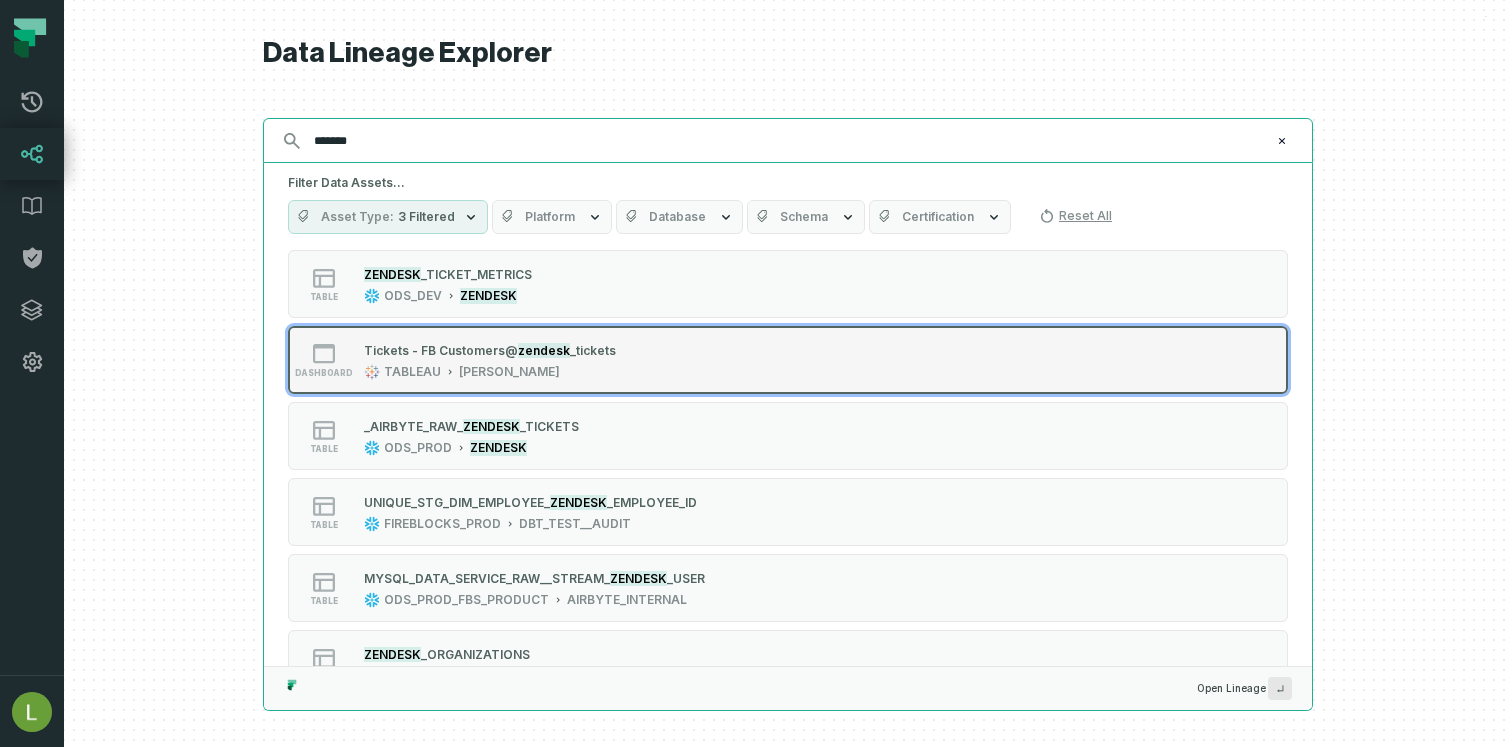 scroll, scrollTop: 203, scrollLeft: 0, axis: vertical 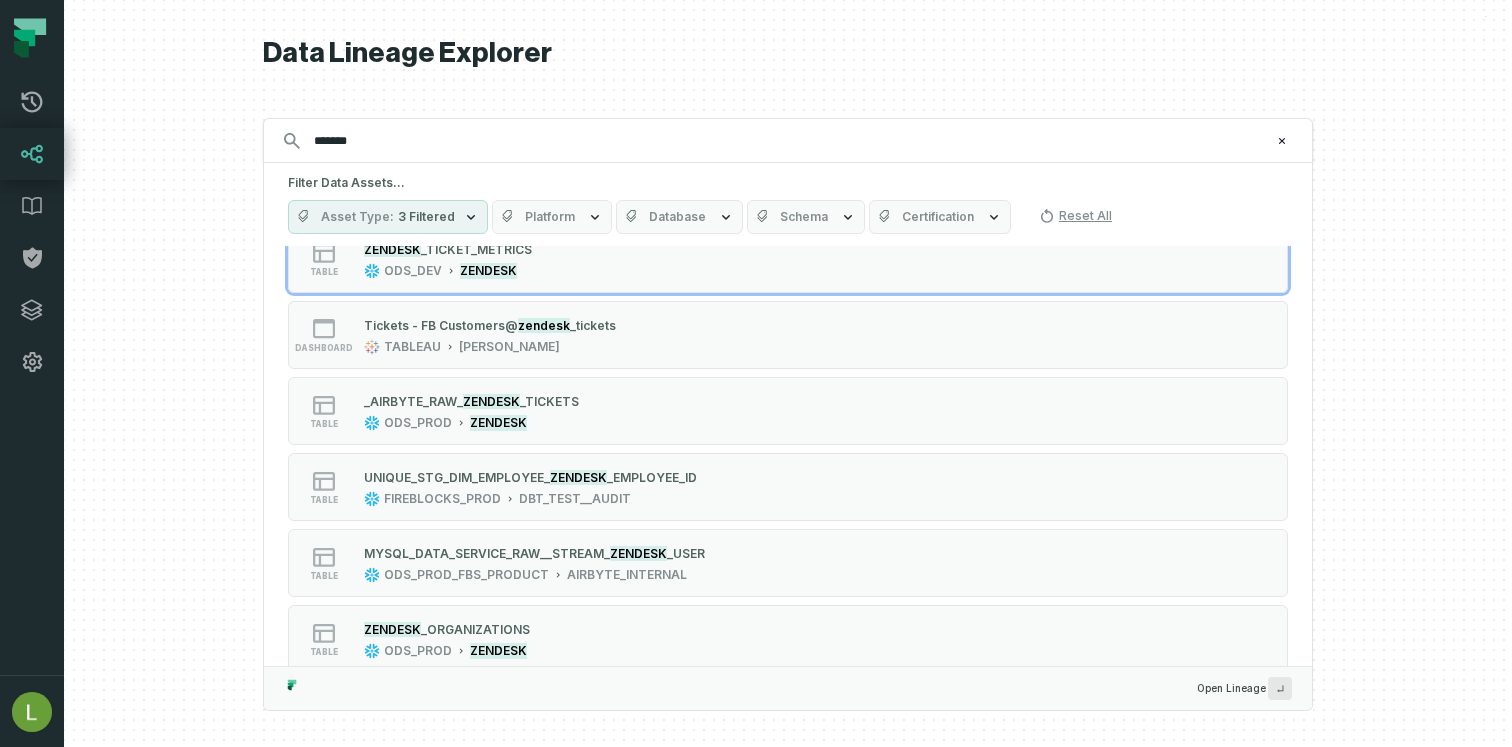 click on "3 Filtered" at bounding box center [426, 217] 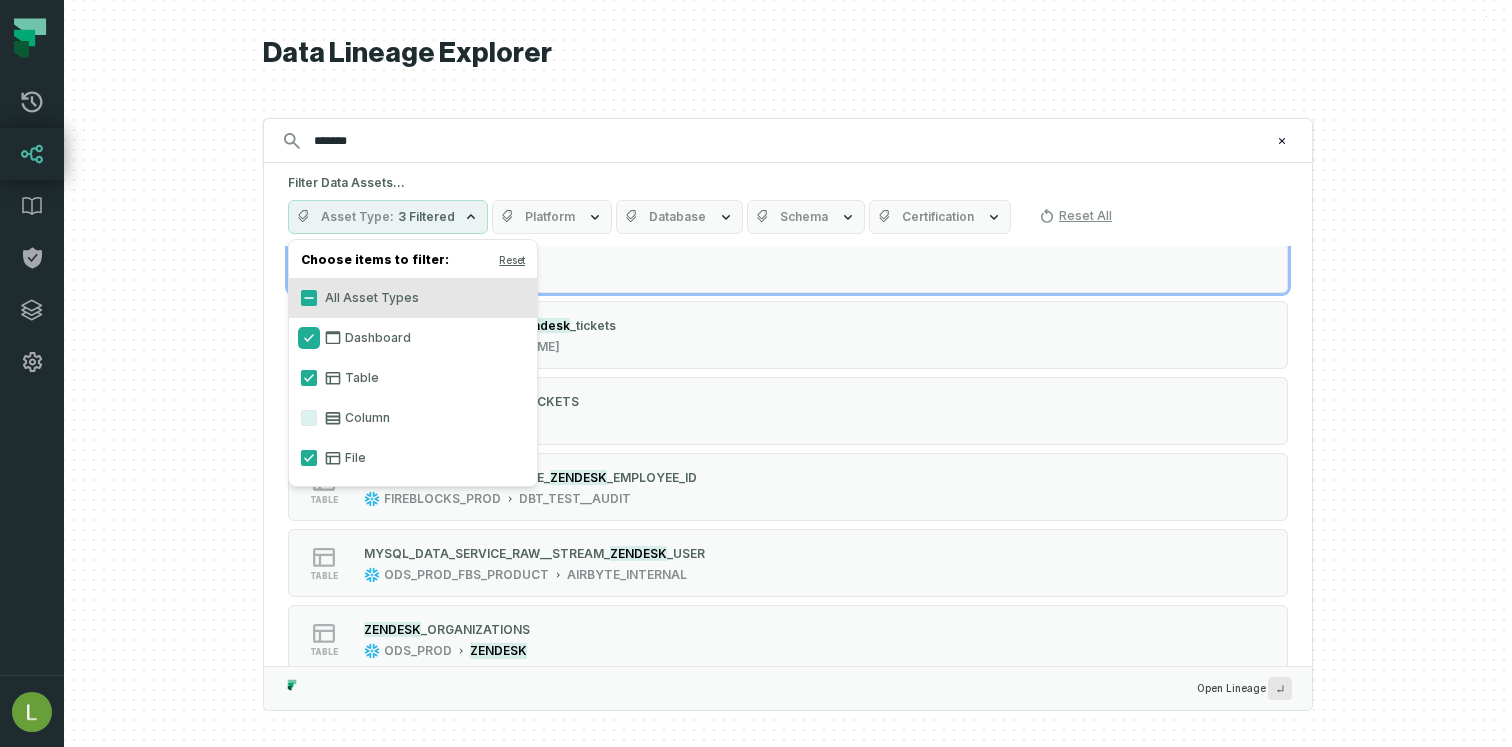 click on "Dashboard" at bounding box center (309, 338) 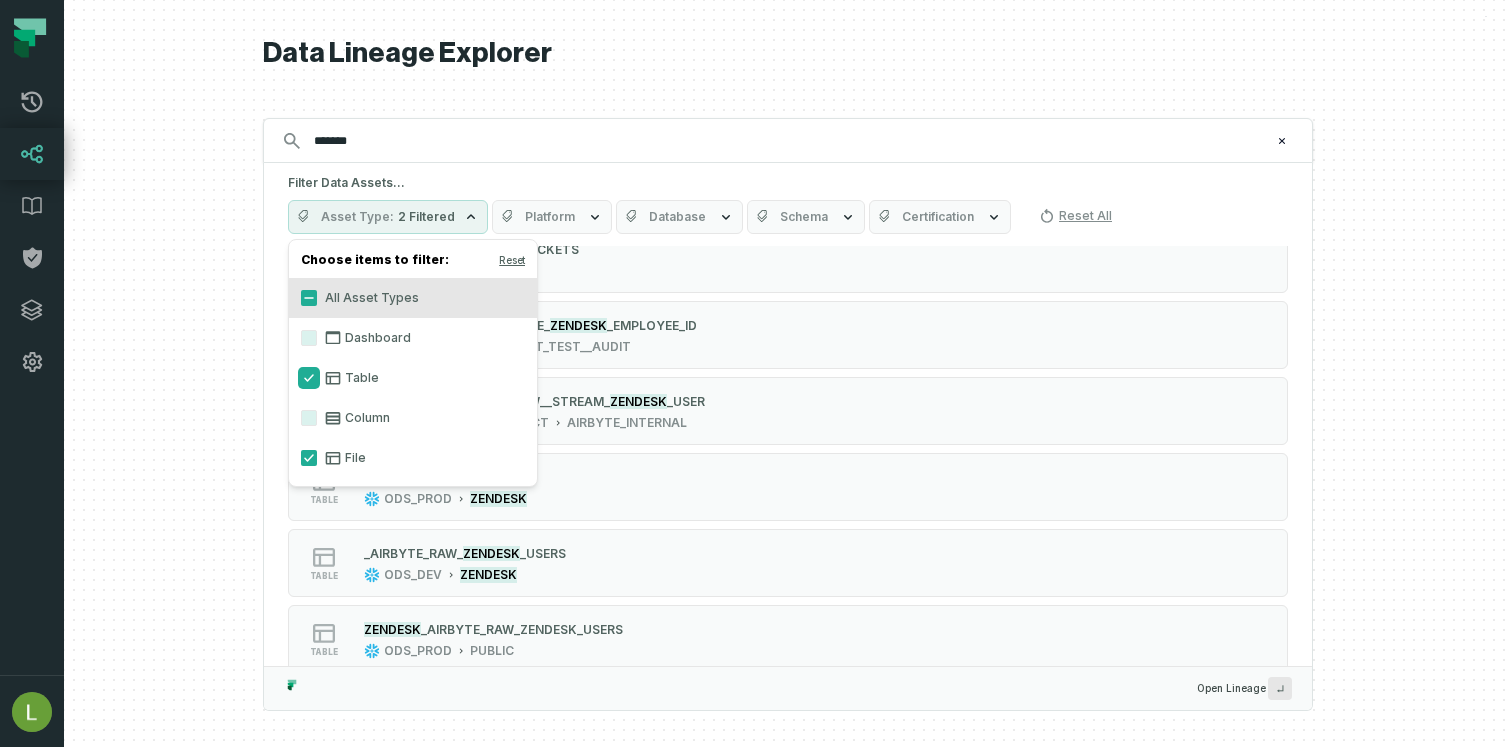 click on "Table" at bounding box center (309, 378) 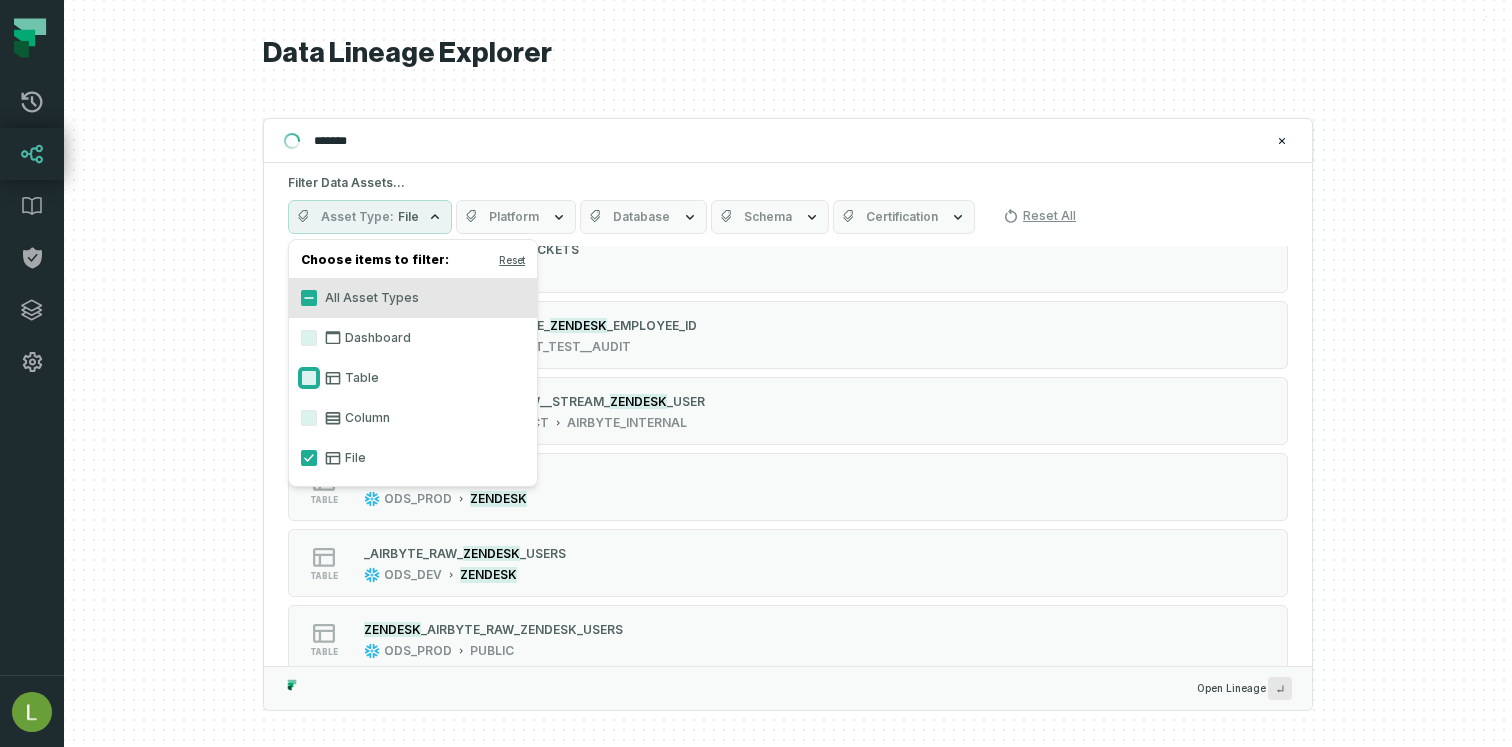 scroll, scrollTop: 0, scrollLeft: 0, axis: both 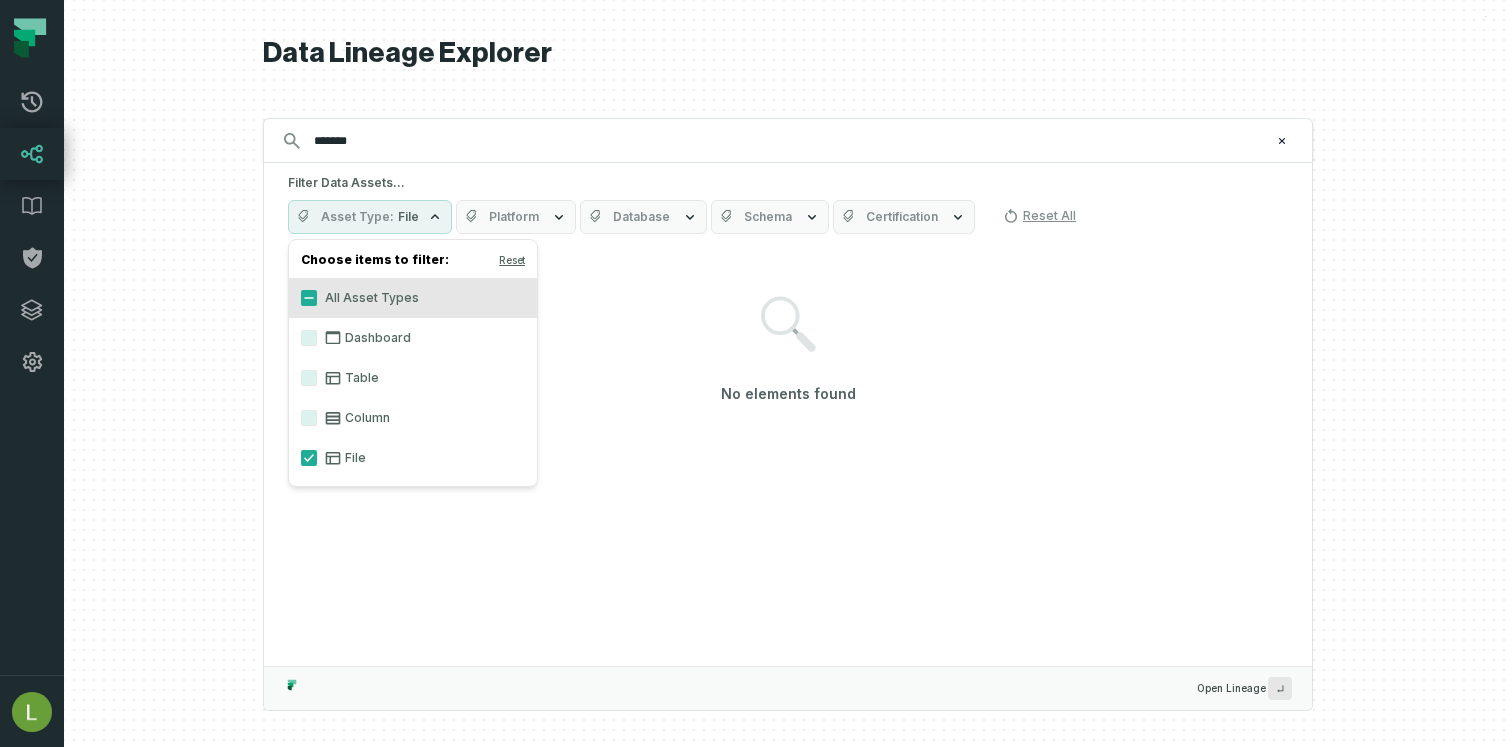 click on "Table" at bounding box center [413, 378] 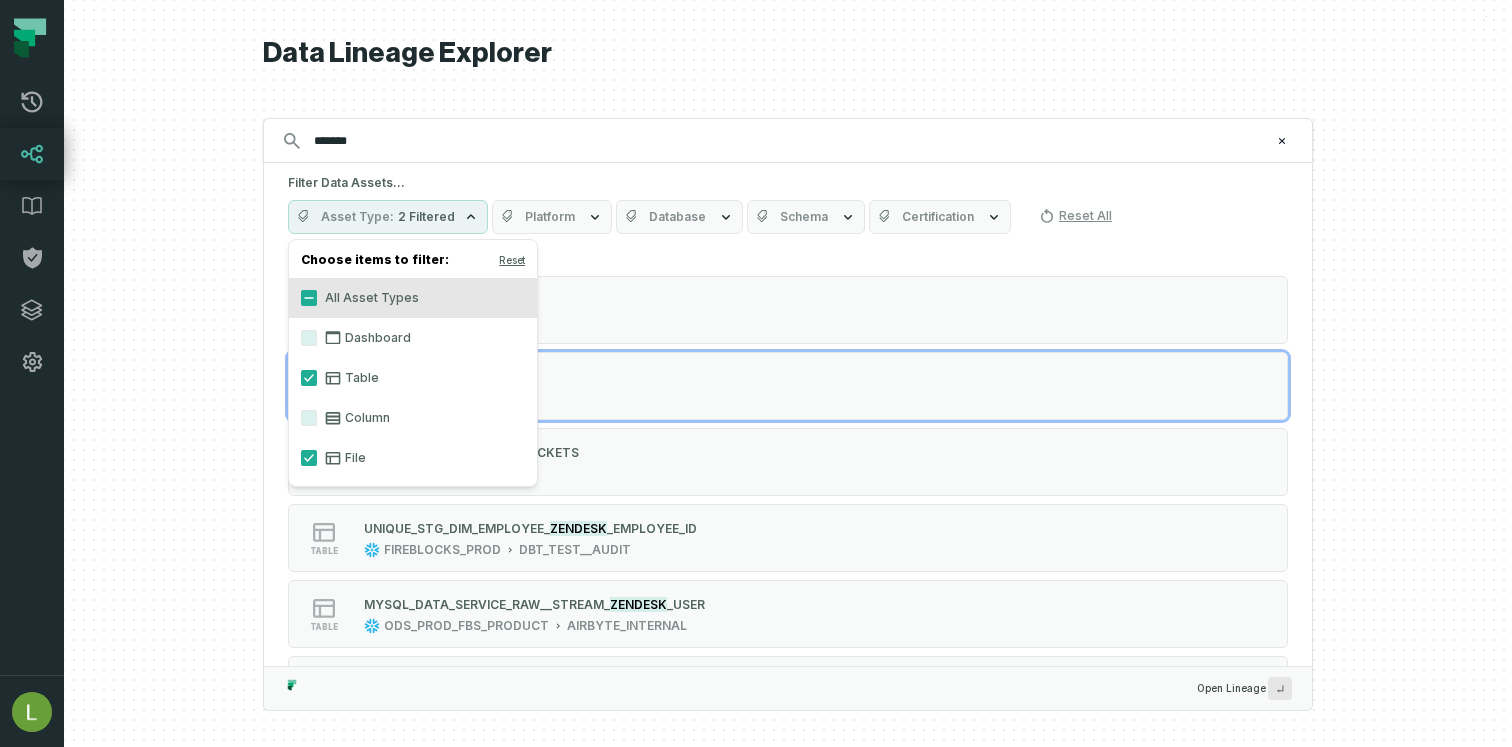 click on "Dashboard" at bounding box center (413, 338) 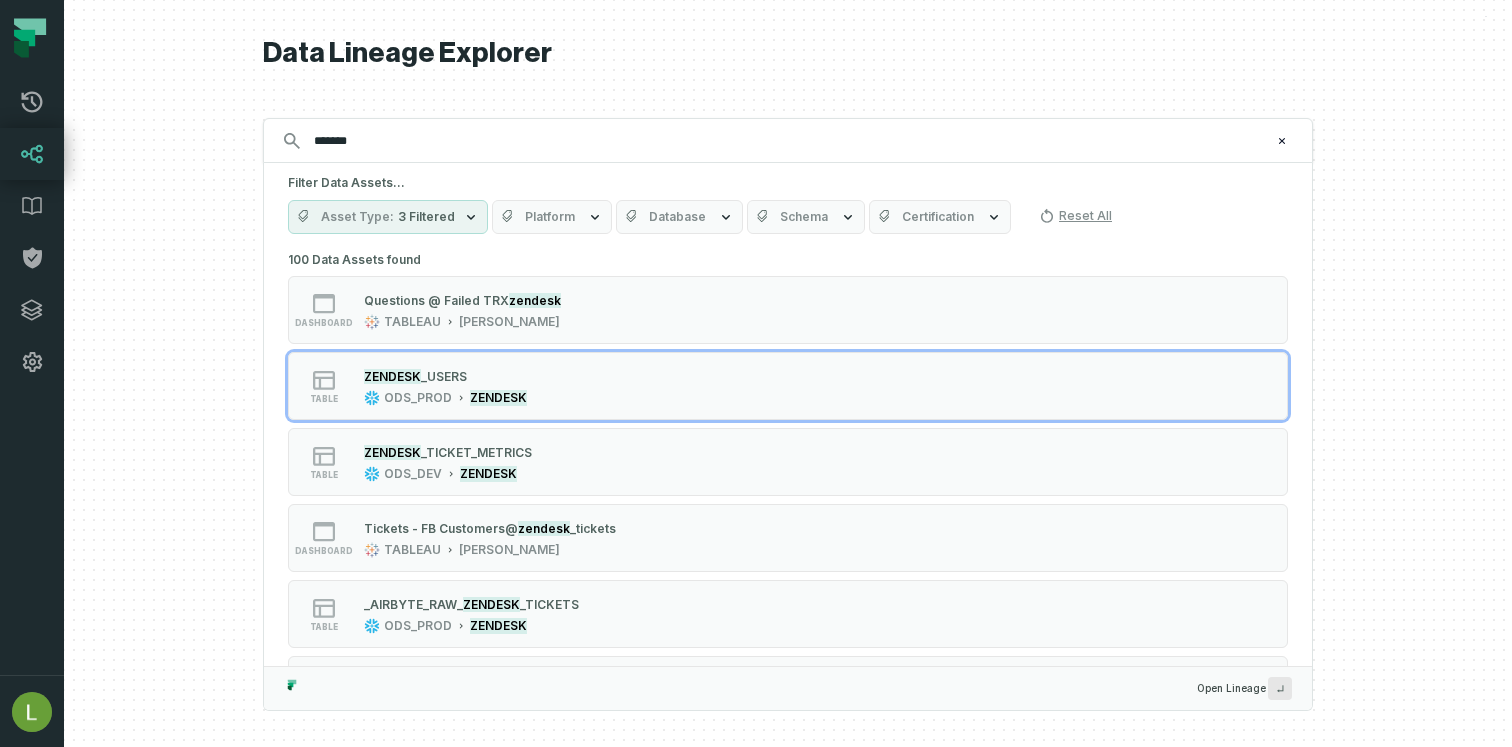 click on "Schema" at bounding box center (804, 217) 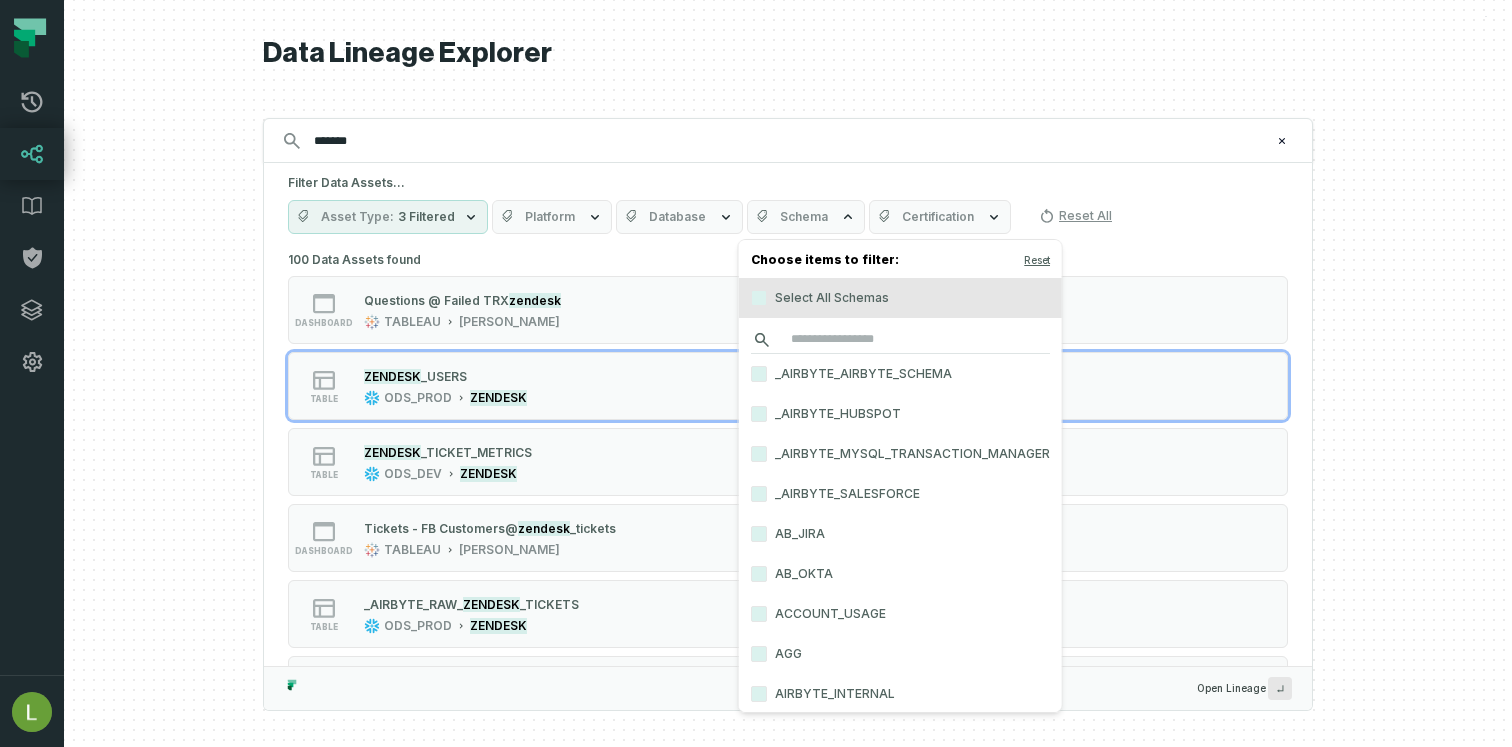 click at bounding box center (900, 340) 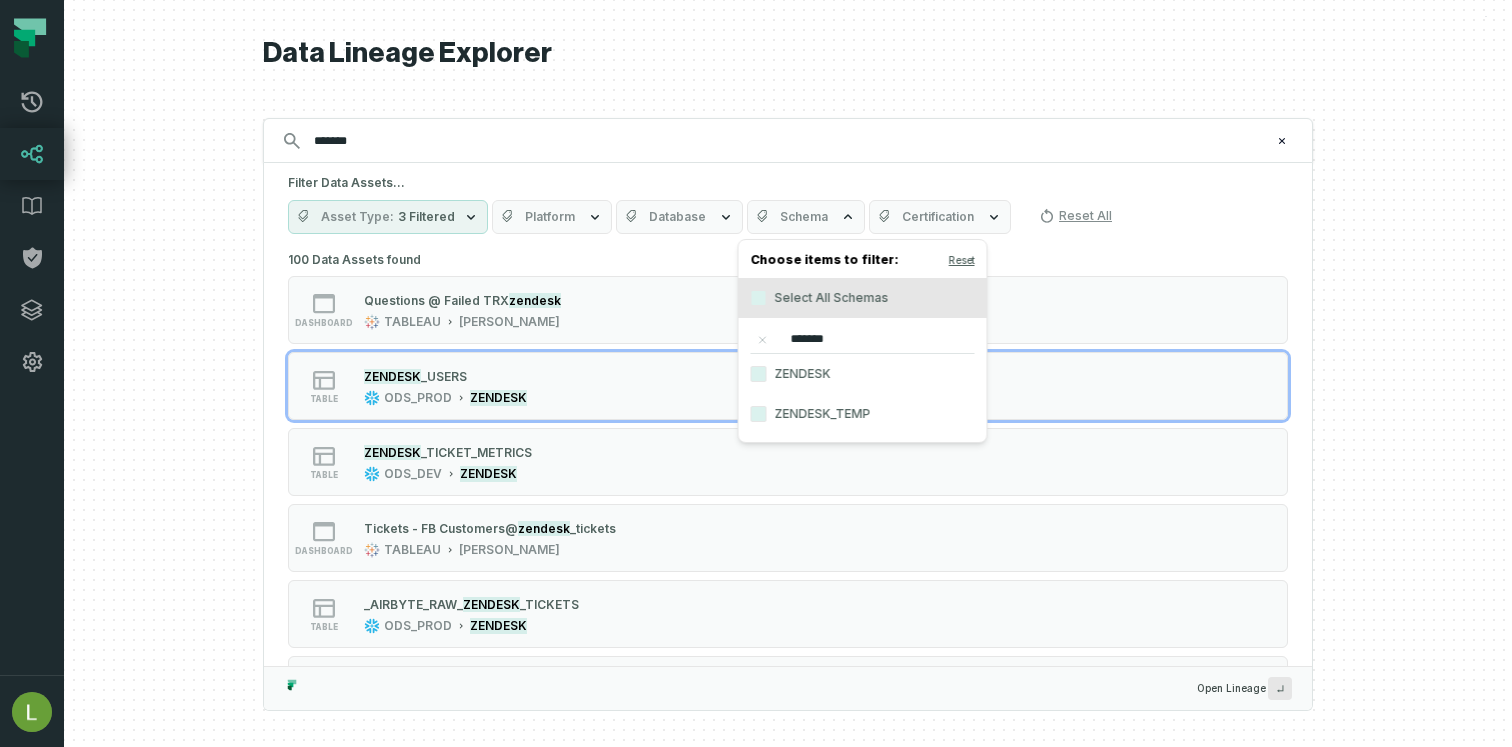 type on "*******" 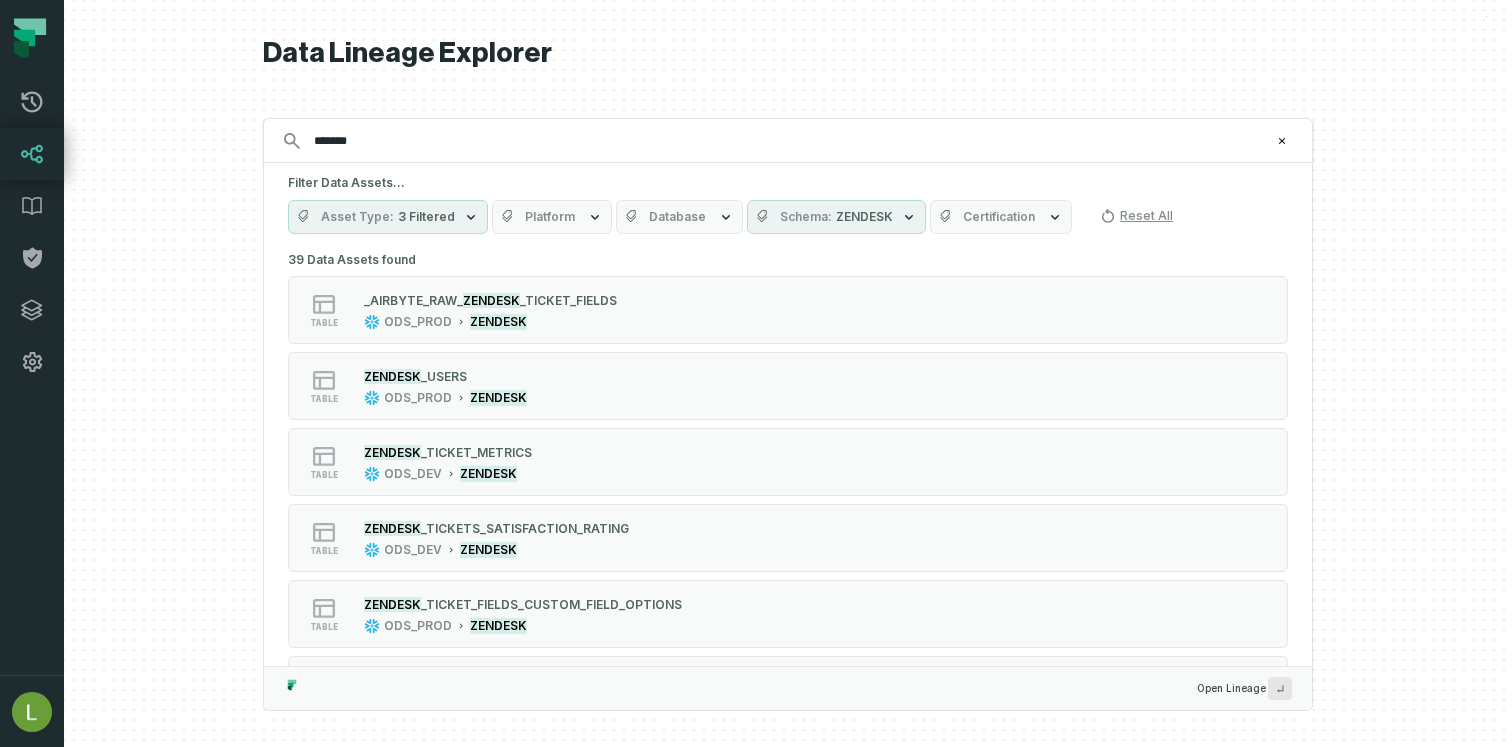 click on "Data Lineage Explorer" at bounding box center [788, 53] 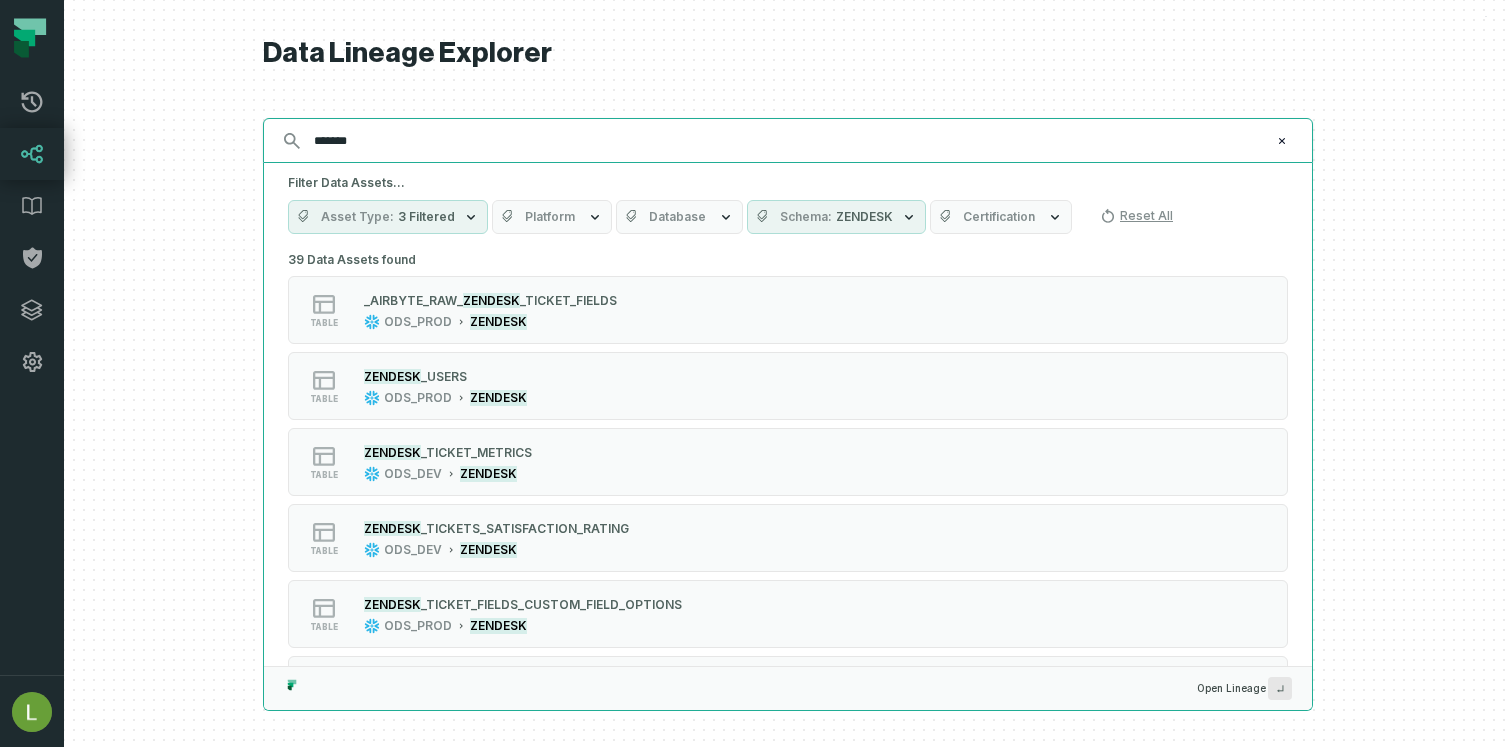 click on "*******" at bounding box center [786, 141] 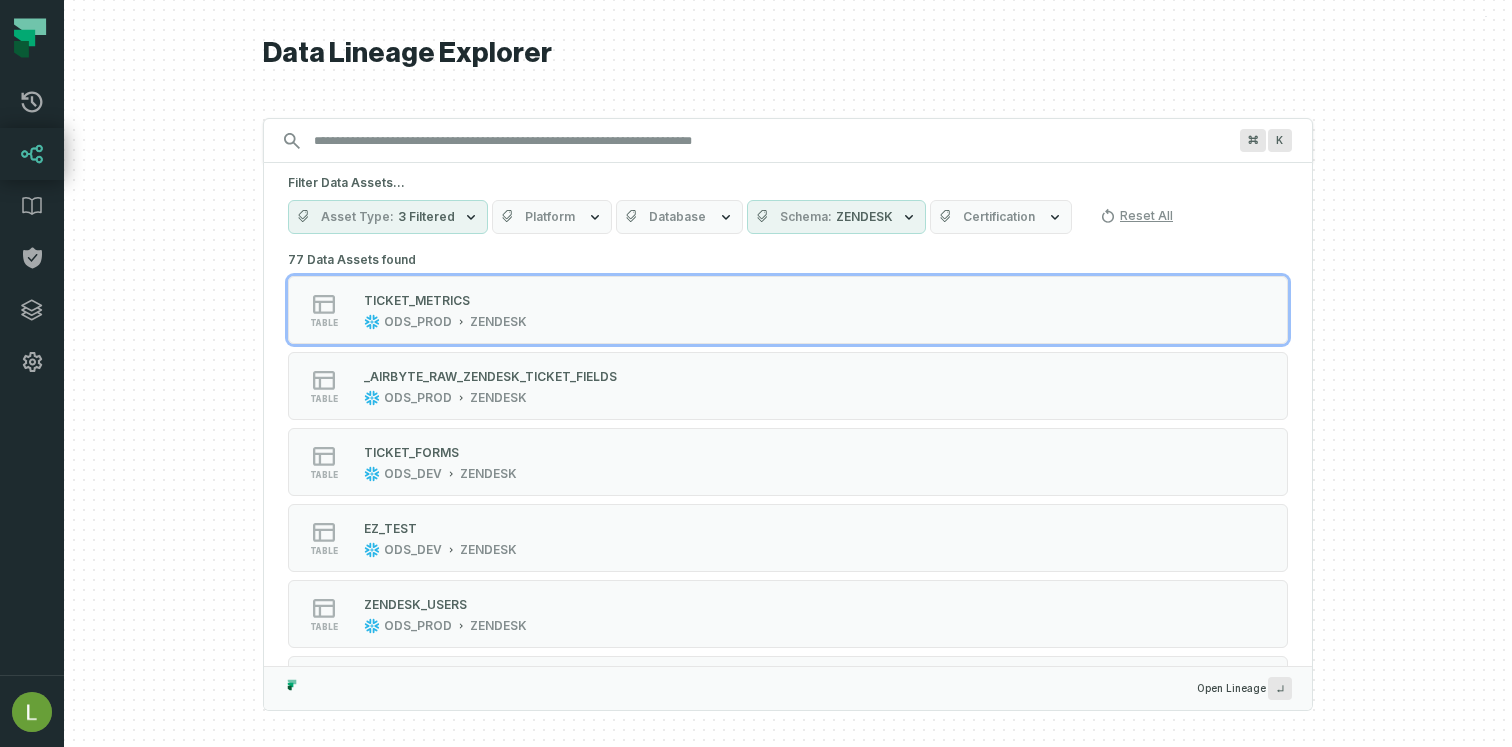 click at bounding box center (788, 373) 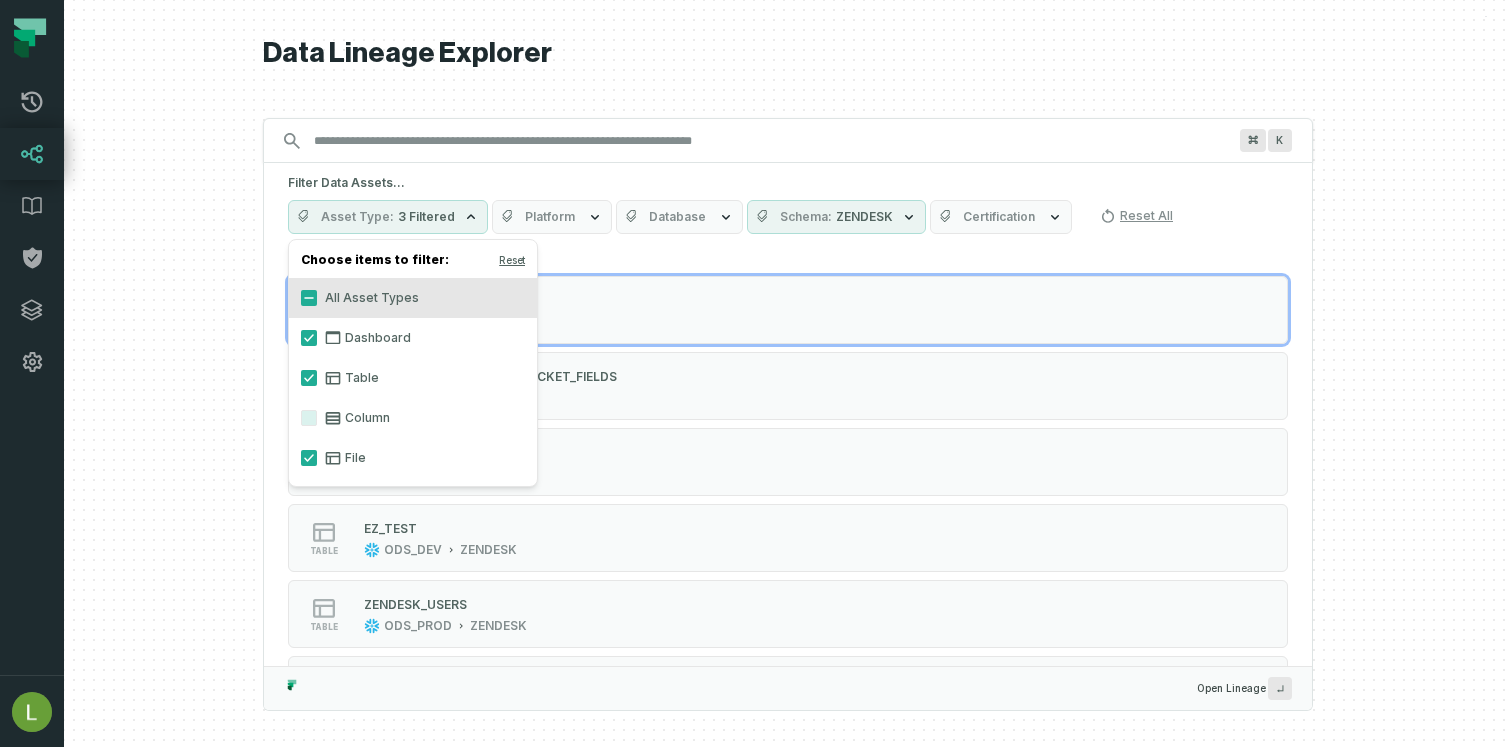 click on "Dashboard" at bounding box center [413, 338] 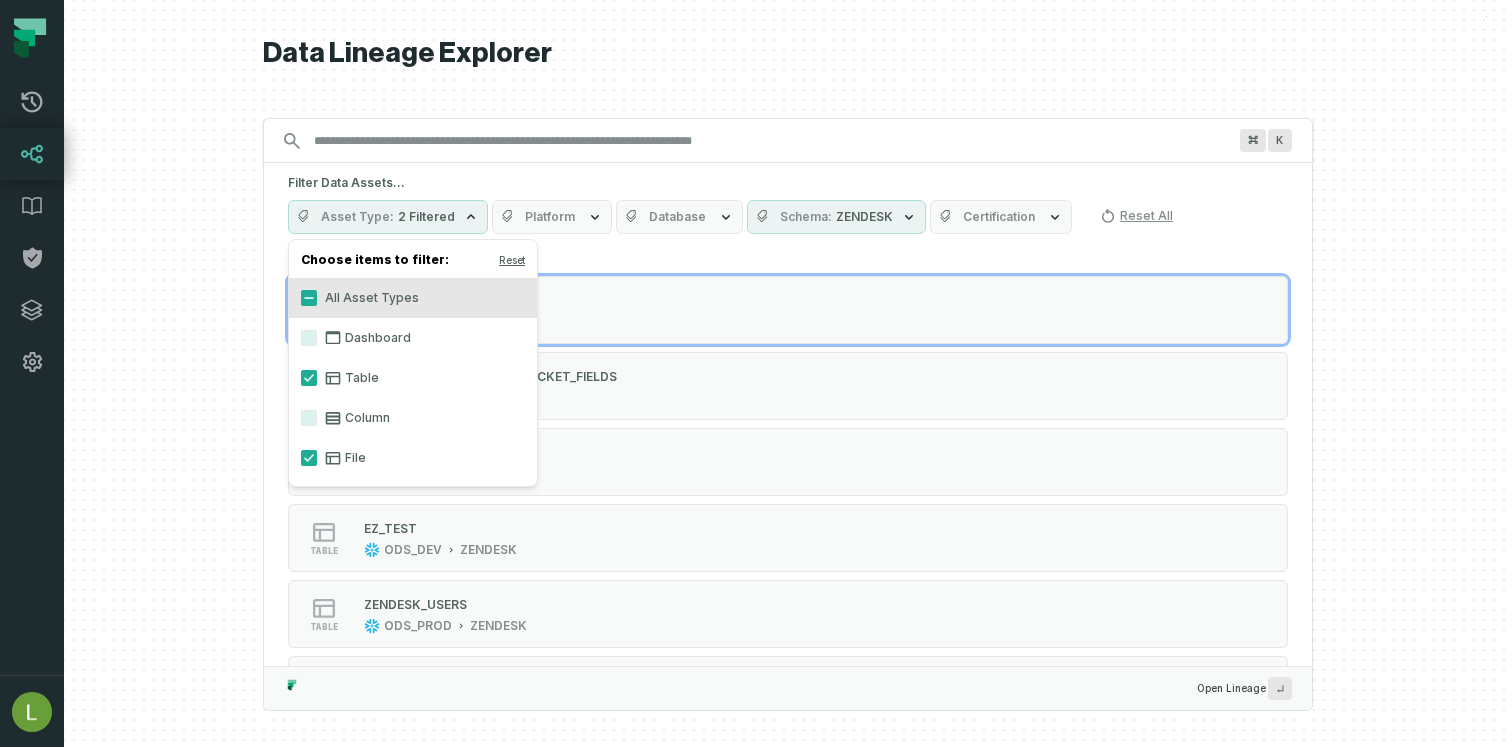 click on "All Asset Types" at bounding box center [413, 298] 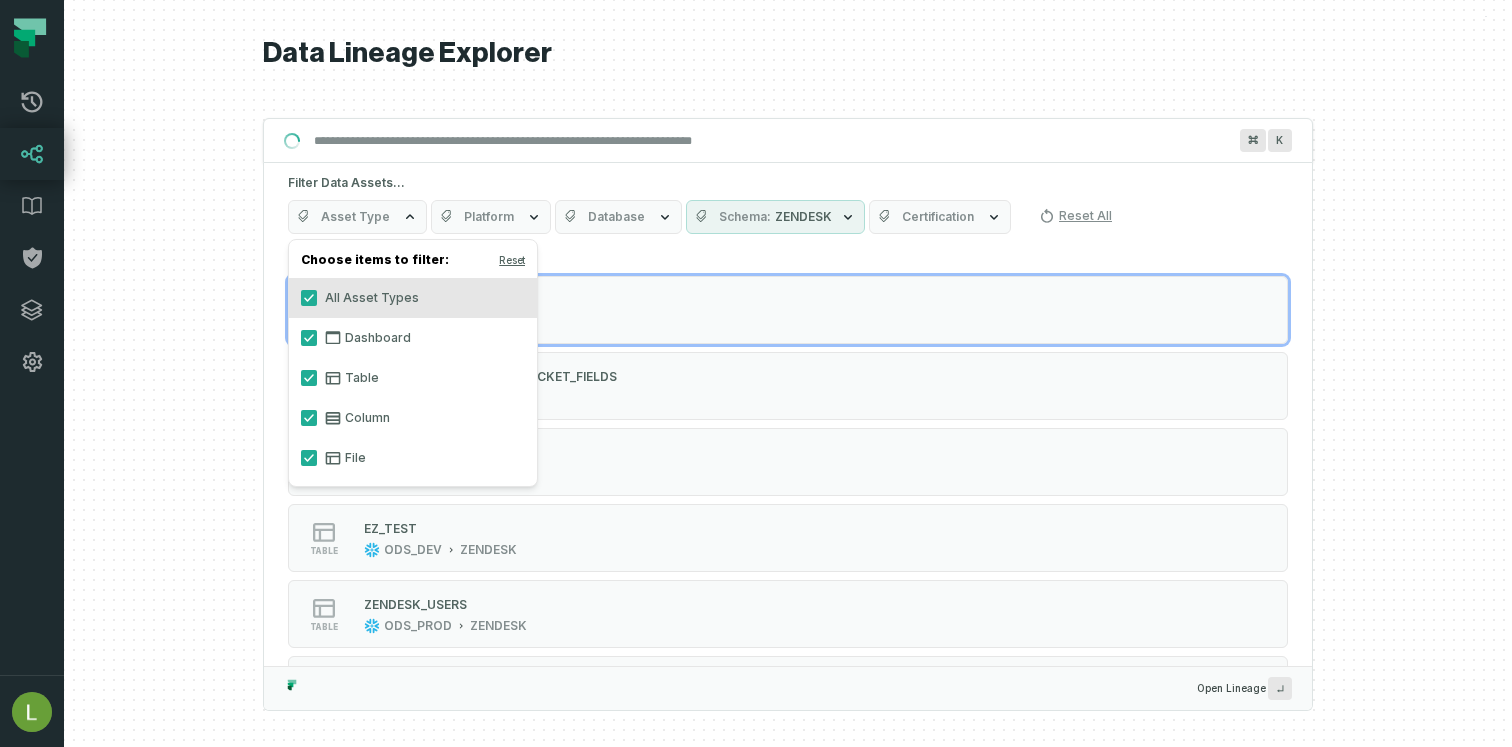 click on "All Asset Types" at bounding box center [413, 298] 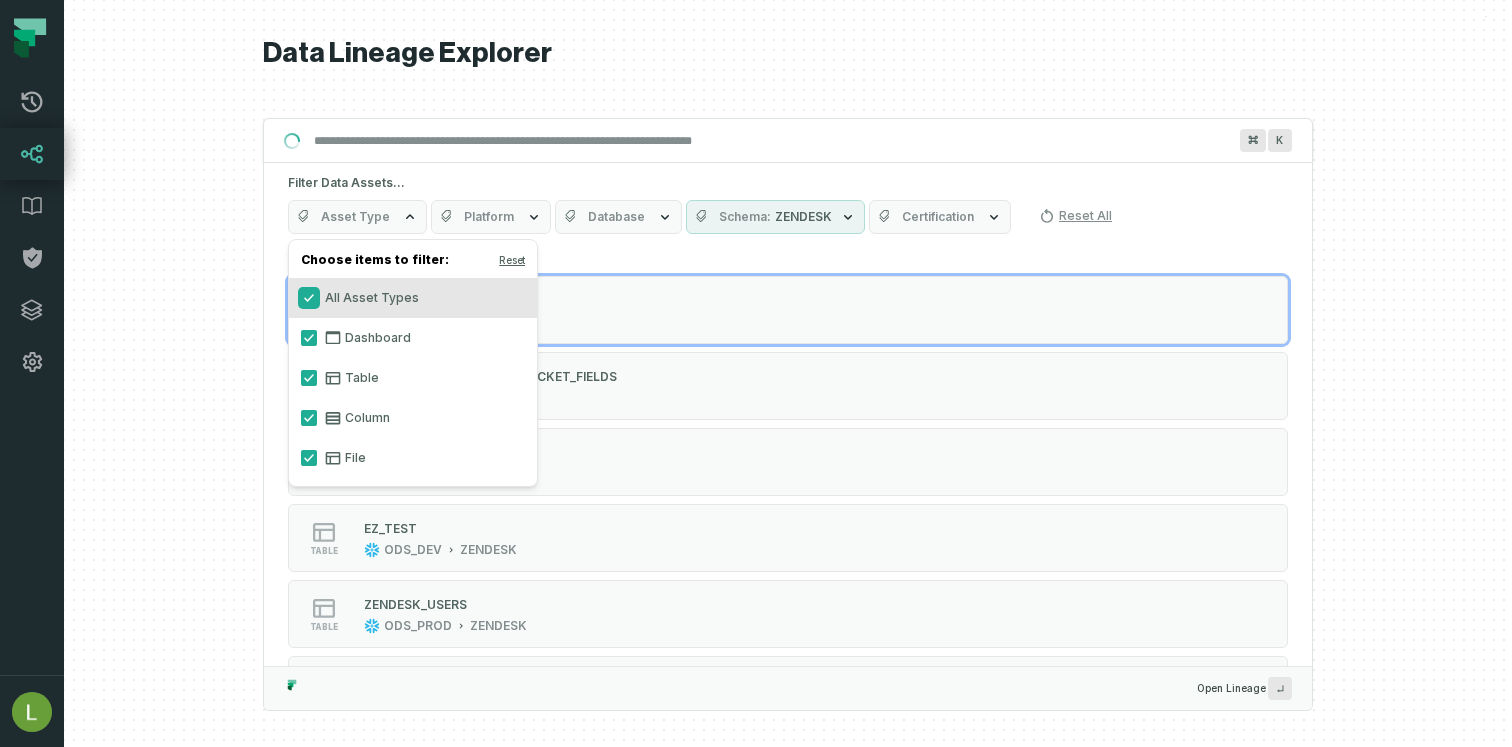 click on "All Asset Types" at bounding box center [309, 298] 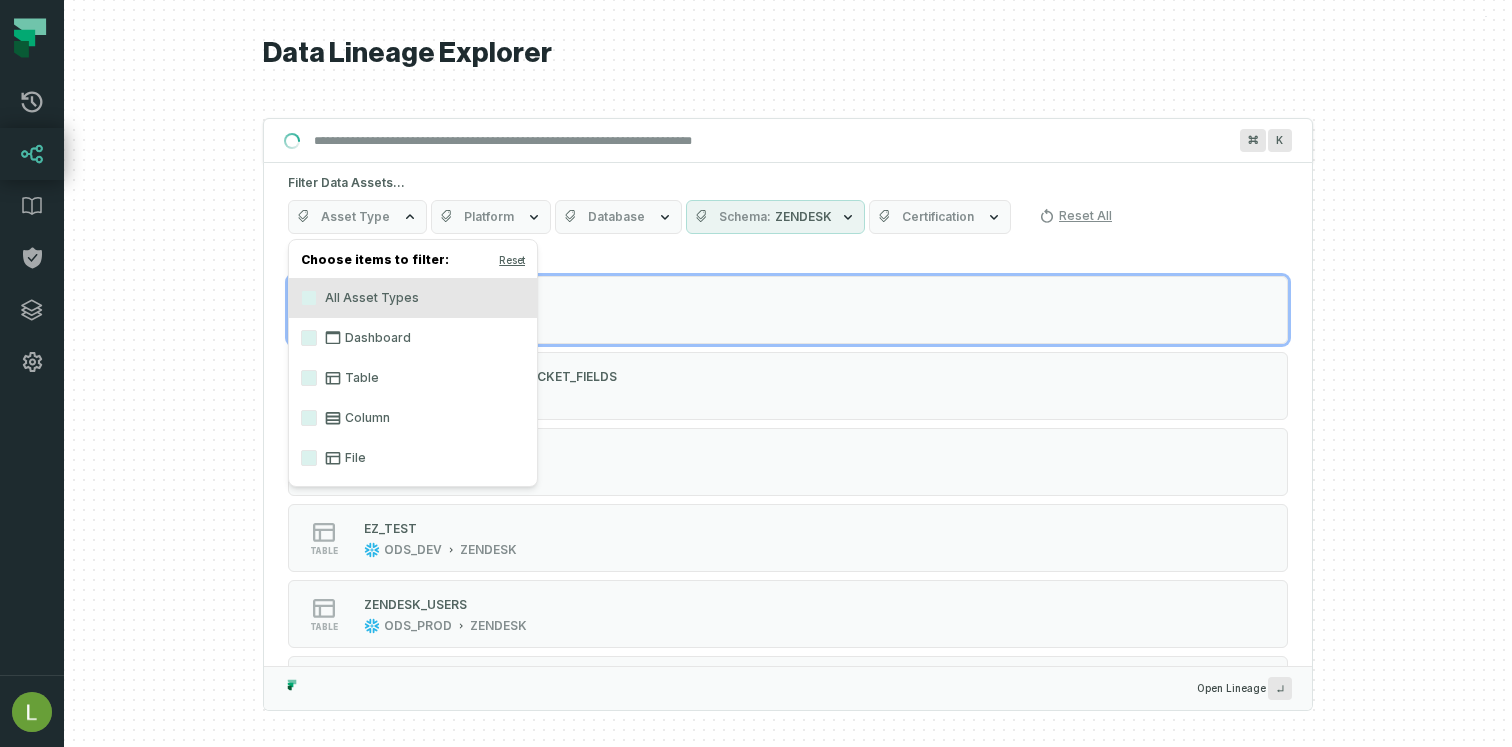 click on "Dashboard" at bounding box center (413, 338) 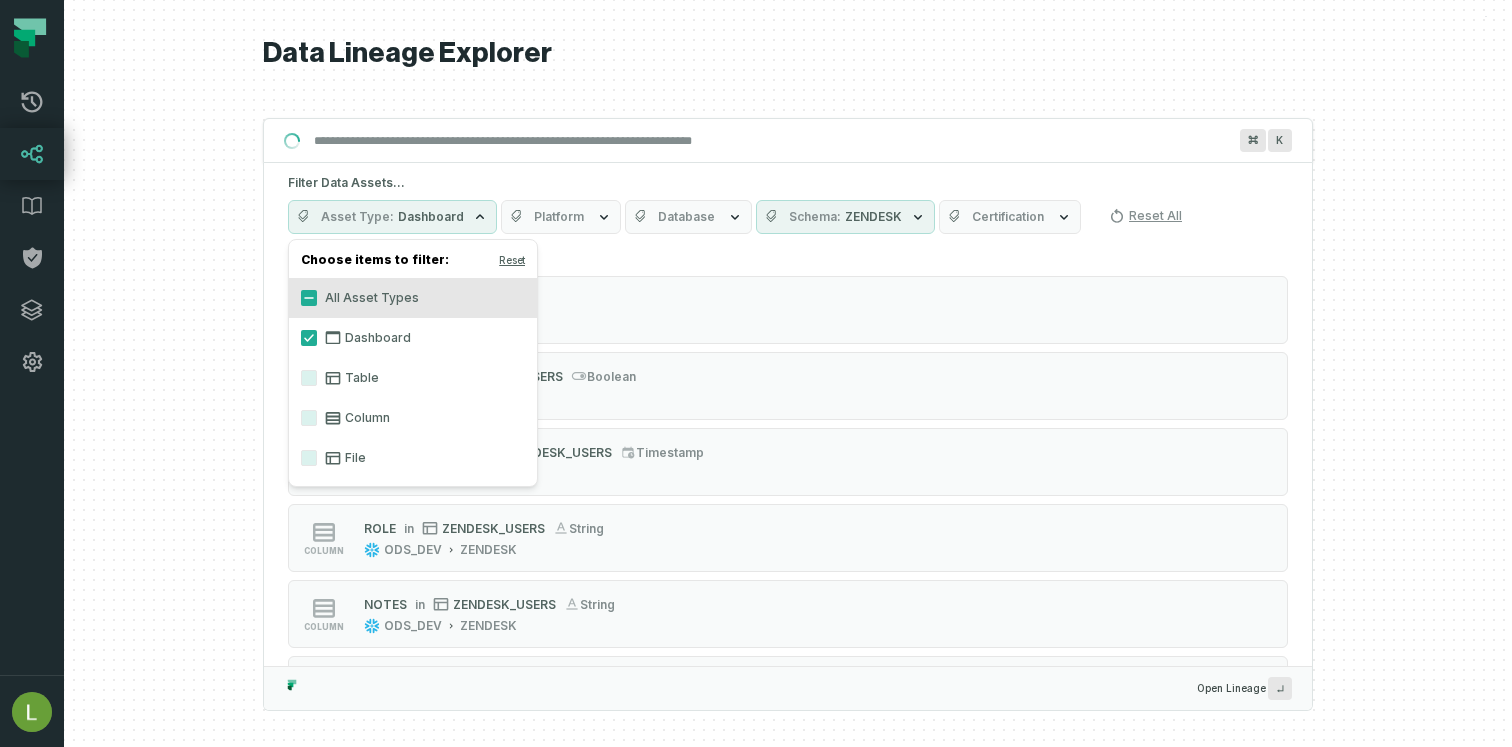 click at bounding box center [788, 373] 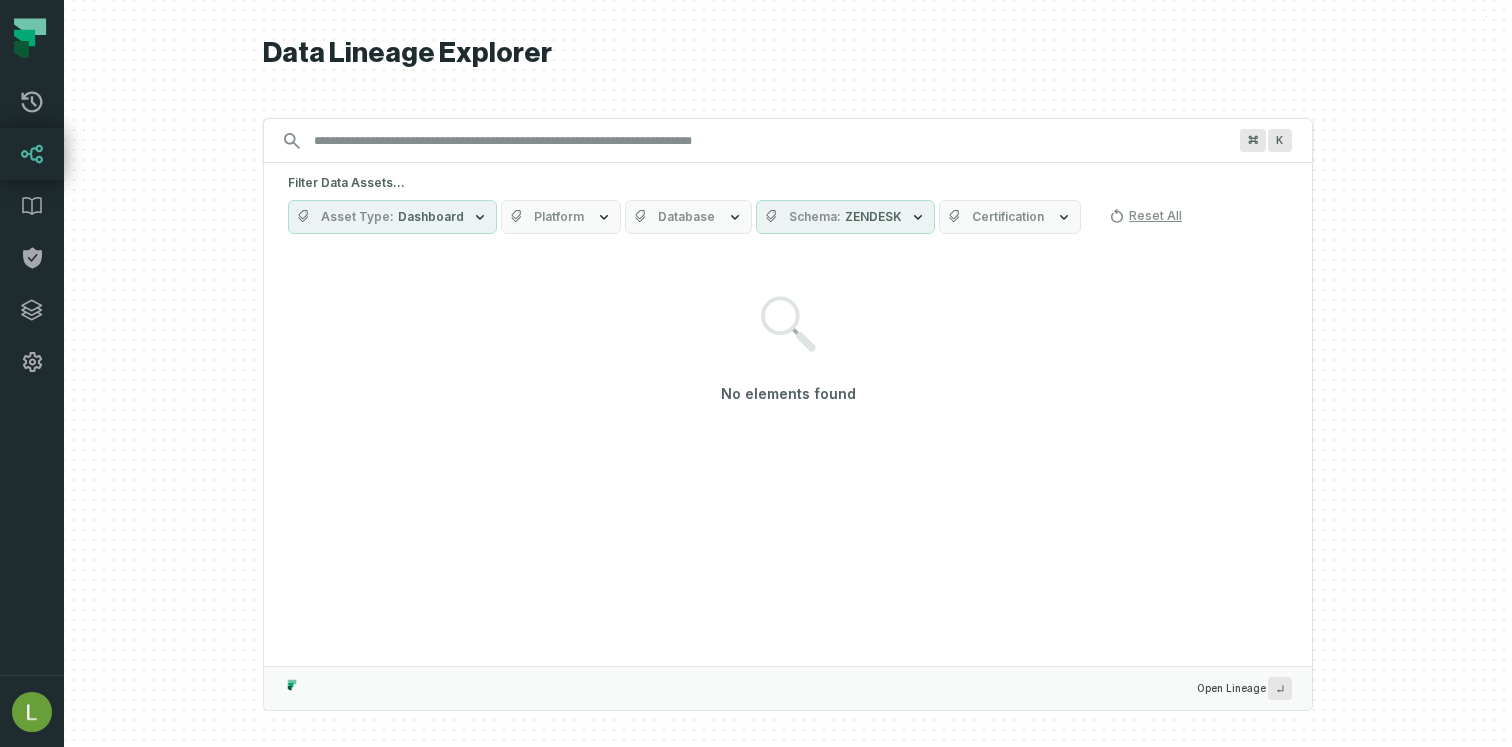 click 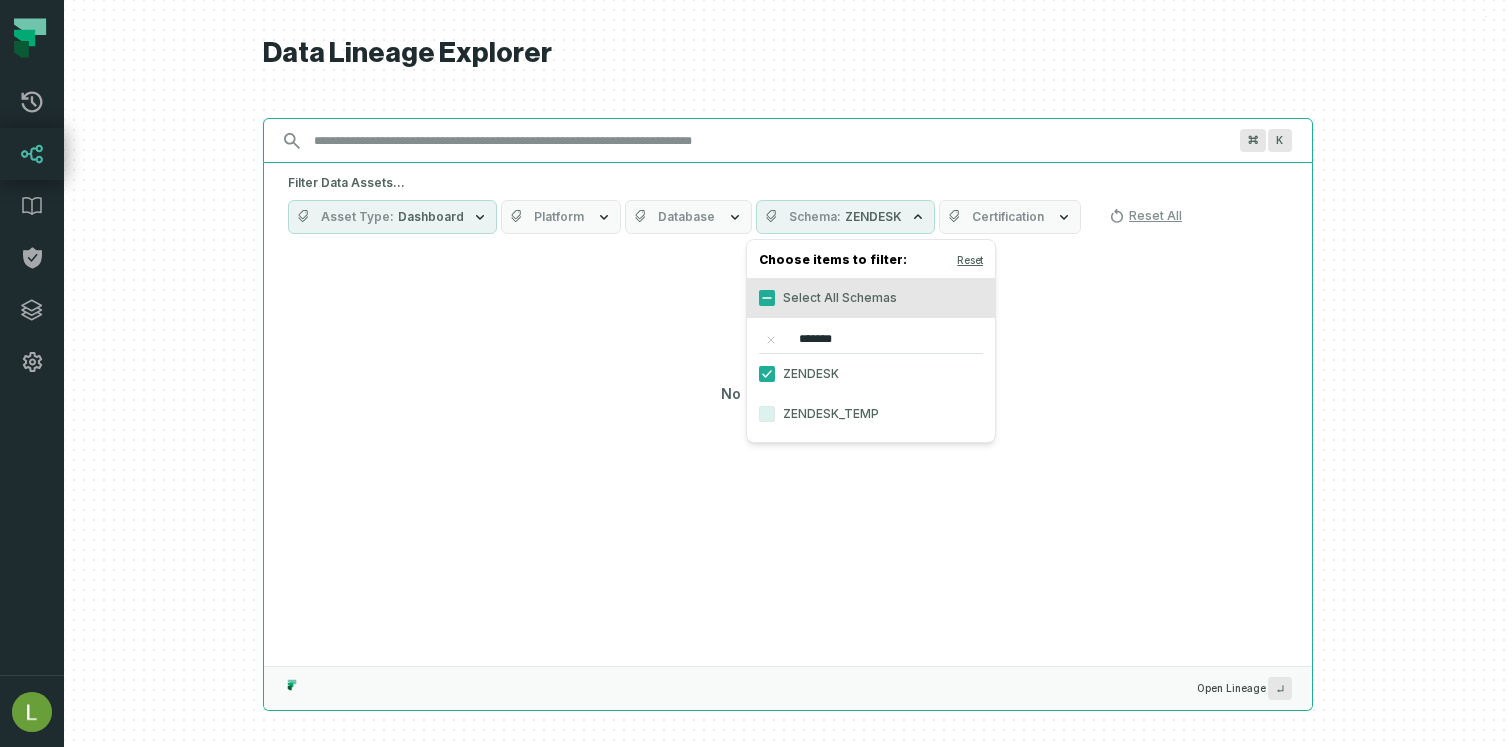 click on "Discovery Provider cmdk menu" at bounding box center [770, 141] 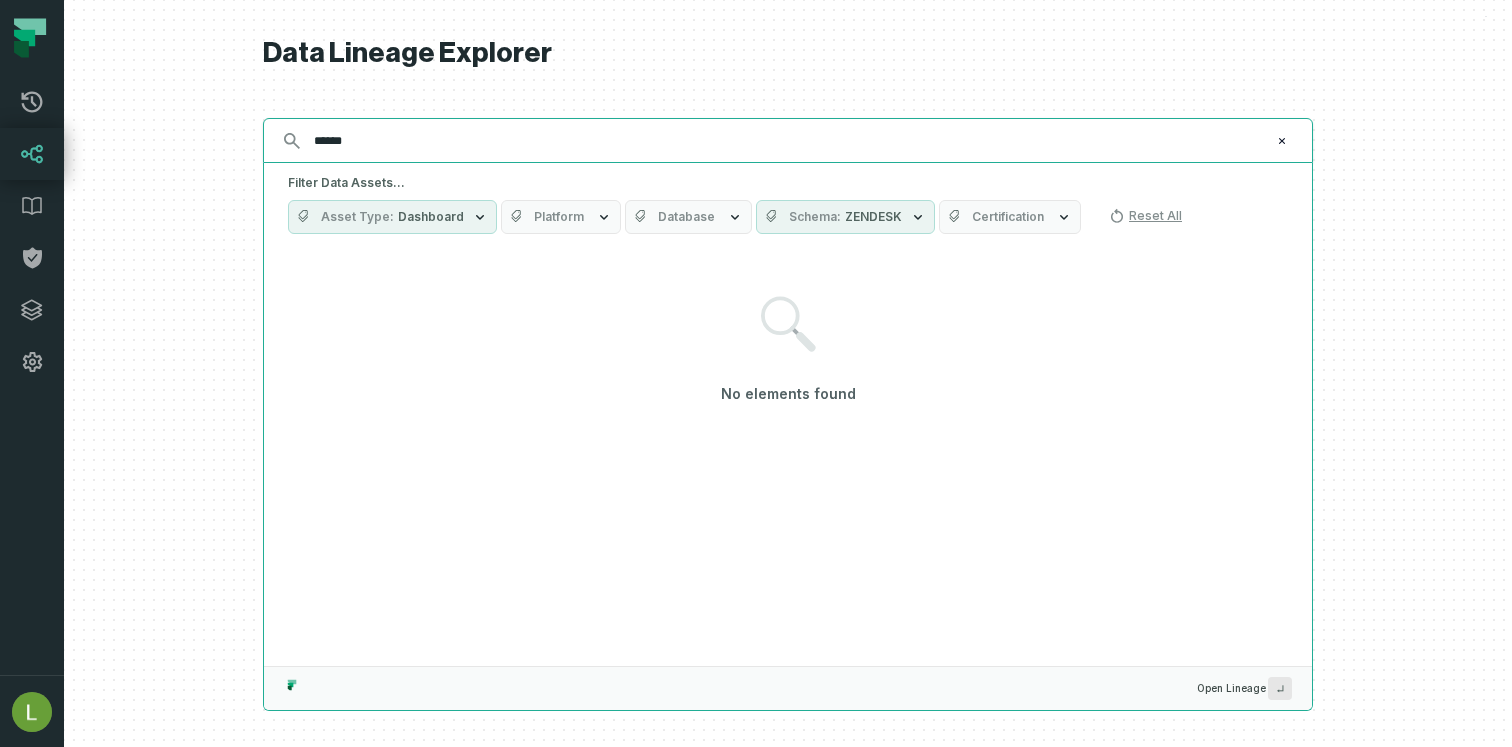 type on "******" 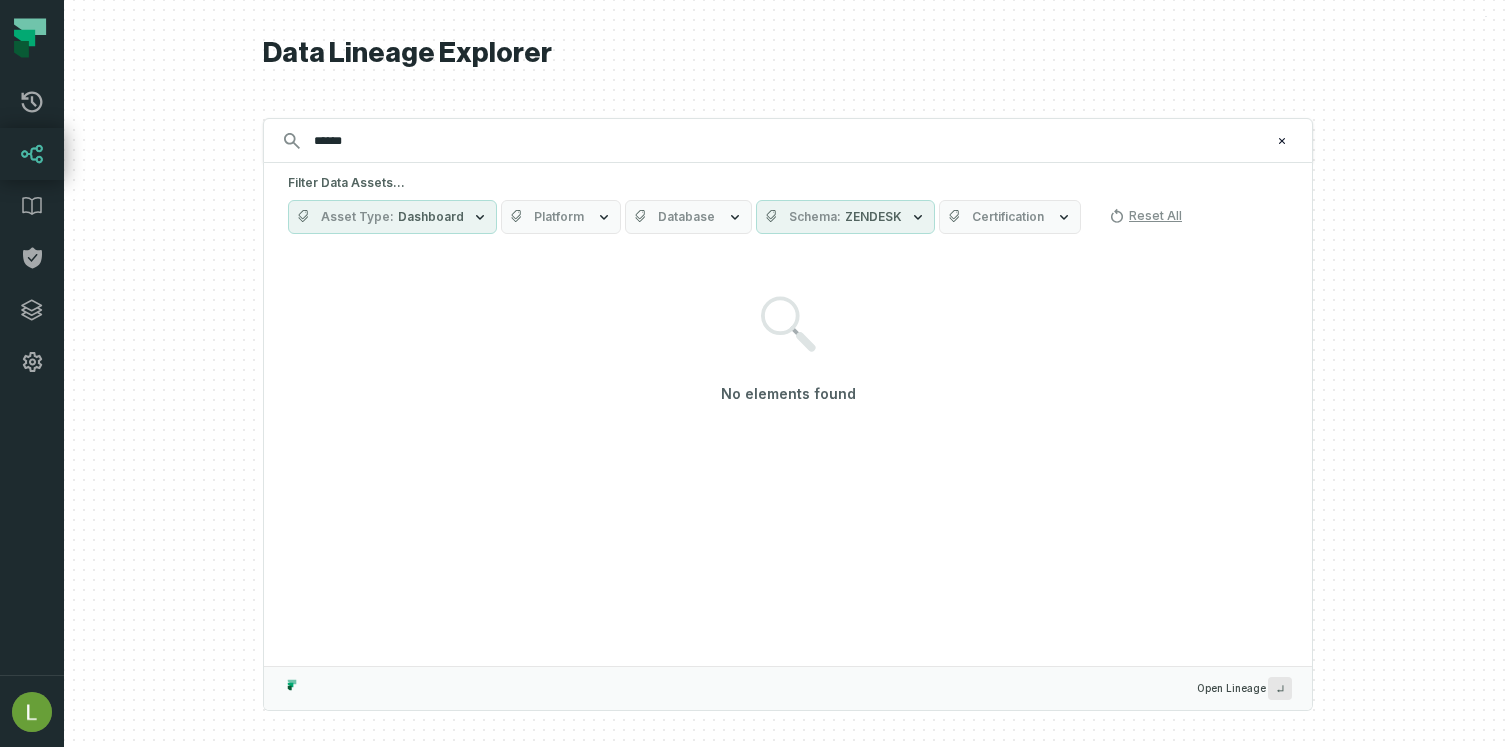 click on "Asset Type Dashboard" at bounding box center (392, 217) 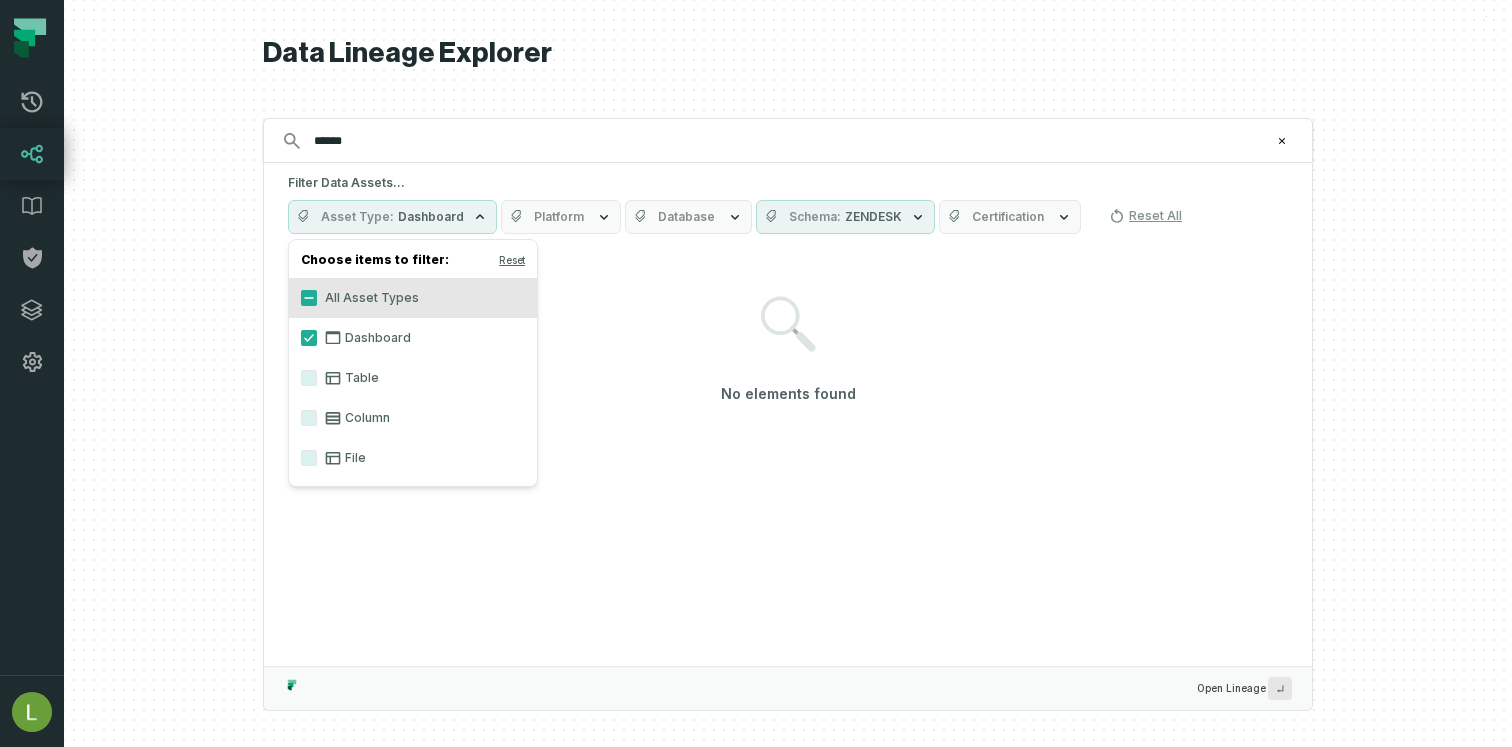 click on "All Asset Types" at bounding box center (413, 298) 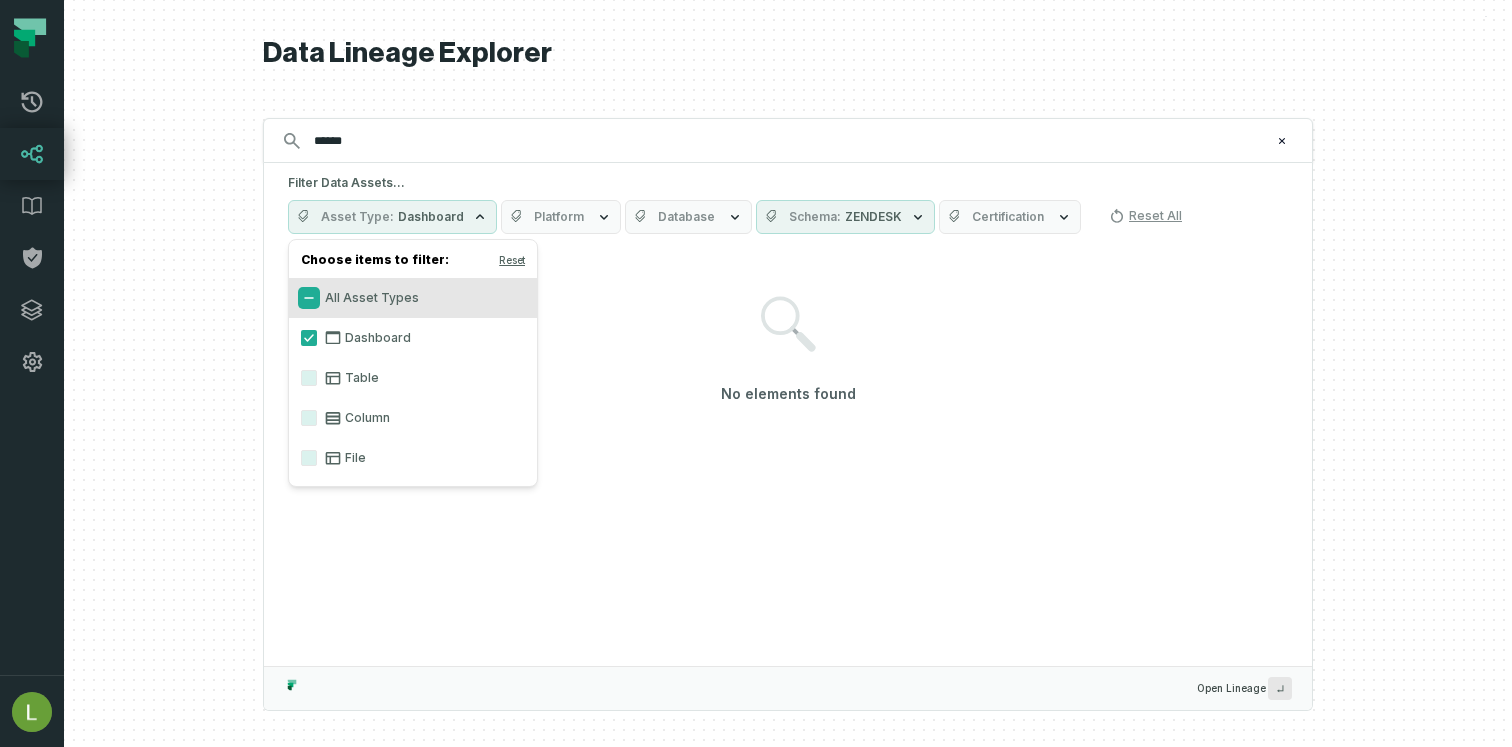 click on "All Asset Types" at bounding box center (309, 298) 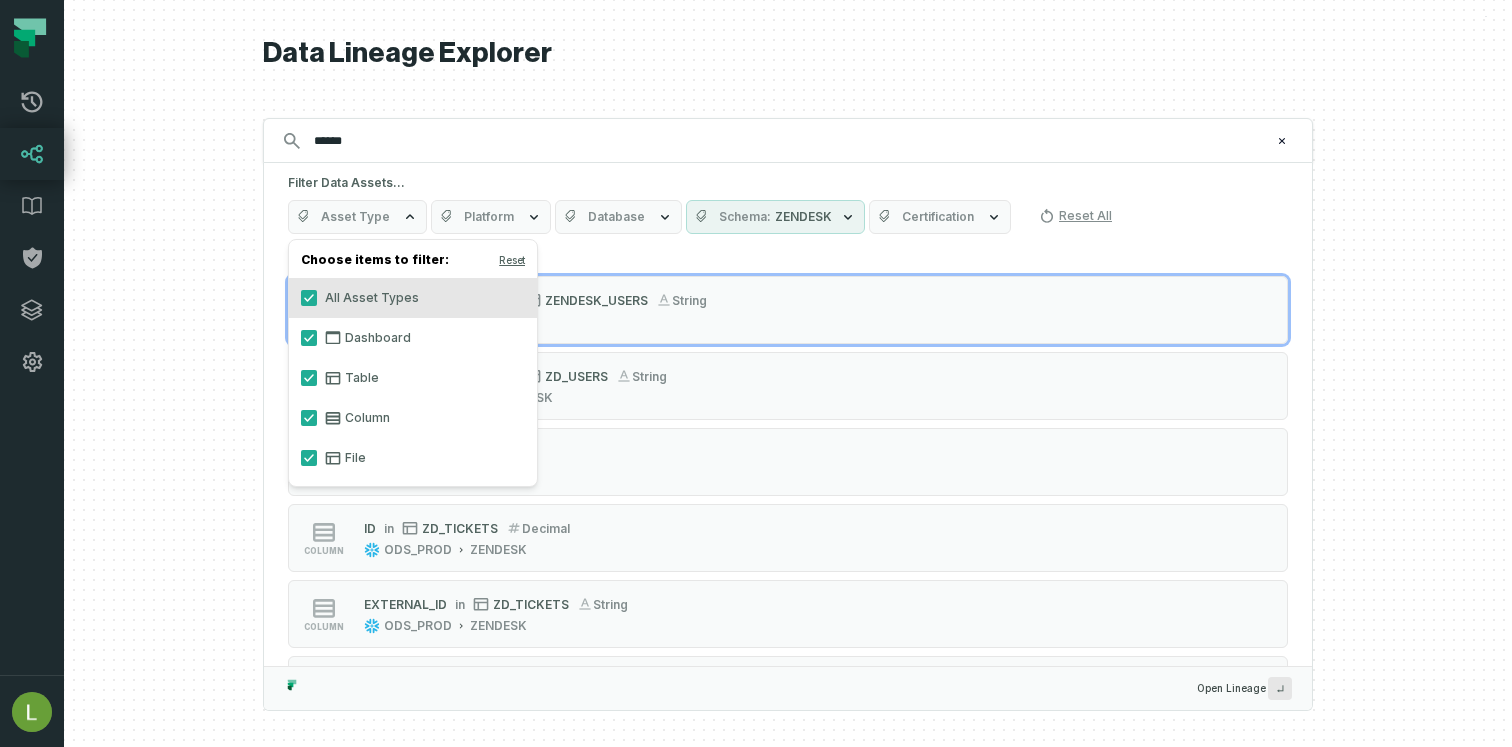 click at bounding box center [788, 373] 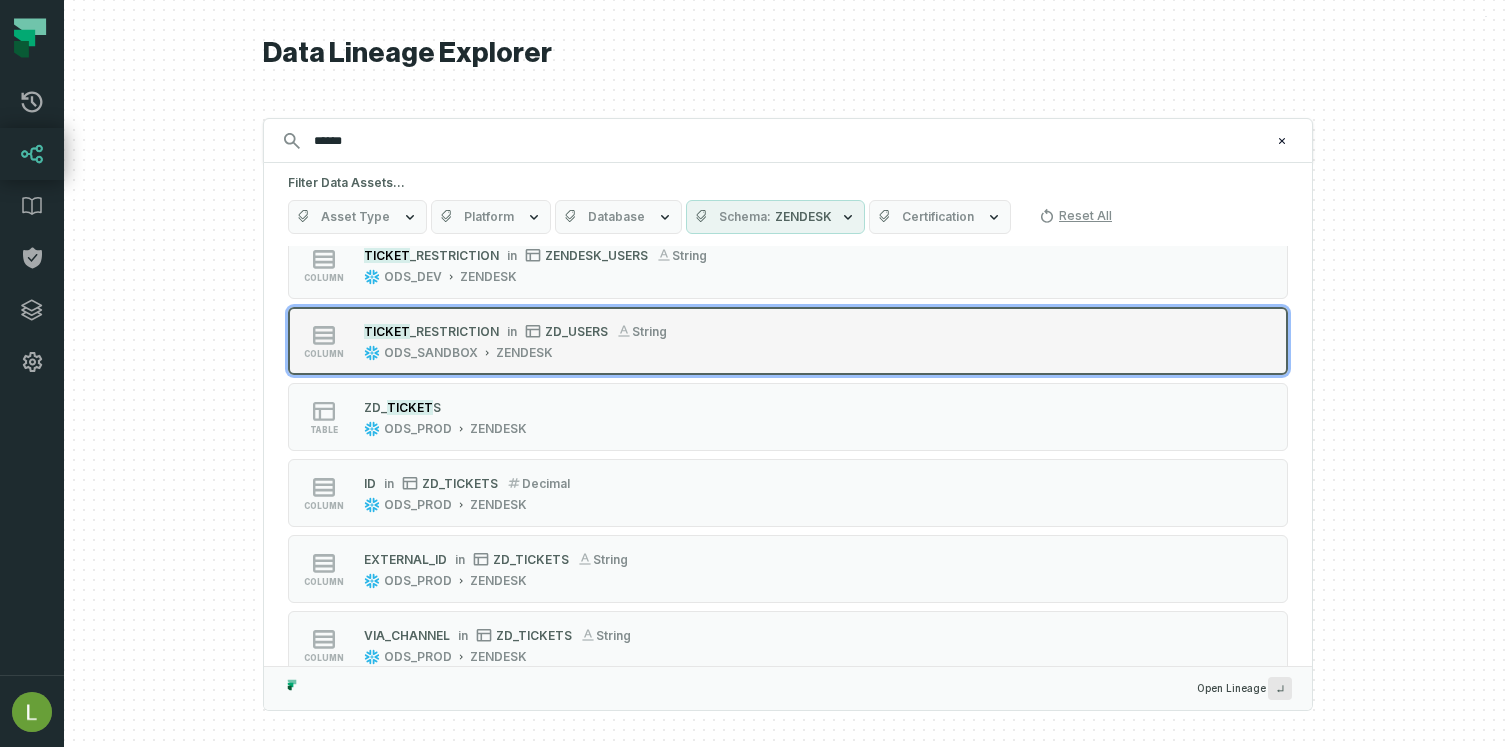 scroll, scrollTop: 52, scrollLeft: 0, axis: vertical 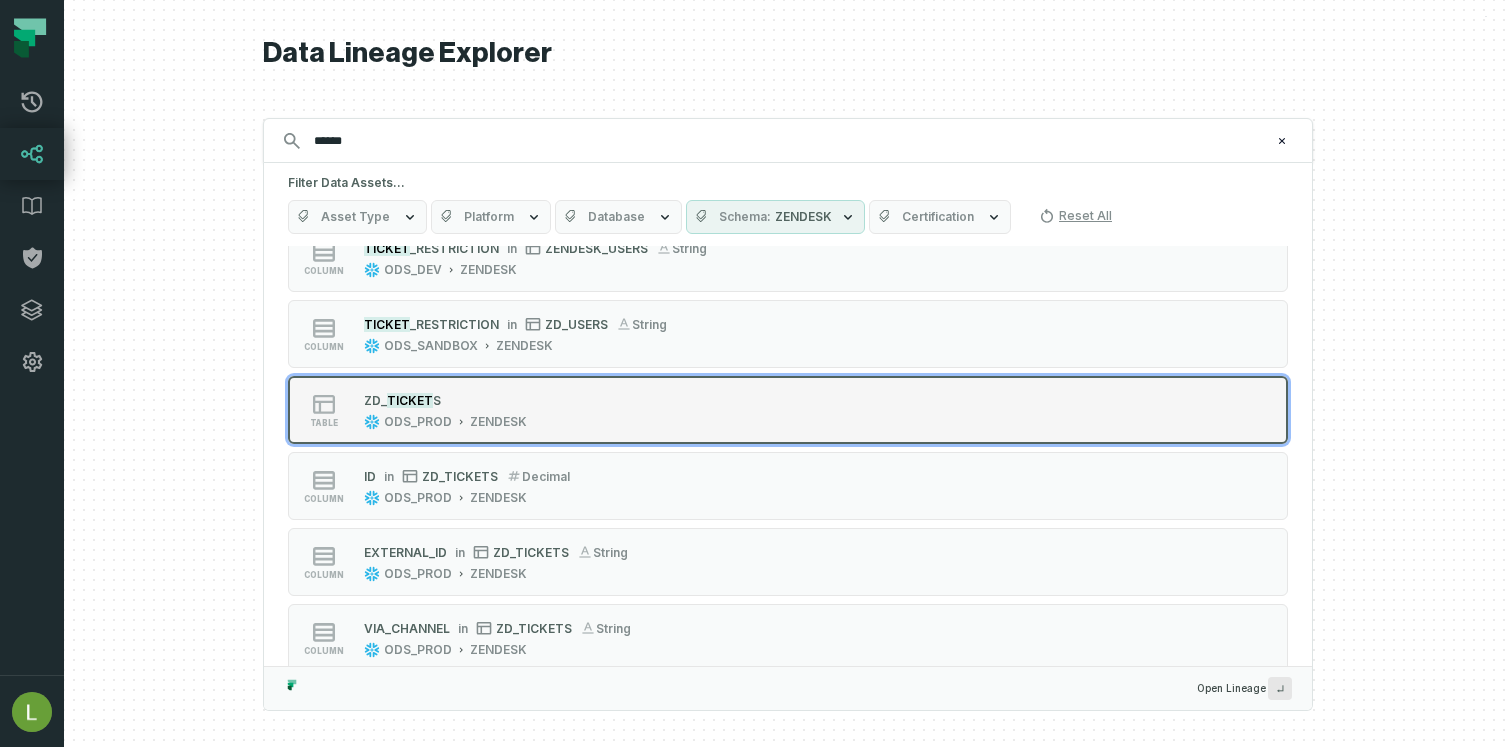 click on "table ZD_ TICKET S ODS_PROD ZENDESK" at bounding box center [542, 410] 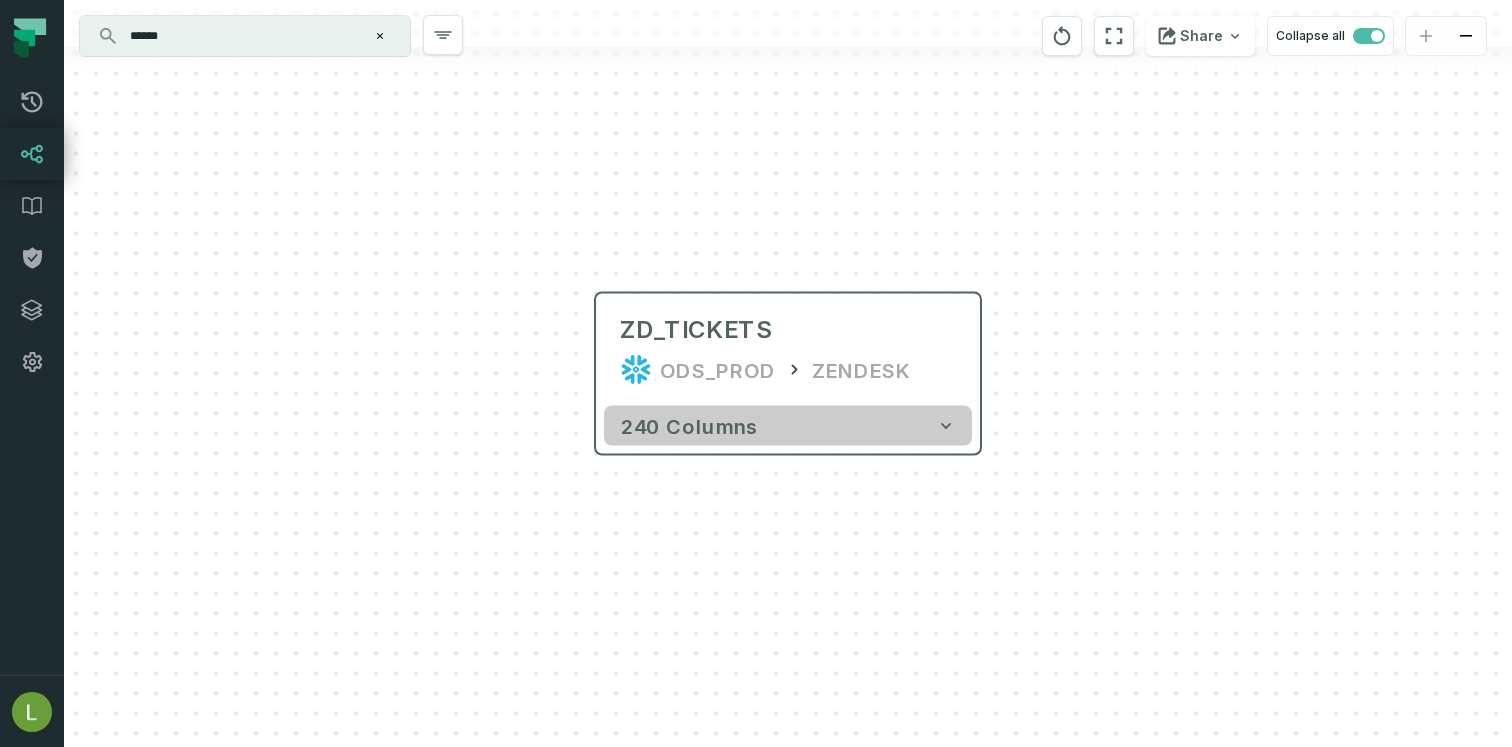 click on "240 columns" at bounding box center (689, 426) 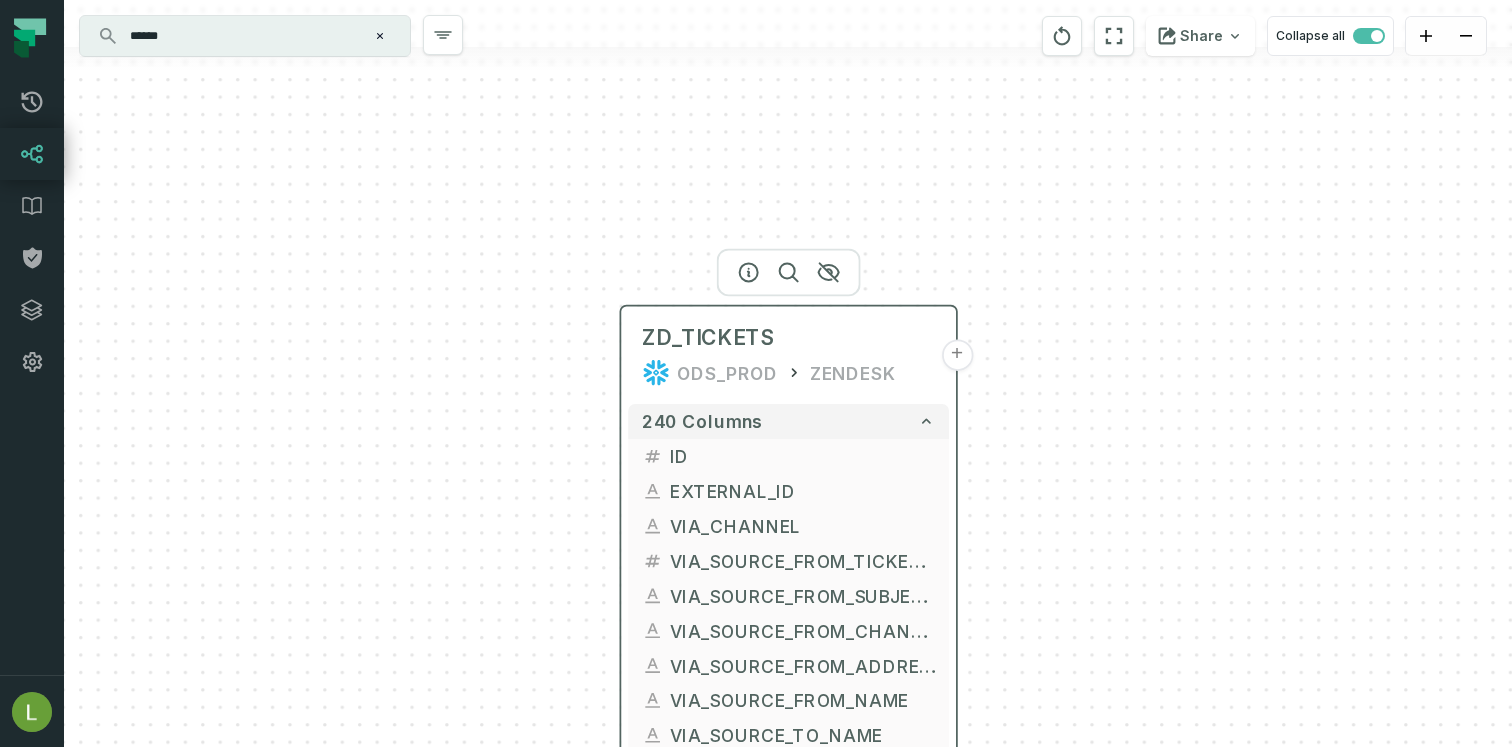 click on "+" at bounding box center [956, 355] 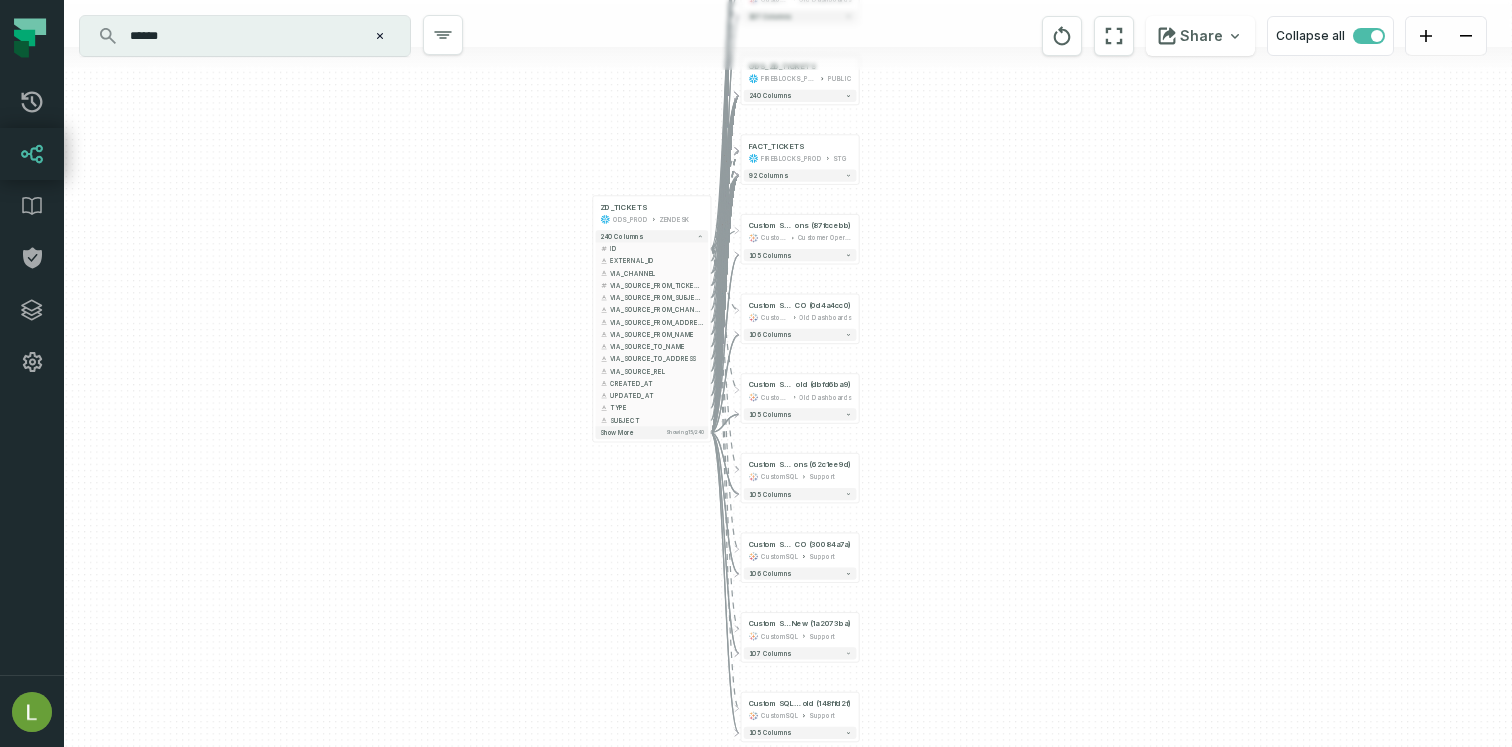 drag, startPoint x: 920, startPoint y: 414, endPoint x: 908, endPoint y: 276, distance: 138.52075 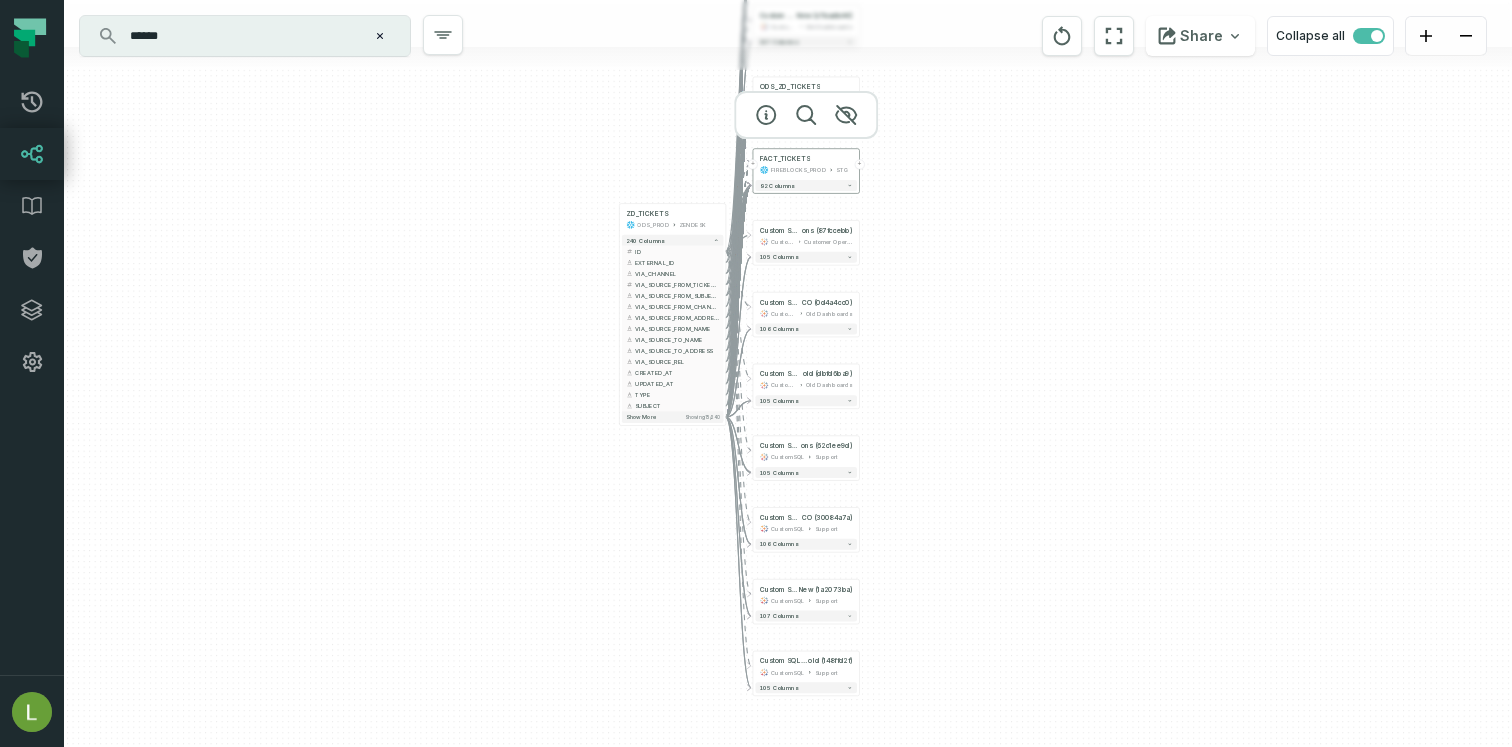 click on "FACT_TICKETS   FIREBLOCKS_PROD STG" at bounding box center [806, 164] 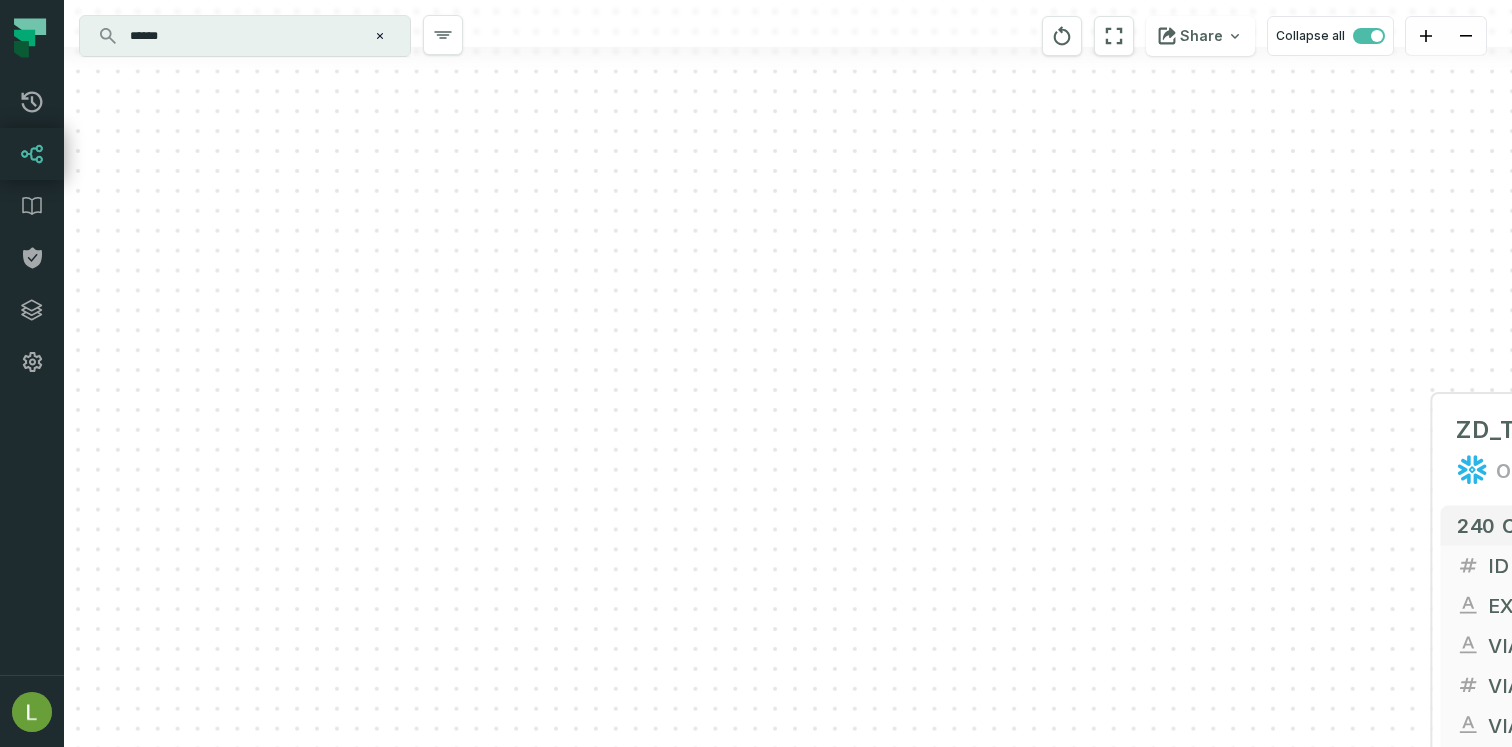 click on "******" at bounding box center (243, 36) 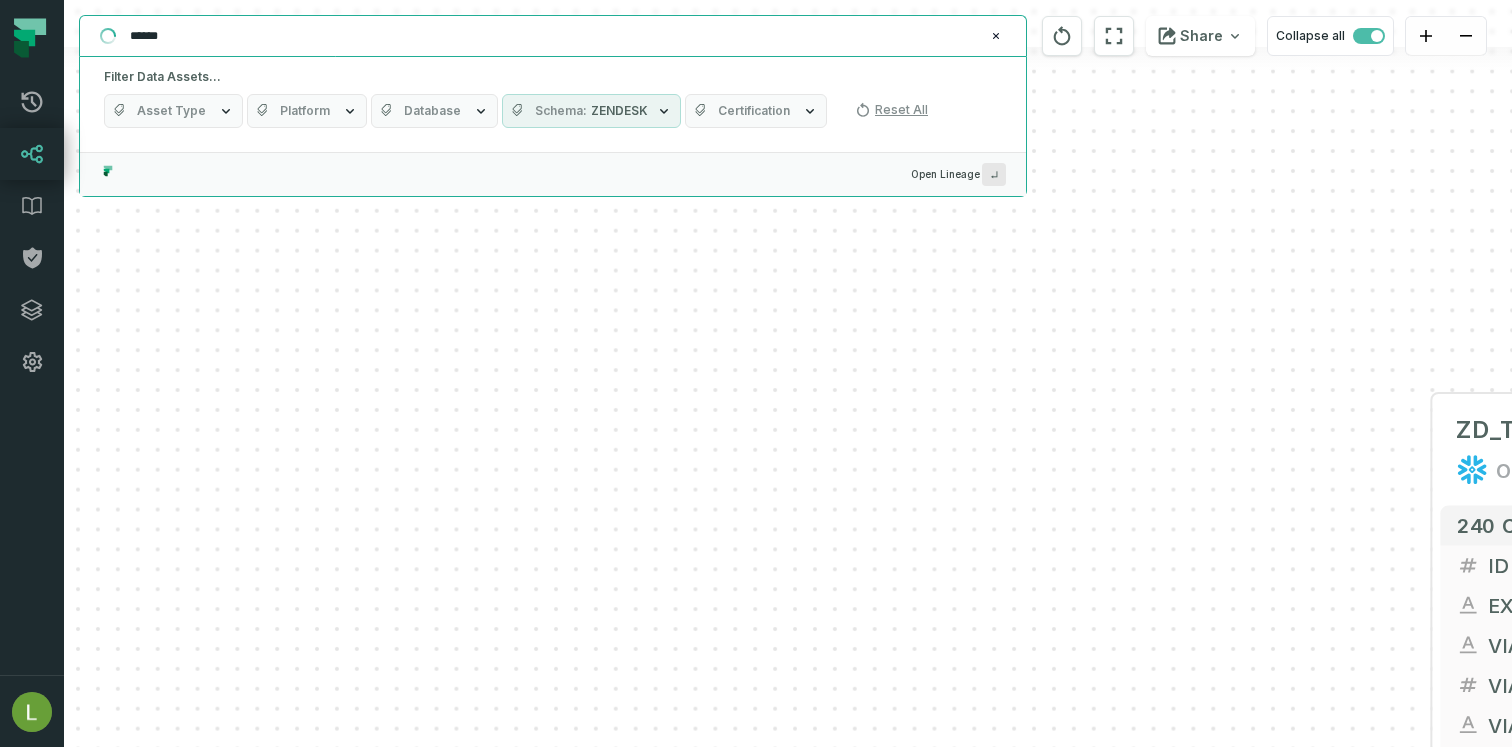 paste on "**********" 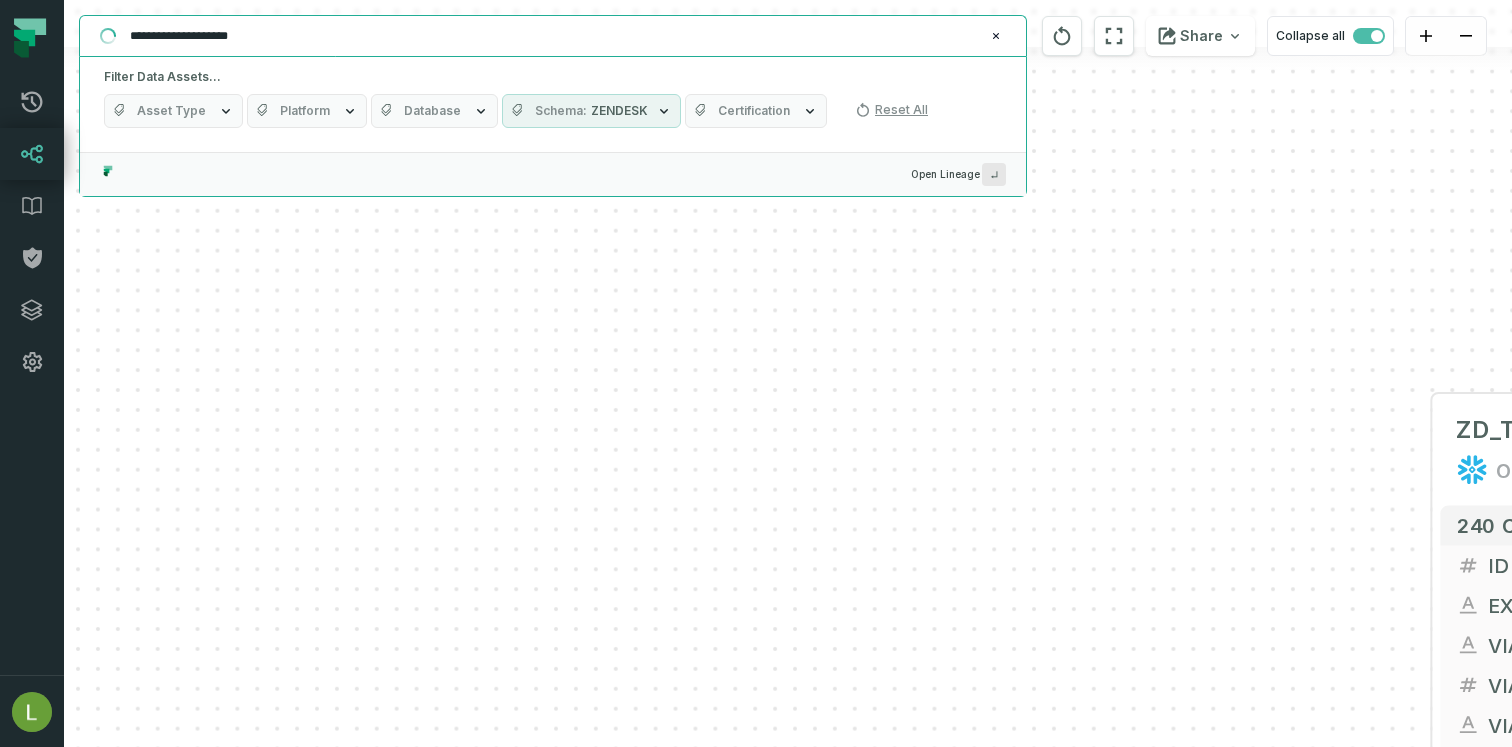 click on "**********" at bounding box center [551, 36] 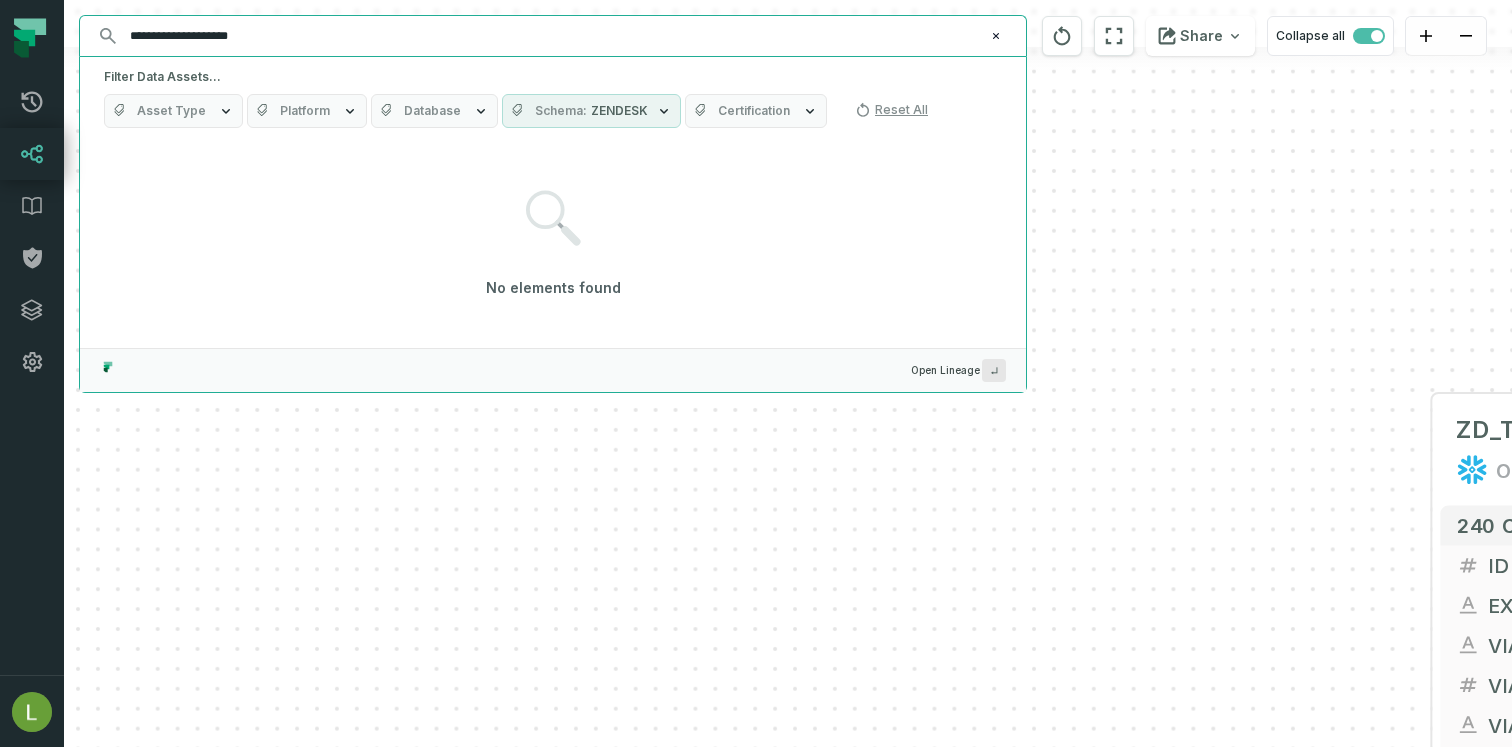paste 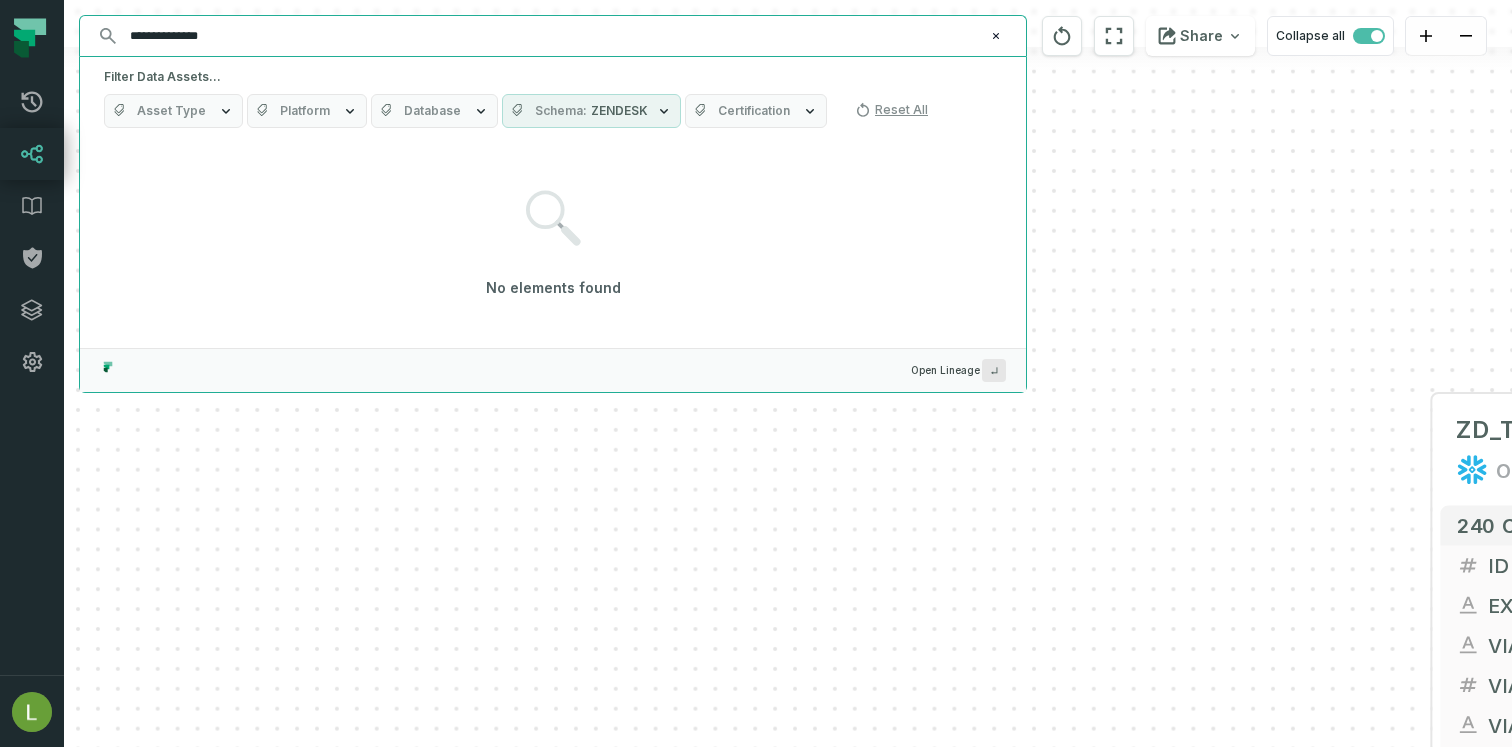 type on "**********" 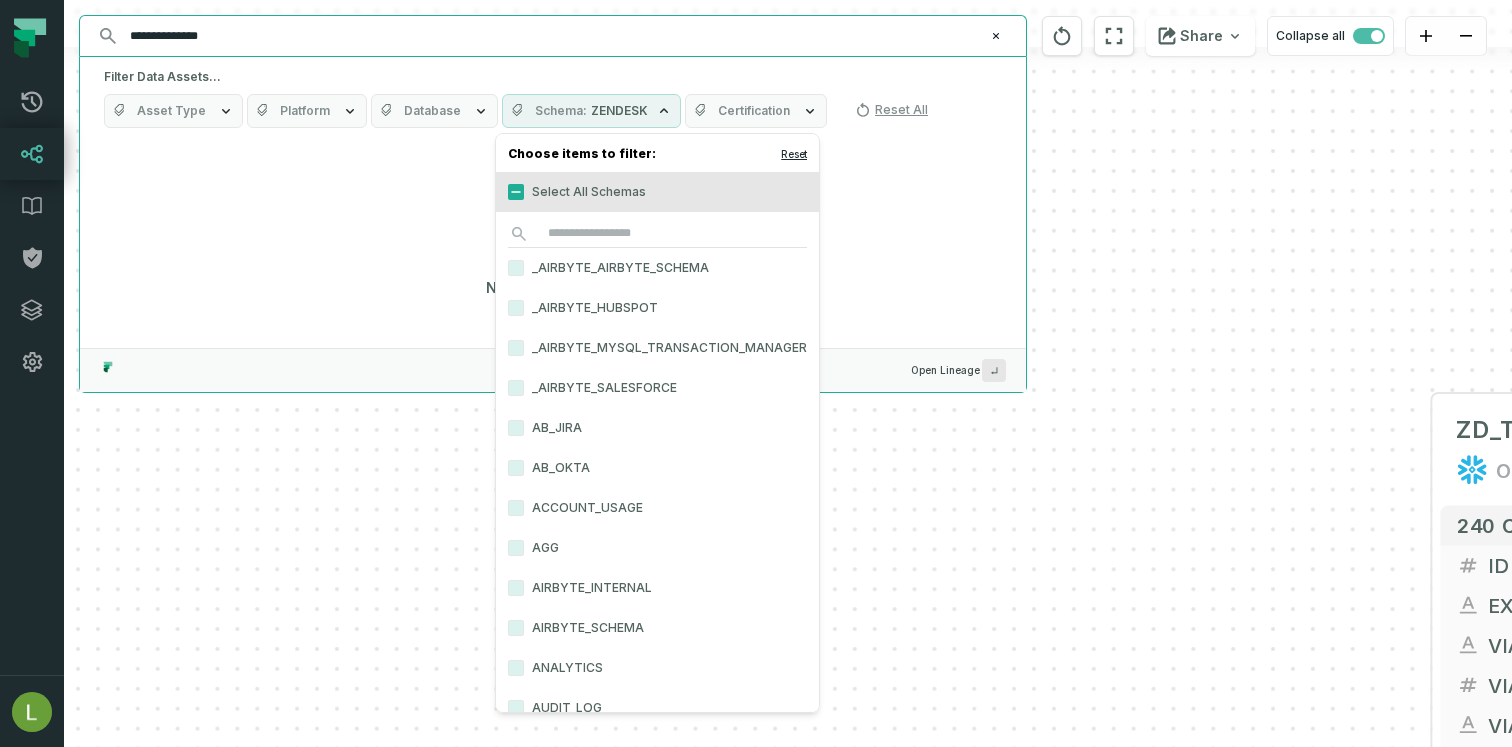click on "Reset" at bounding box center (794, 154) 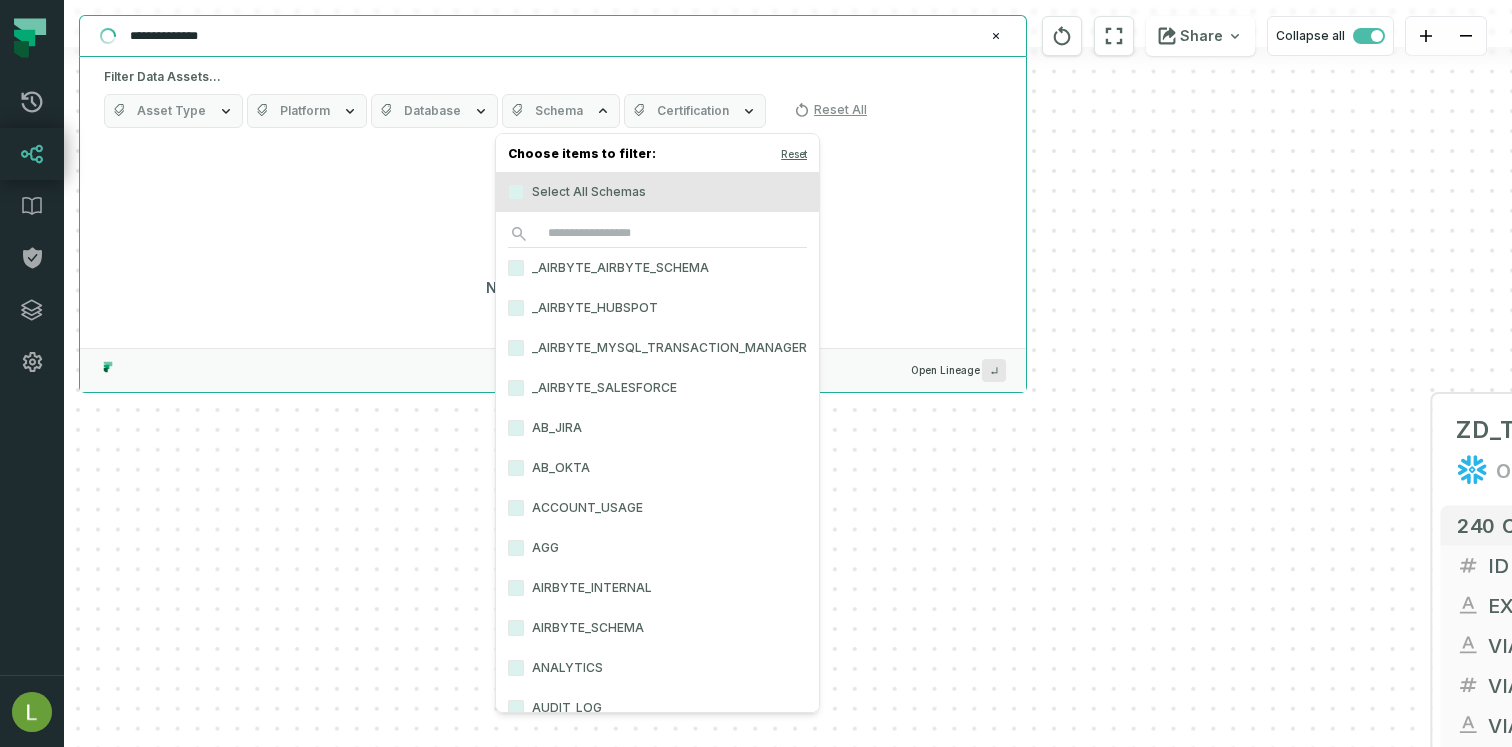 click on "No elements found" at bounding box center [553, 244] 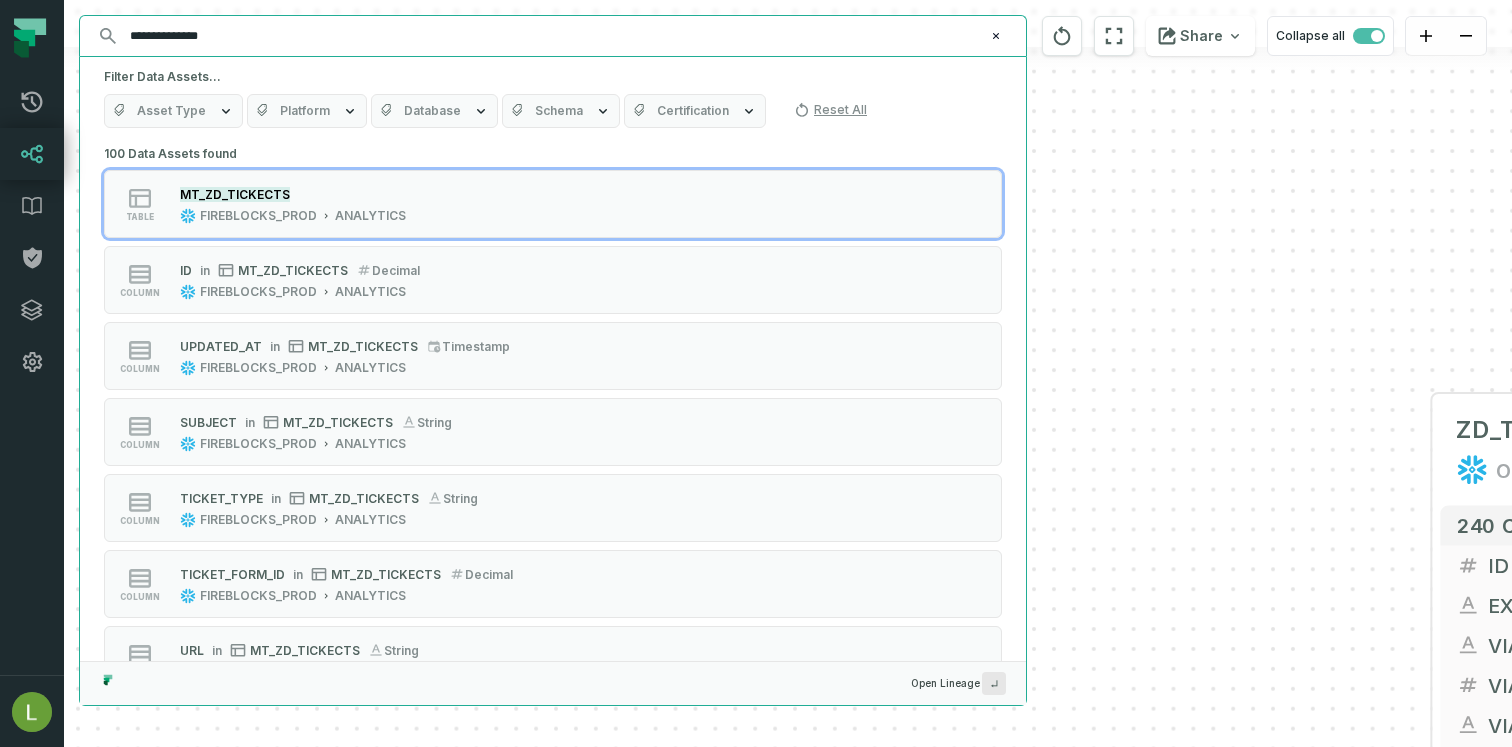 click on "**********" at bounding box center (551, 36) 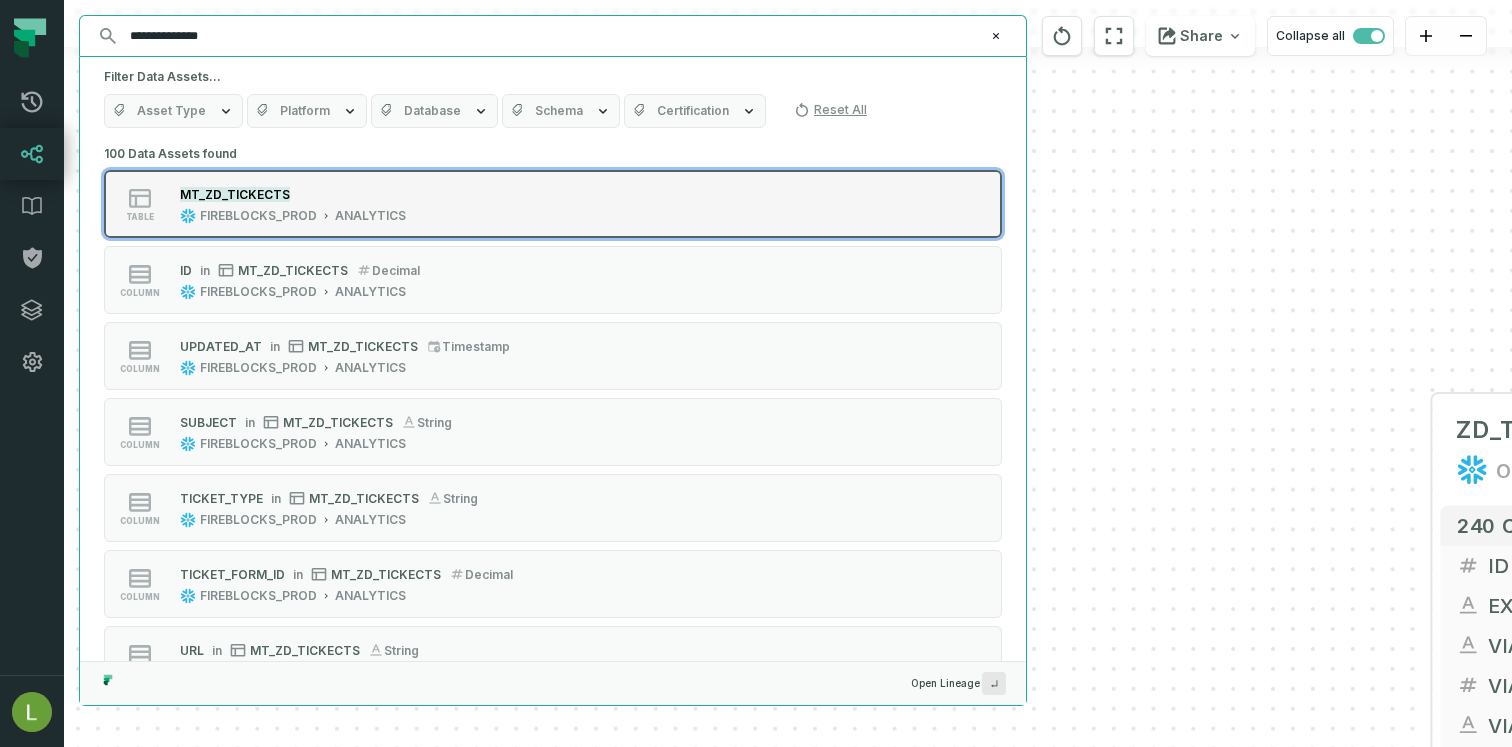 click on "ANALYTICS" at bounding box center [370, 216] 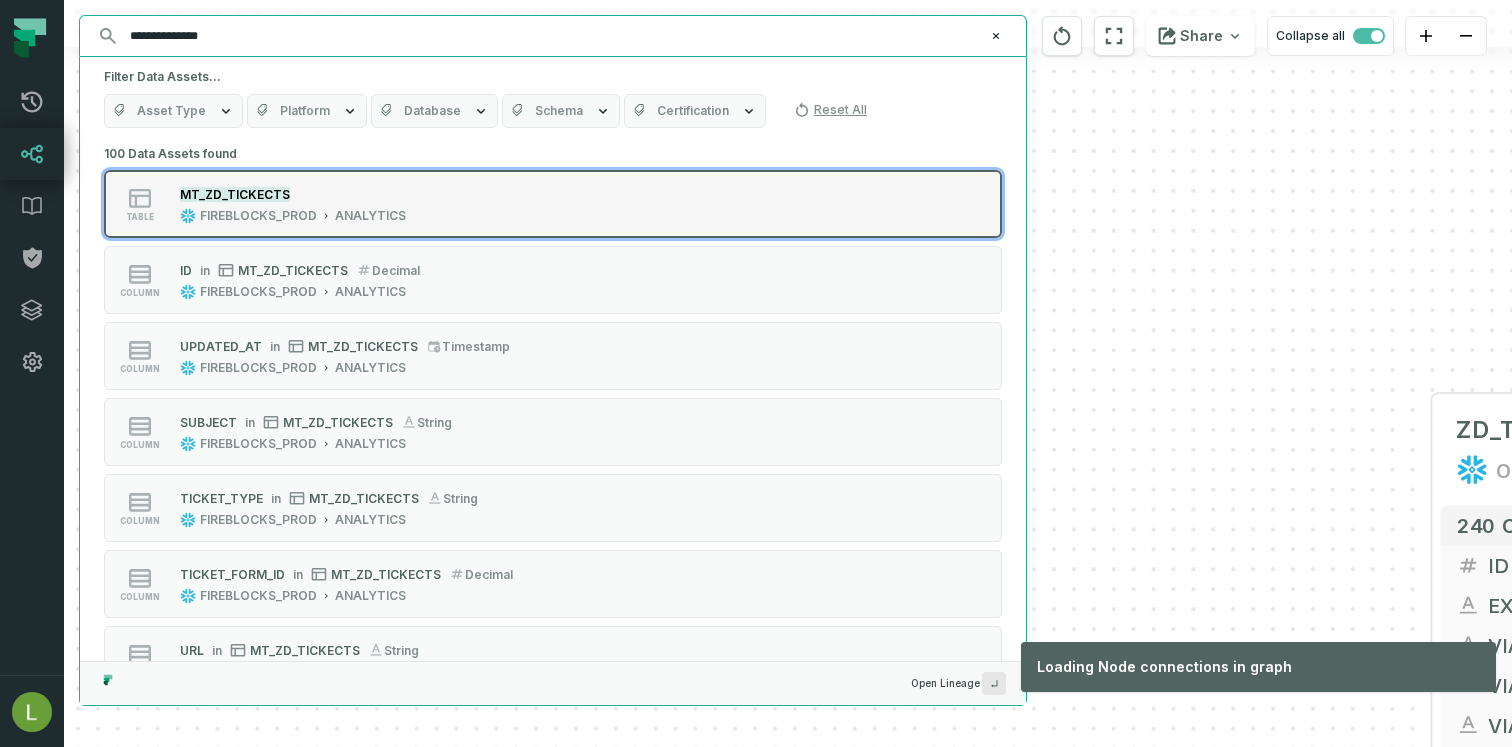 click on "table MT_ZD_TICKECTS FIREBLOCKS_PROD ANALYTICS" at bounding box center (358, 204) 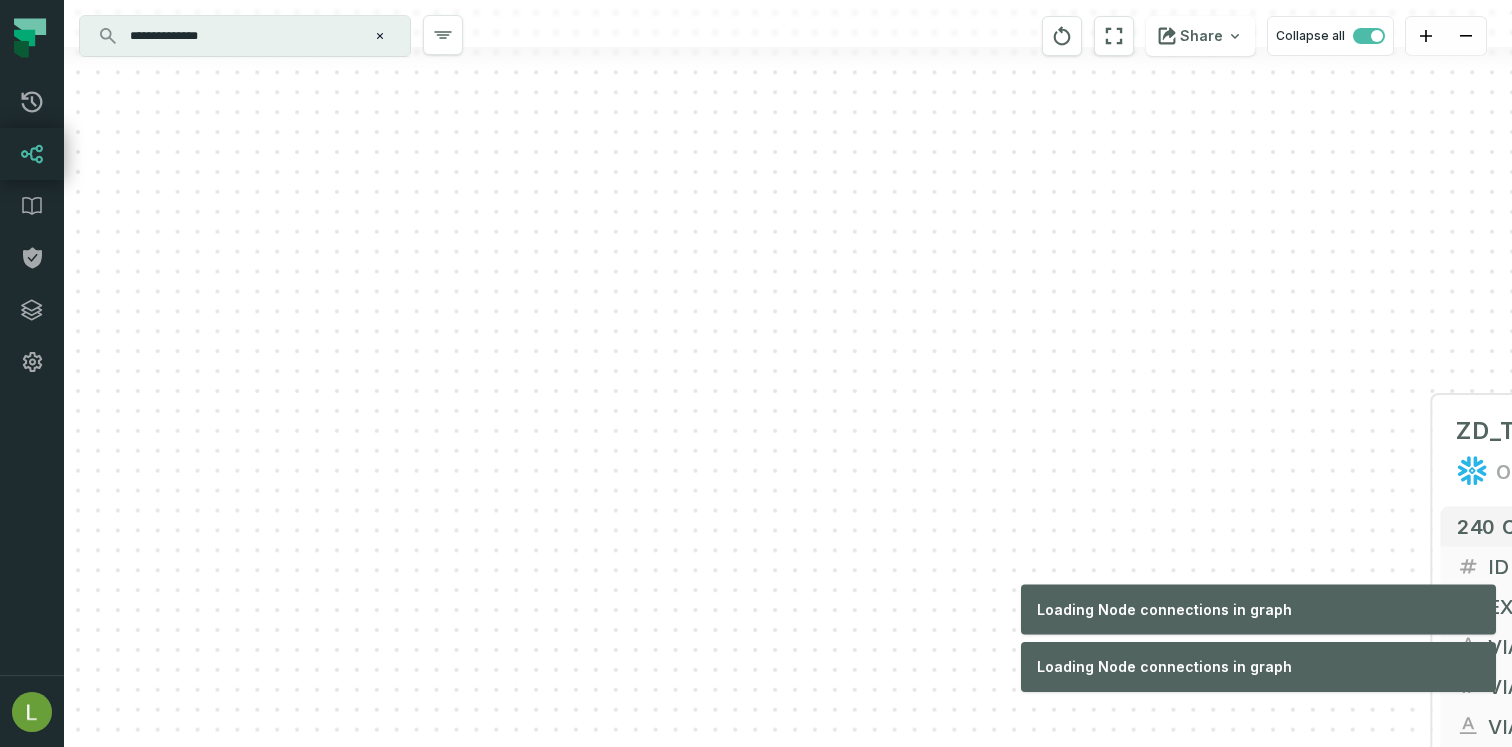 click on "- ZD_TICKETS_V   FIREBLOCKS_DEV REPORTING_PROD_TEMP 240 columns + Custom SQL Query1 @ Cross Customer Operations  New (c7badb44)   CustomSQL Old Dashboards + 107 columns - ODS_ZD_TICKETS   FIREBLOCKS_PROD PUBLIC 240 columns + FACT_TICKETS   FIREBLOCKS_PROD STG + 92 columns + Custom SQL Query1 @ Customer Operati ons (87fccebb)   CustomSQL Customer Operations + 105 columns + Custom SQL Query1 @ Cross Join  CO (0d4a4cc0)   CustomSQL Old Dashboards + 106 columns + Custom SQL Query1 @ Customer Operations  old (dbfd6ba9)   CustomSQL Old Dashboards + 105 columns + Custom SQL Query1 @ Customer Operati ons (62c1ee9d)   CustomSQL Support + 105 columns + Custom SQL Query1 @ Cross Join  CO (30084a7a)   CustomSQL Support + 106 columns + Custom SQL Query1 @ Cross Customer Operations  New (1a2073ba)   CustomSQL Support + 107 columns + Custom SQL Query1 @ Customer Operations  old (148ffd2f)   CustomSQL Support + 105 columns ZD_TICKETS   ODS_PROD ZENDESK - 240 columns ID - EXTERNAL_ID - VIA_CHANNEL - VIA_SOURCE_FROM_TICKET_ID" at bounding box center (788, 373) 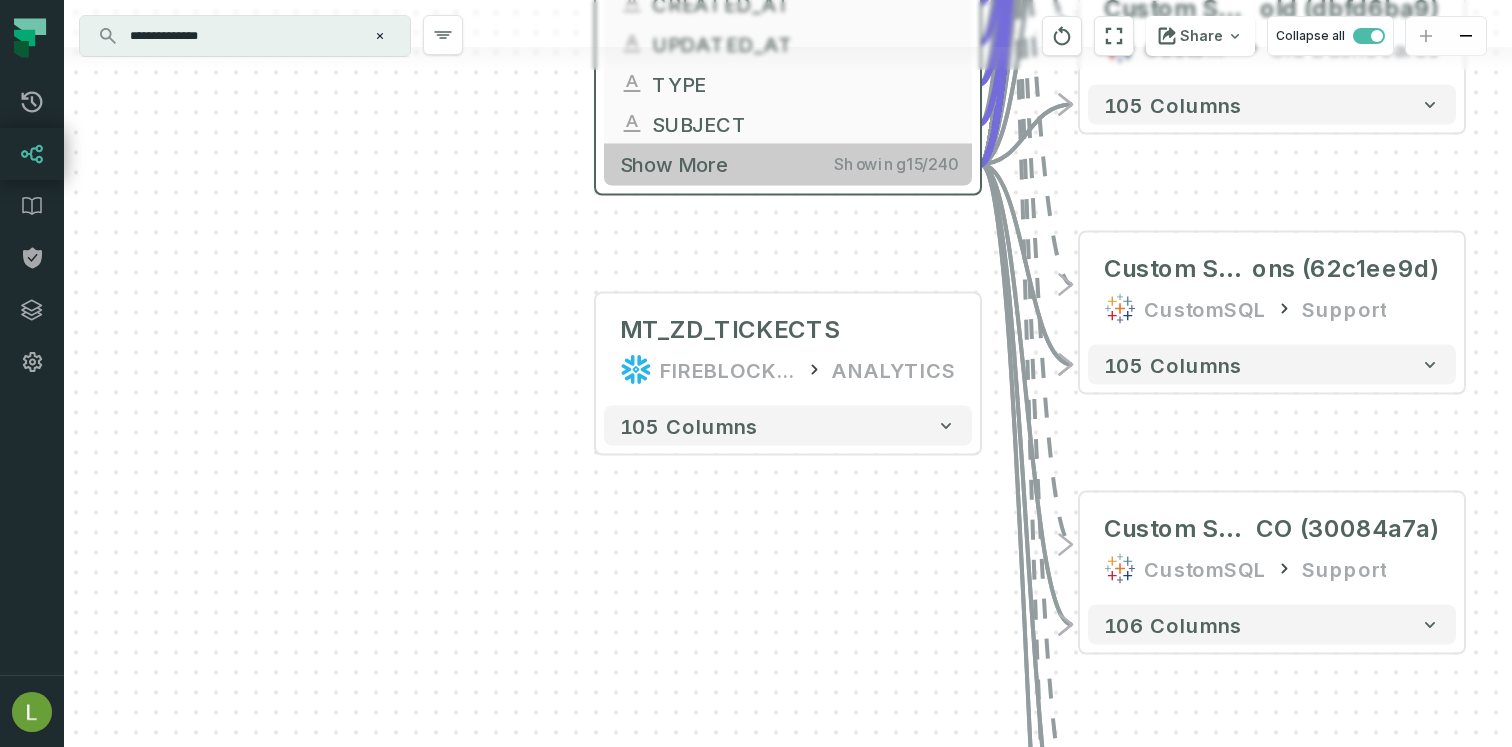 click on "Showing  15 / 240" at bounding box center (895, 164) 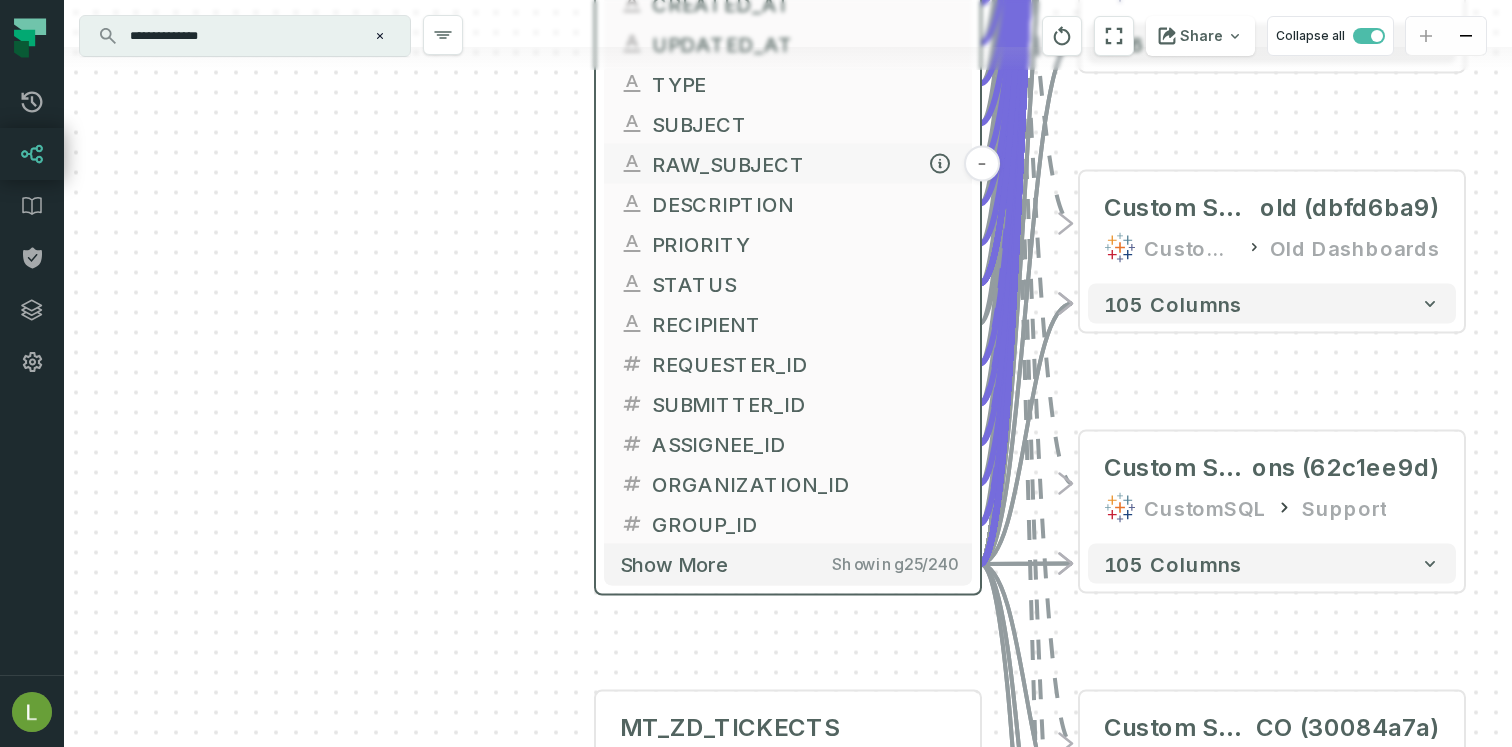 type 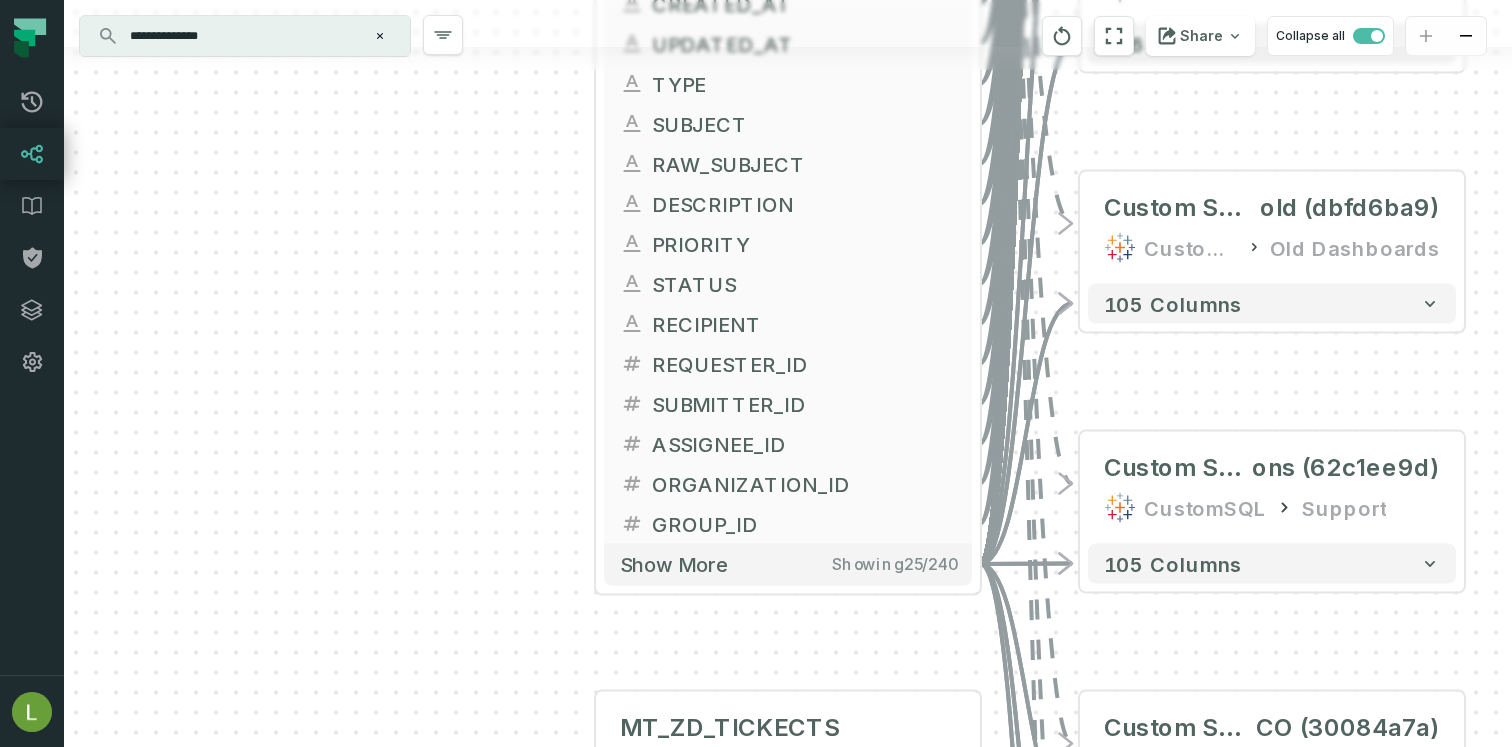 click on "- ZD_TICKETS_V   FIREBLOCKS_DEV REPORTING_PROD_TEMP 240 columns + Custom SQL Query1 @ Cross Customer Operations  New (c7badb44)   CustomSQL Old Dashboards + 107 columns - ODS_ZD_TICKETS   FIREBLOCKS_PROD PUBLIC 240 columns + Custom SQL Query1 @ Customer Operati ons (87fccebb)   CustomSQL Customer Operations + 105 columns + Custom SQL Query1 @ Cross Join  CO (0d4a4cc0)   CustomSQL Old Dashboards + 106 columns + Custom SQL Query1 @ Customer Operations  old (dbfd6ba9)   CustomSQL Old Dashboards + 105 columns + Custom SQL Query1 @ Customer Operati ons (62c1ee9d)   CustomSQL Support + 105 columns + Custom SQL Query1 @ Cross Join  CO (30084a7a)   CustomSQL Support + 106 columns + Custom SQL Query1 @ Cross Customer Operations  New (1a2073ba)   CustomSQL Support + 107 columns + Custom SQL Query1 @ Customer Operations  old (148ffd2f)   CustomSQL Support + 105 columns ZD_TICKETS   ODS_PROD ZENDESK + 240 columns ID + EXTERNAL_ID - VIA_CHANNEL + VIA_SOURCE_FROM_TICKET_ID + VIA_SOURCE_FROM_SUBJECT + - + + + + + CREATED_AT" at bounding box center [788, 373] 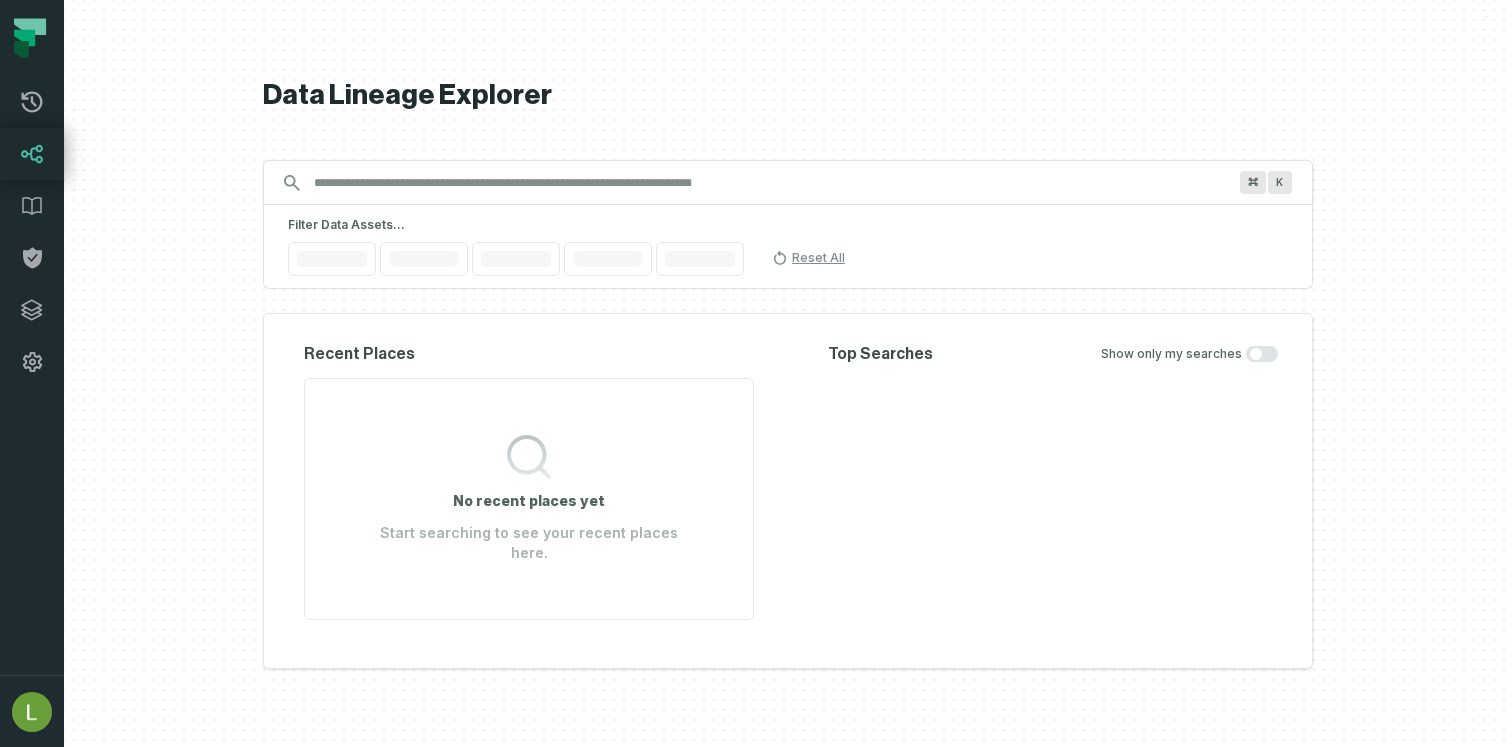 scroll, scrollTop: 0, scrollLeft: 0, axis: both 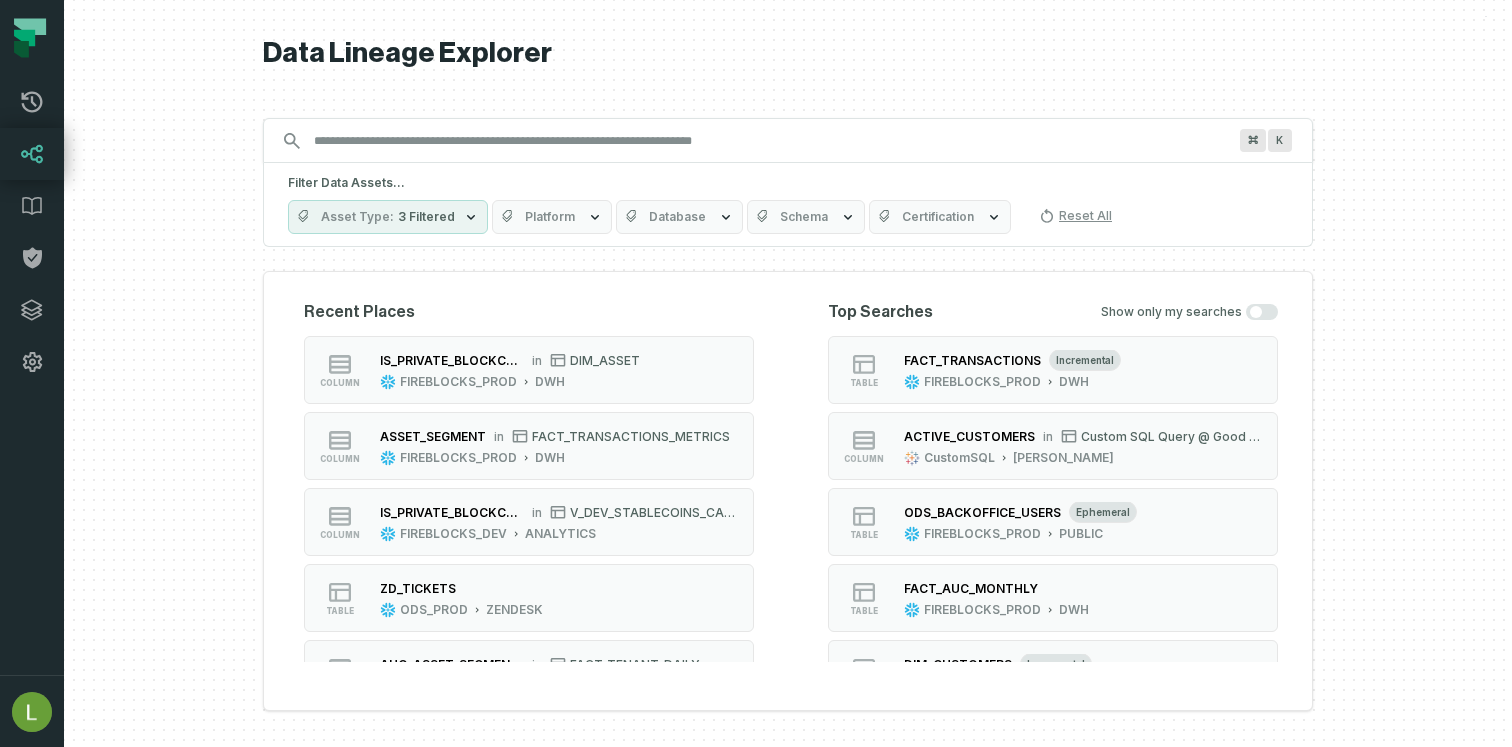 click on "Discovery Provider cmdk menu" at bounding box center [770, 141] 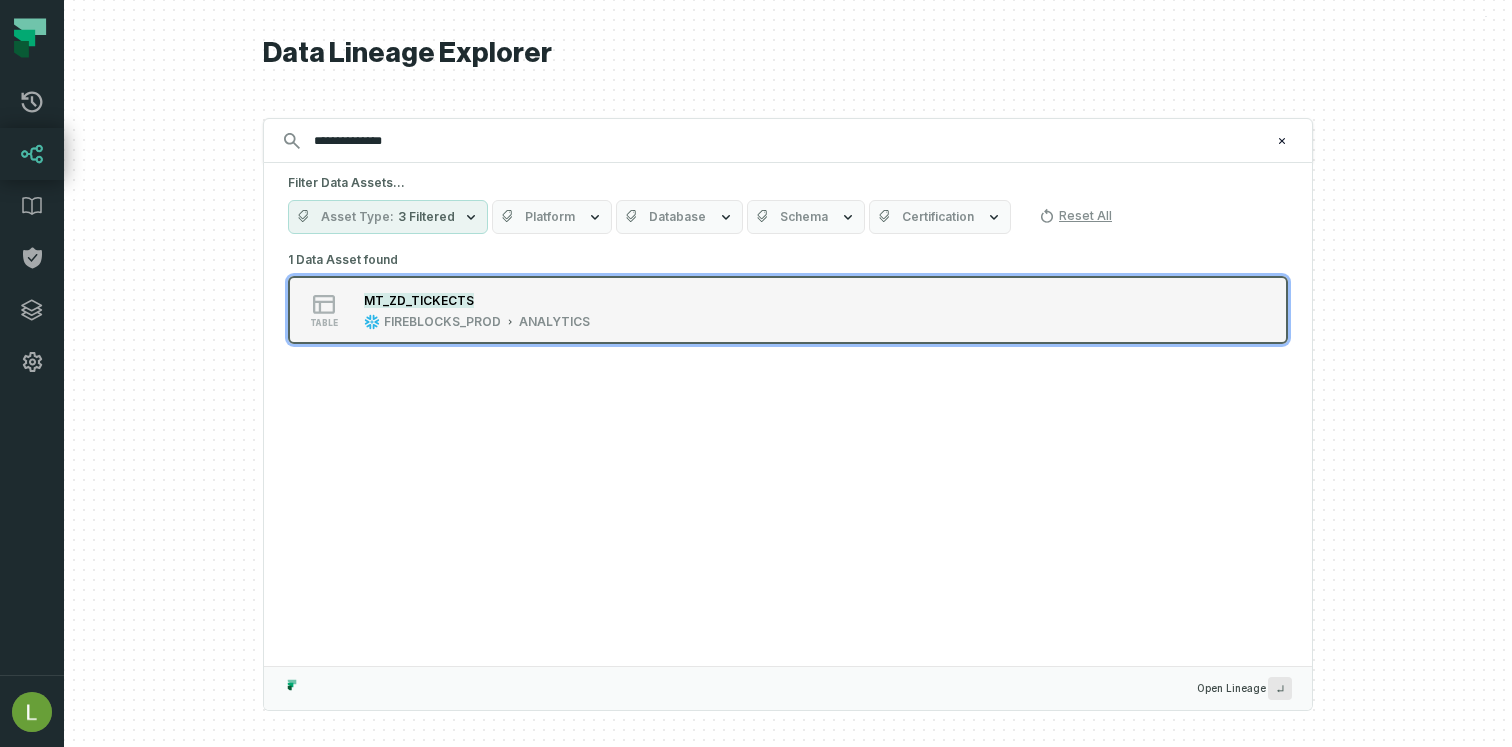 type on "**********" 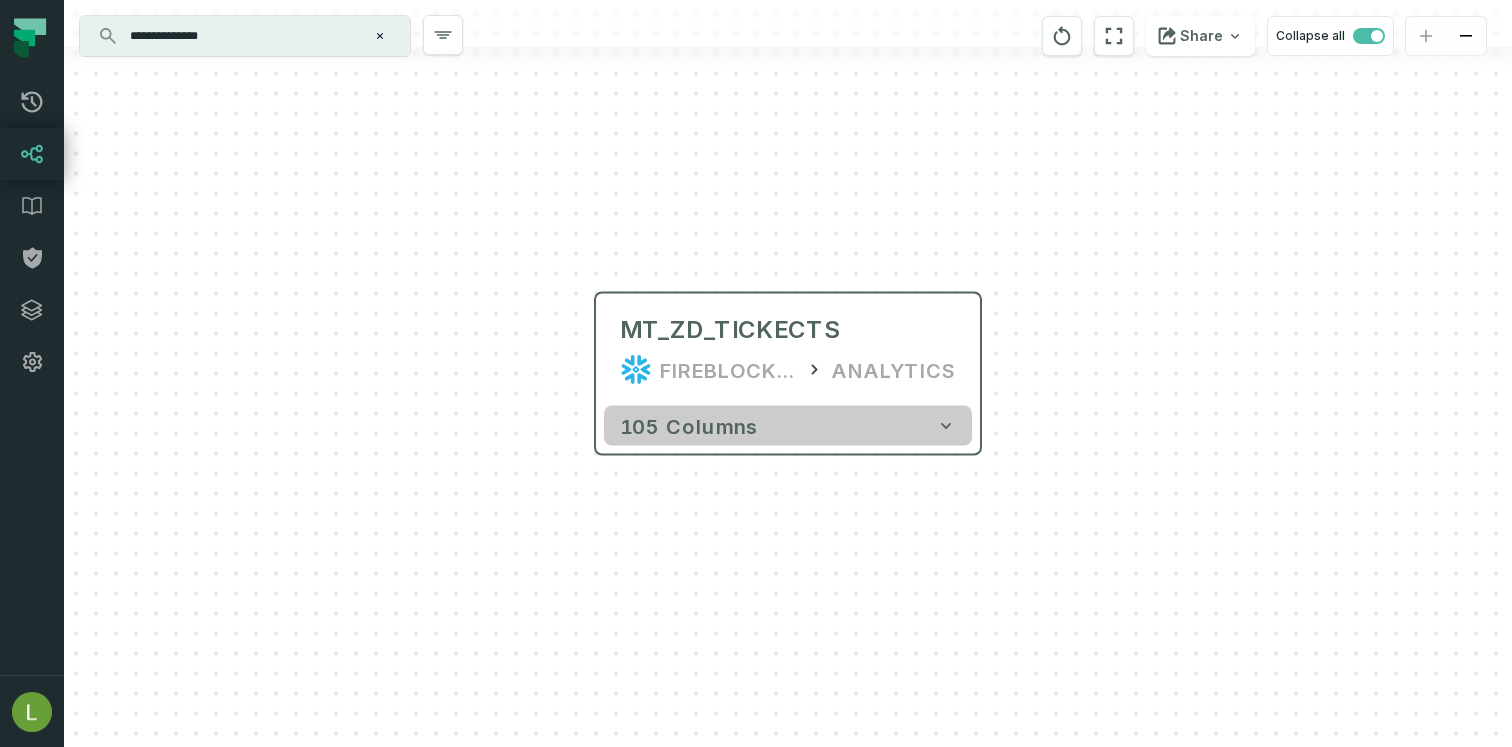 click on "105 columns" at bounding box center [788, 426] 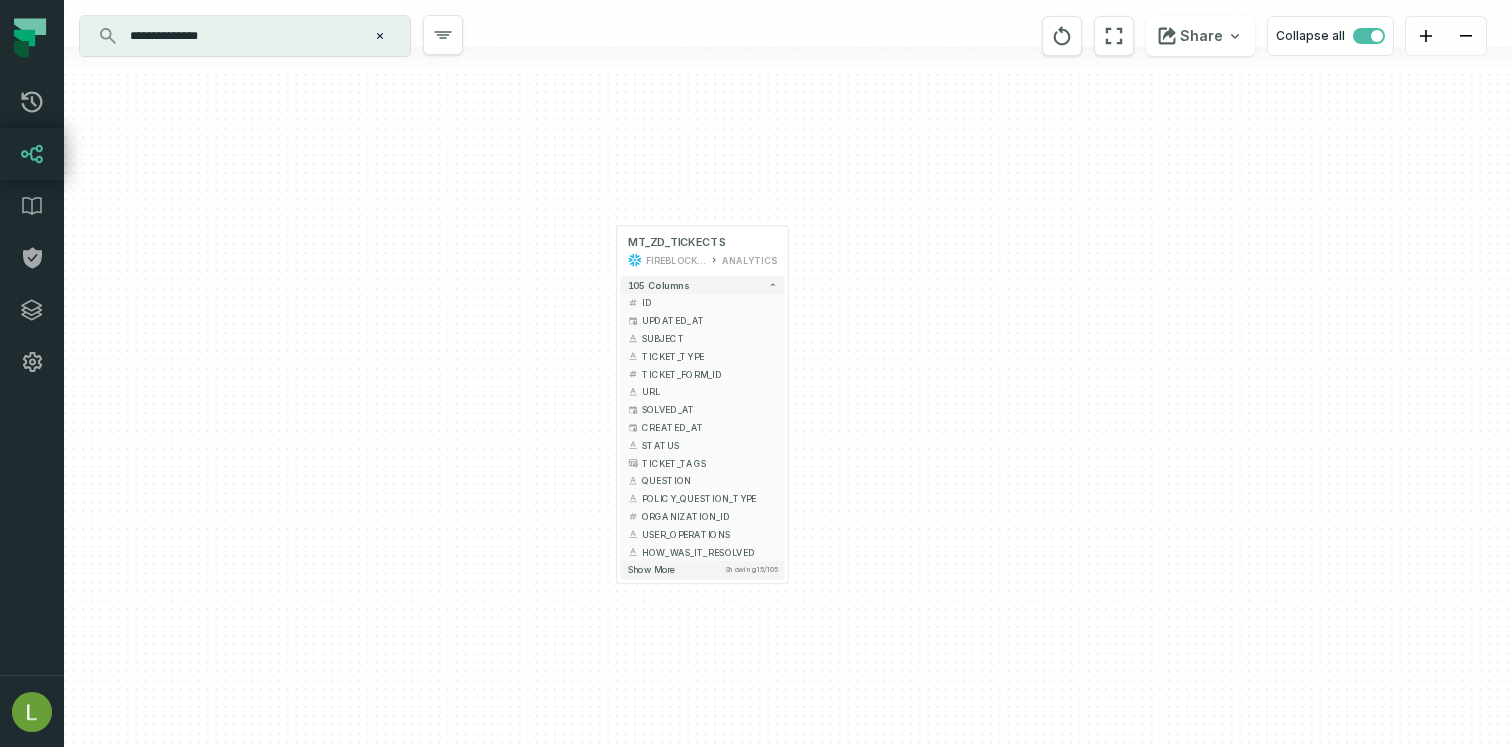 drag, startPoint x: 539, startPoint y: 497, endPoint x: 582, endPoint y: 340, distance: 162.78206 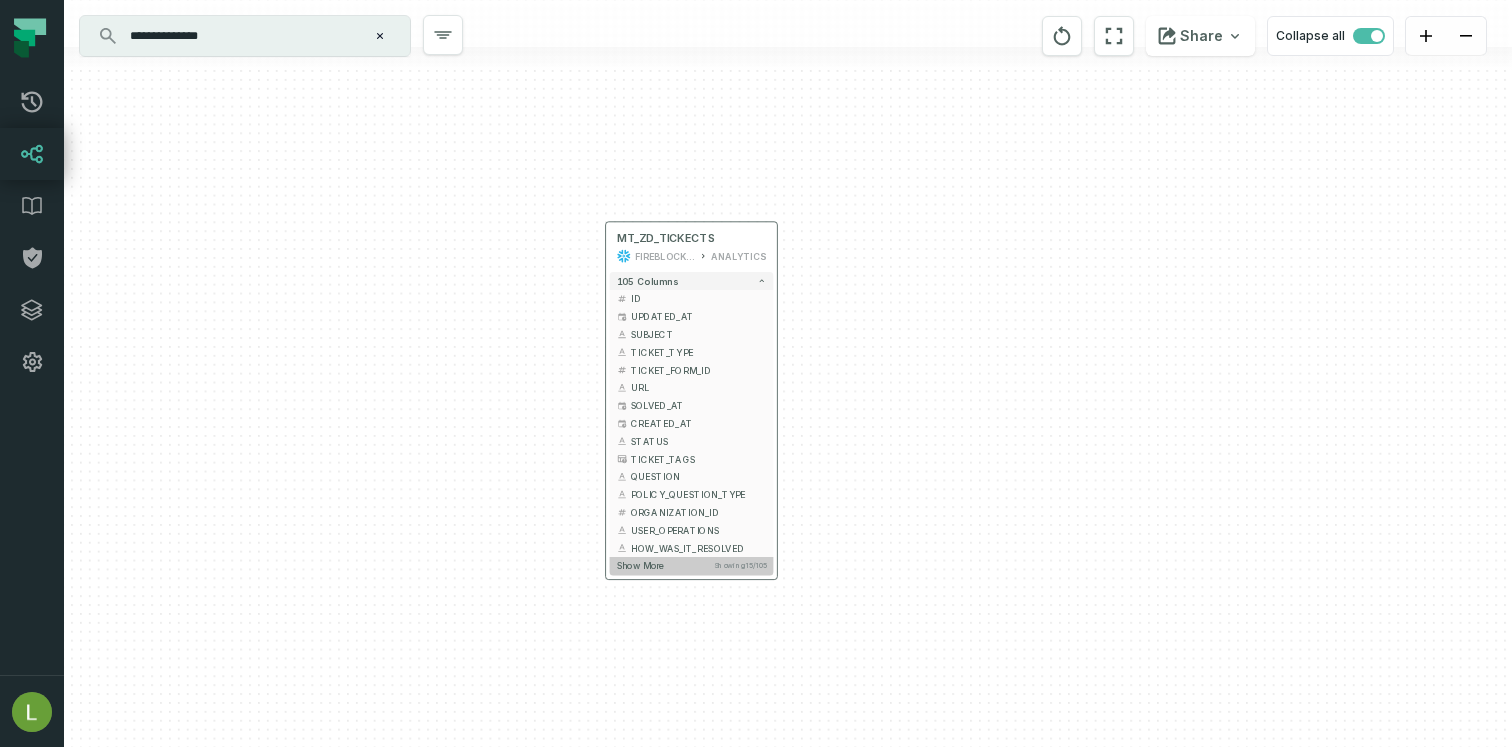 click on "Show more" at bounding box center [641, 565] 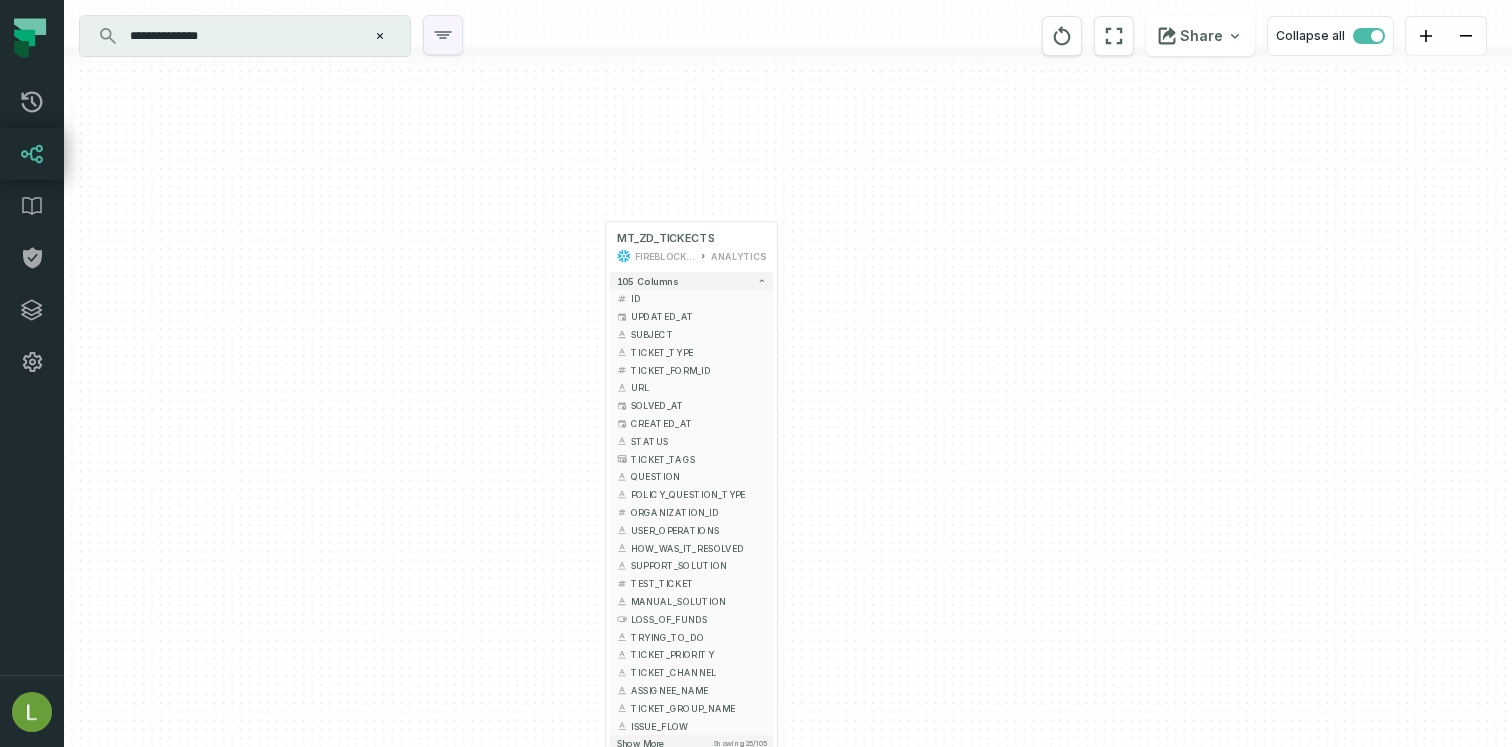 click at bounding box center (443, 35) 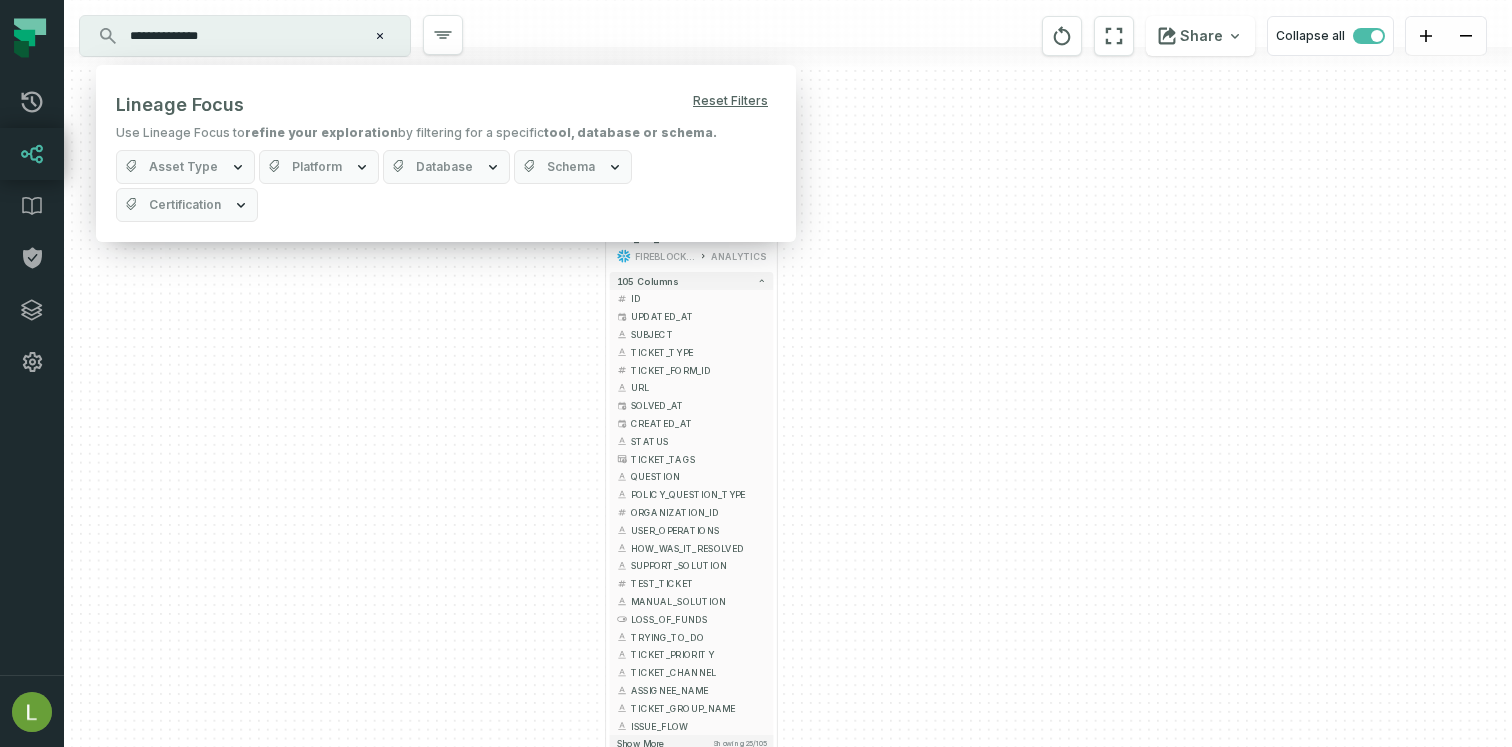 click on "Asset Type" at bounding box center (183, 167) 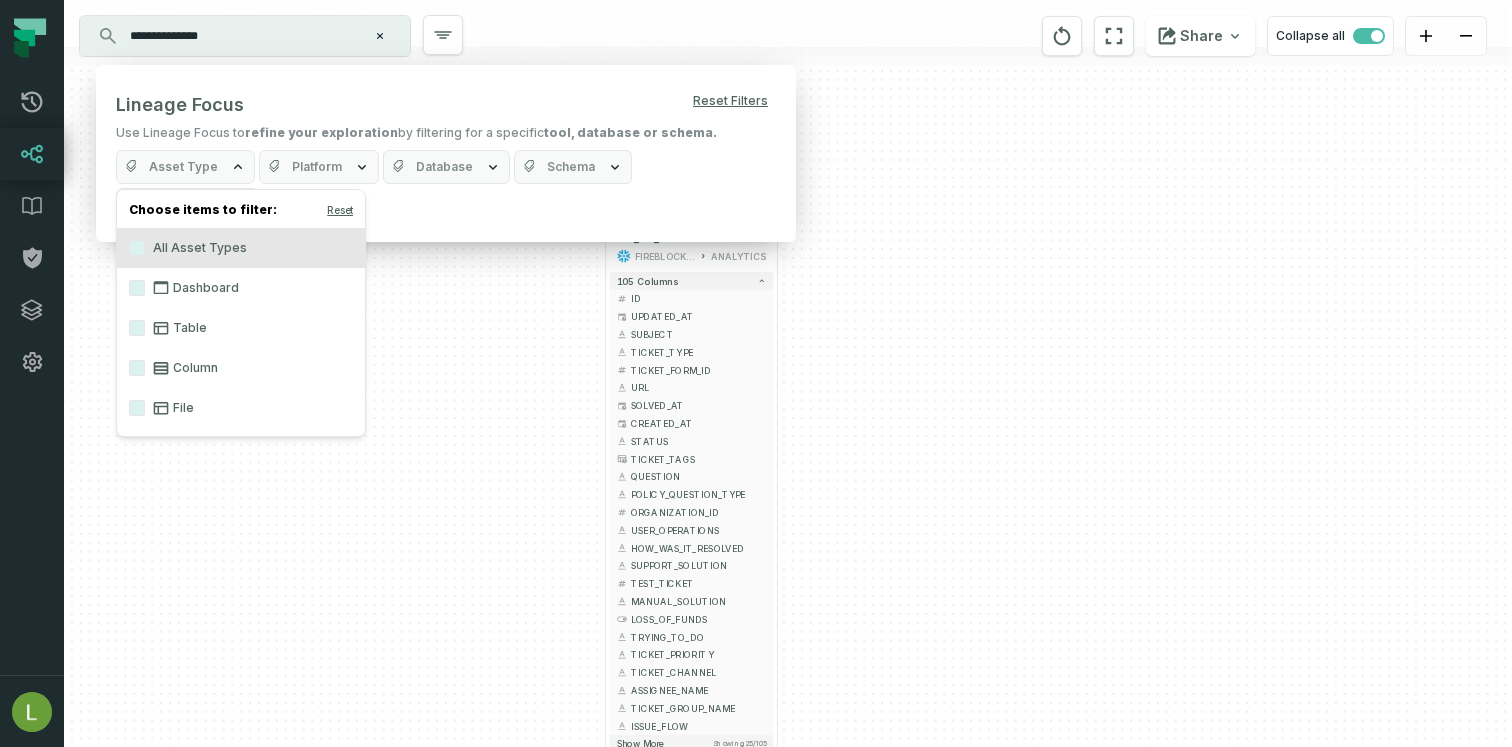 click on "Table" at bounding box center (241, 328) 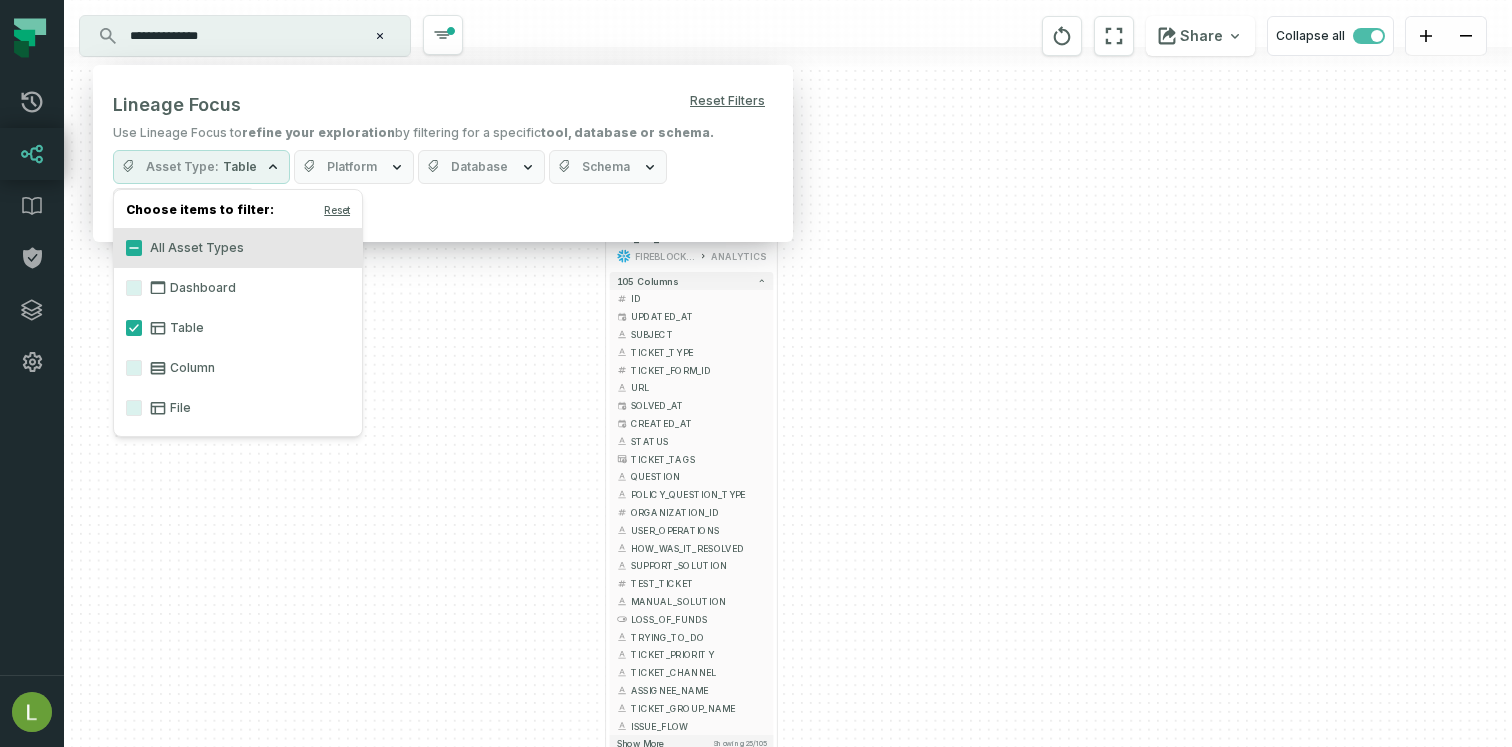 click on "MT_ZD_TICKECTS   FIREBLOCKS_PROD ANALYTICS + 105 columns ID + UPDATED_AT SUBJECT + TICKET_TYPE + TICKET_FORM_ID URL + SOLVED_AT + CREATED_AT + STATUS + TICKET_TAGS + QUESTION + POLICY_QUESTION_TYPE + ORGANIZATION_ID + USER_OPERATIONS + HOW_WAS_IT_RESOLVED + SUPPORT_SOLUTION + TEST_TICKET + MANUAL_SOLUTION + LOSS_OF_FUNDS + TRYING_TO_DO + TICKET_PRIORITY TICKET_CHANNEL + ASSIGNEE_NAME + TICKET_GROUP_NAME + ISSUE_FLOW + Show more Showing  25 / 105" at bounding box center [788, 373] 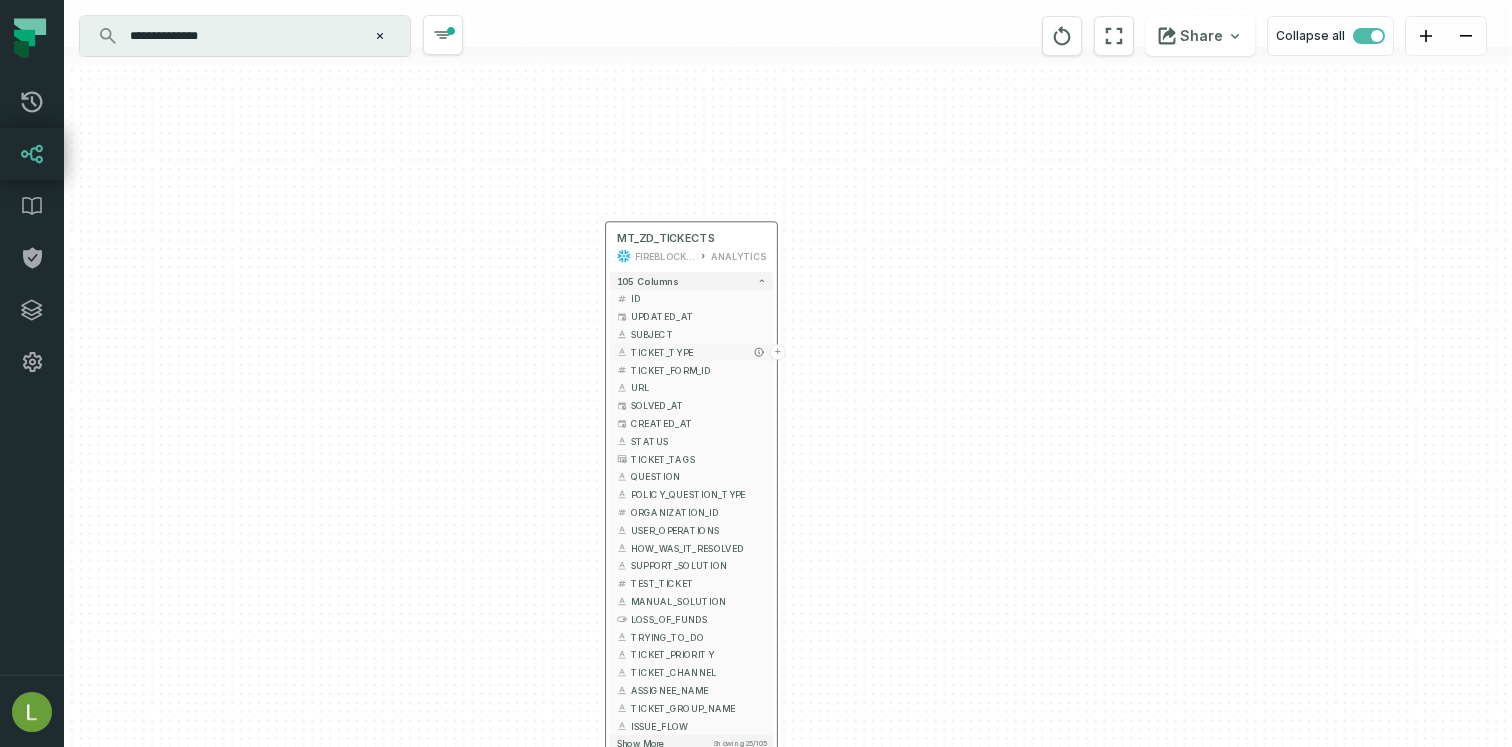 click on "+" at bounding box center [778, 352] 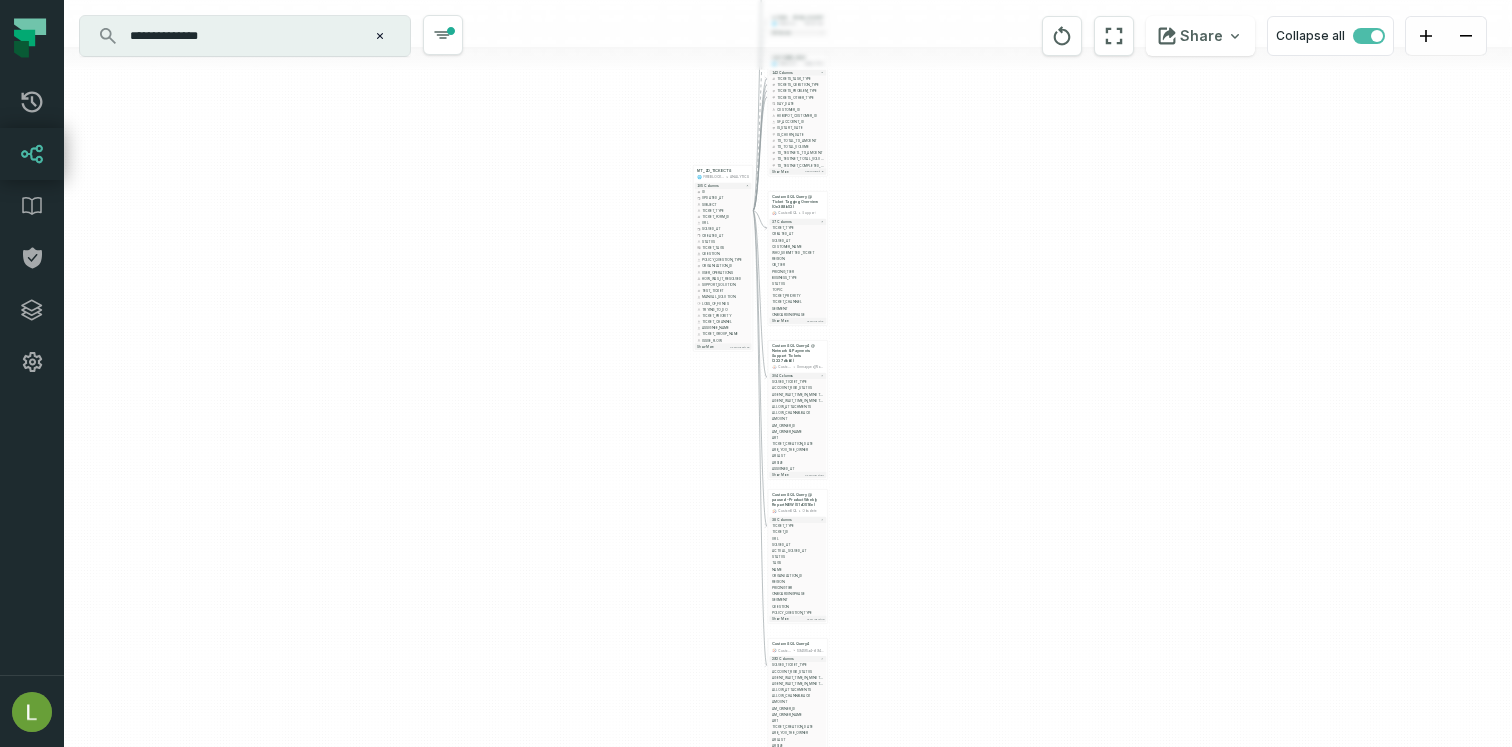 drag, startPoint x: 945, startPoint y: 425, endPoint x: 957, endPoint y: 243, distance: 182.39517 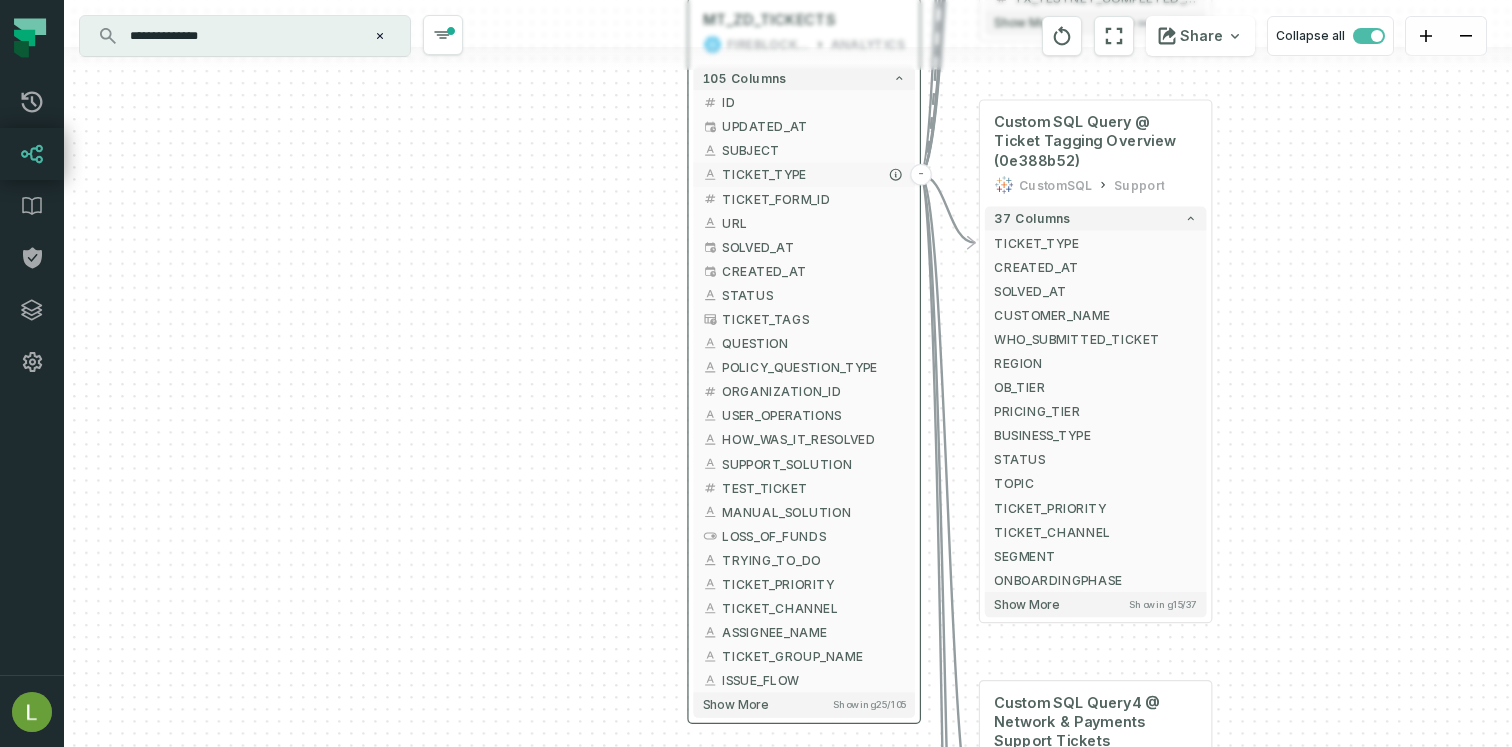click on "-" at bounding box center (921, 175) 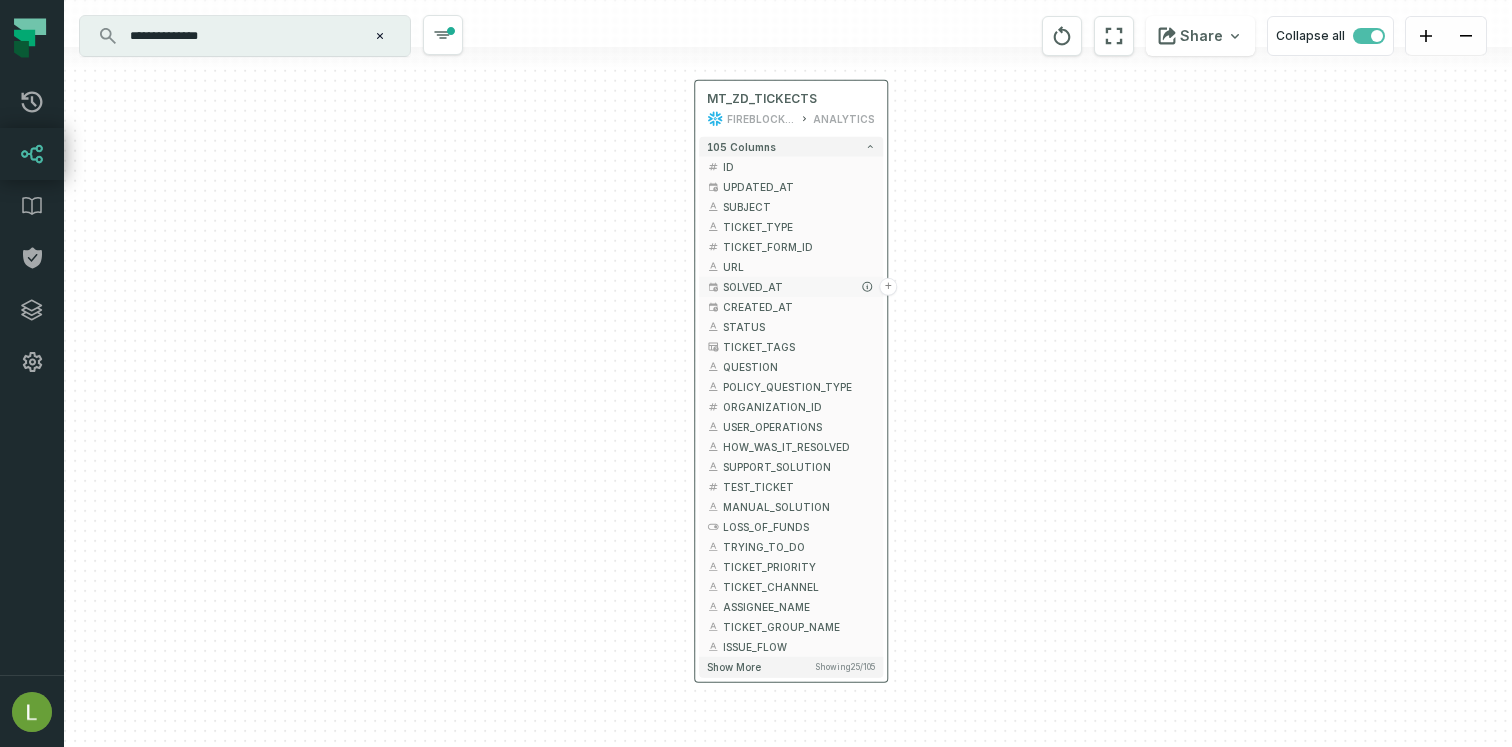 click on "SOLVED_AT" at bounding box center [799, 286] 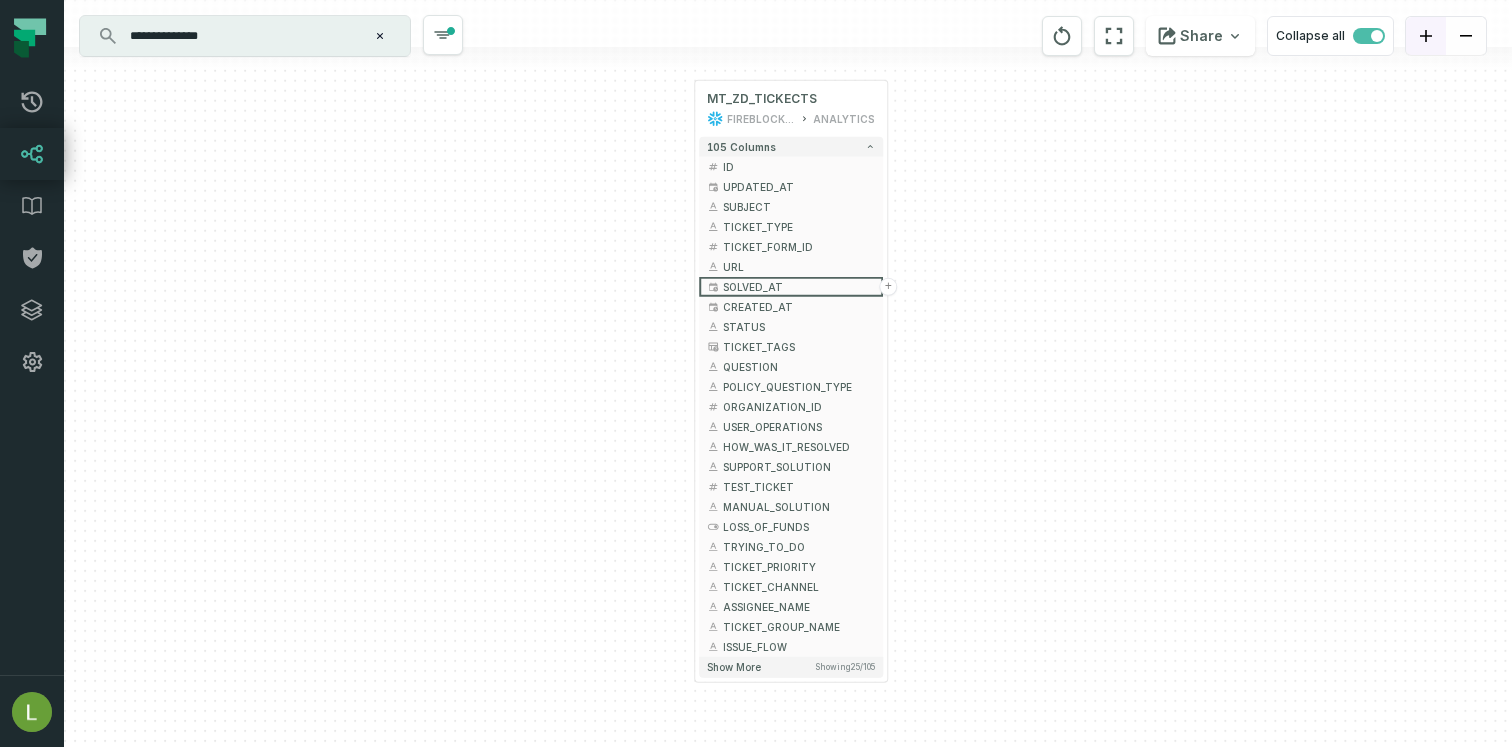 click at bounding box center [1426, 36] 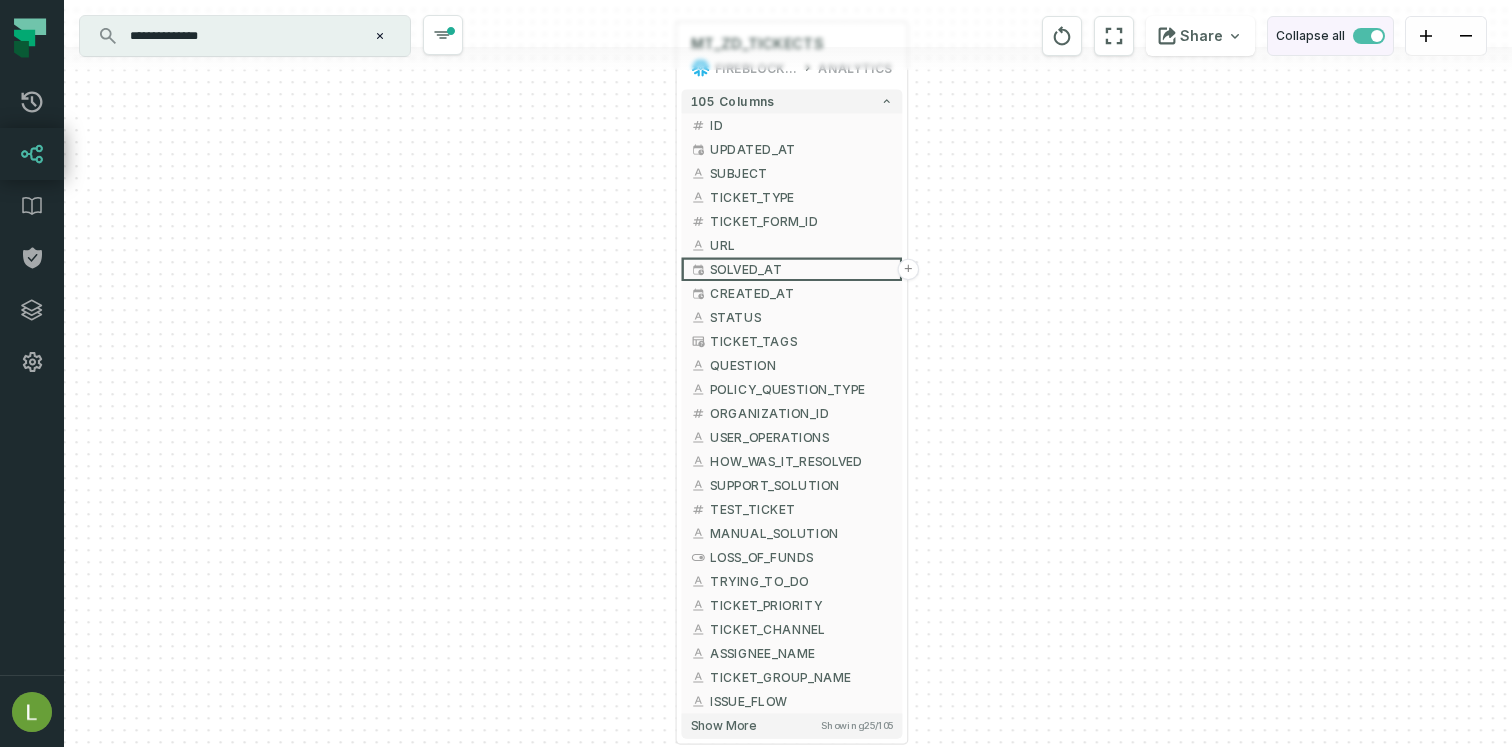 click on "Collapse all" at bounding box center [1330, 36] 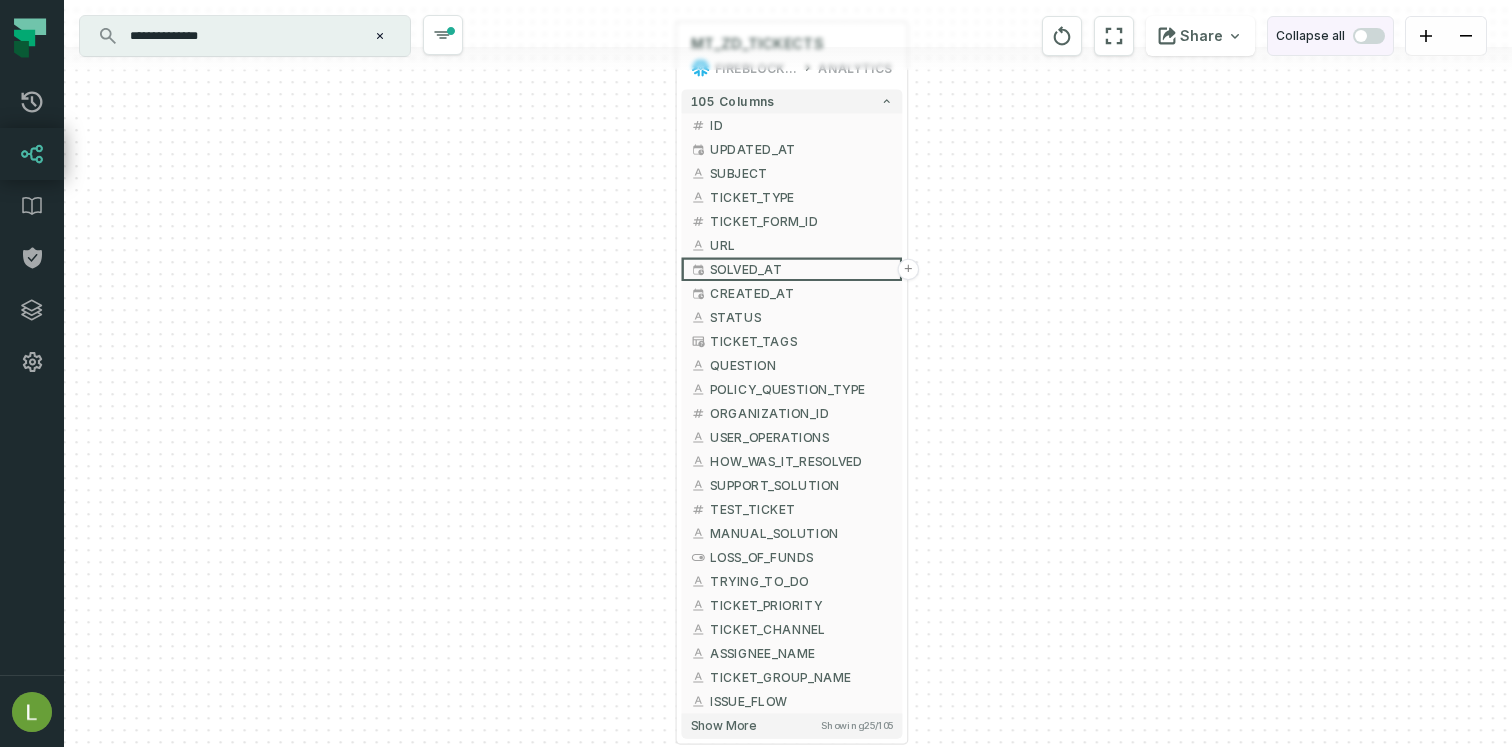 click on "Collapse all" at bounding box center [1330, 36] 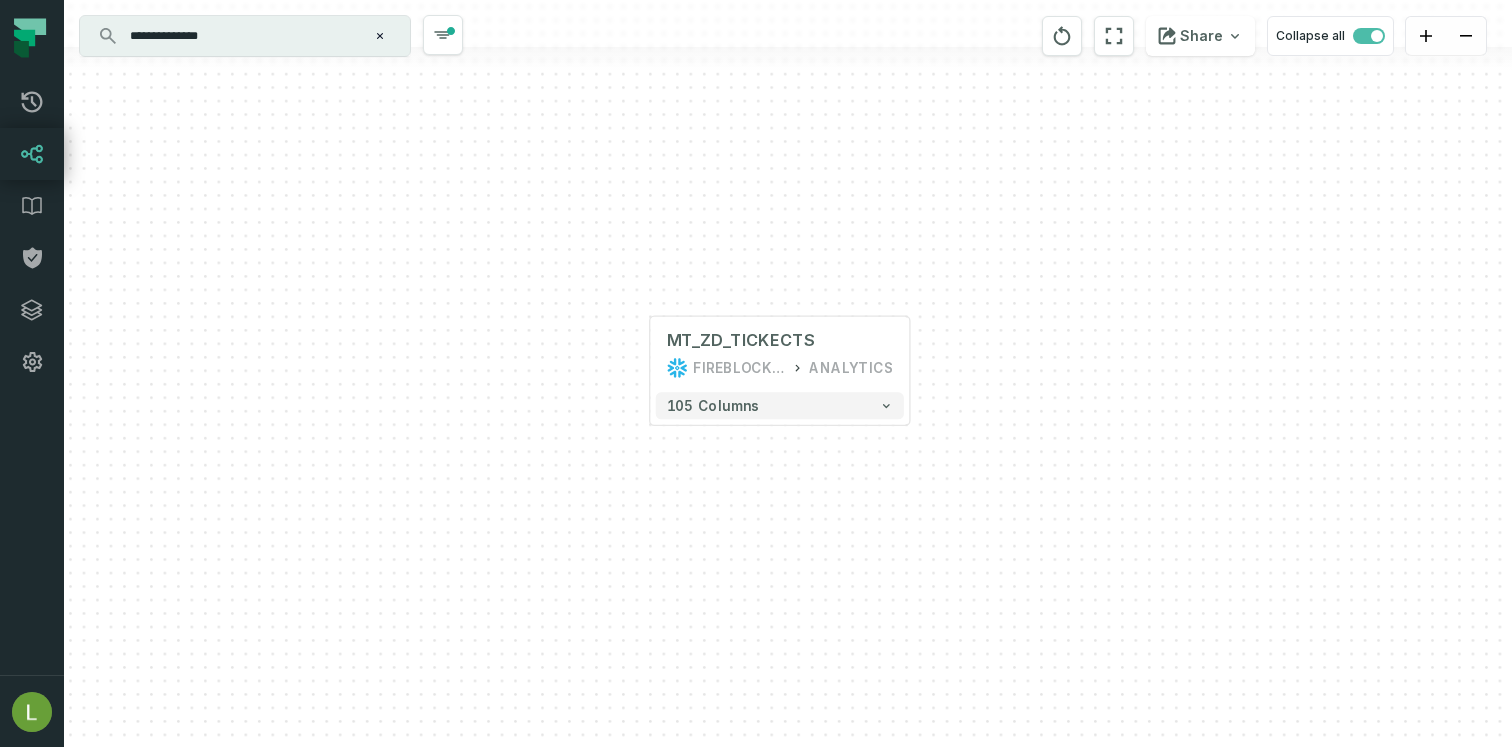 drag, startPoint x: 1091, startPoint y: 366, endPoint x: 1091, endPoint y: 515, distance: 149 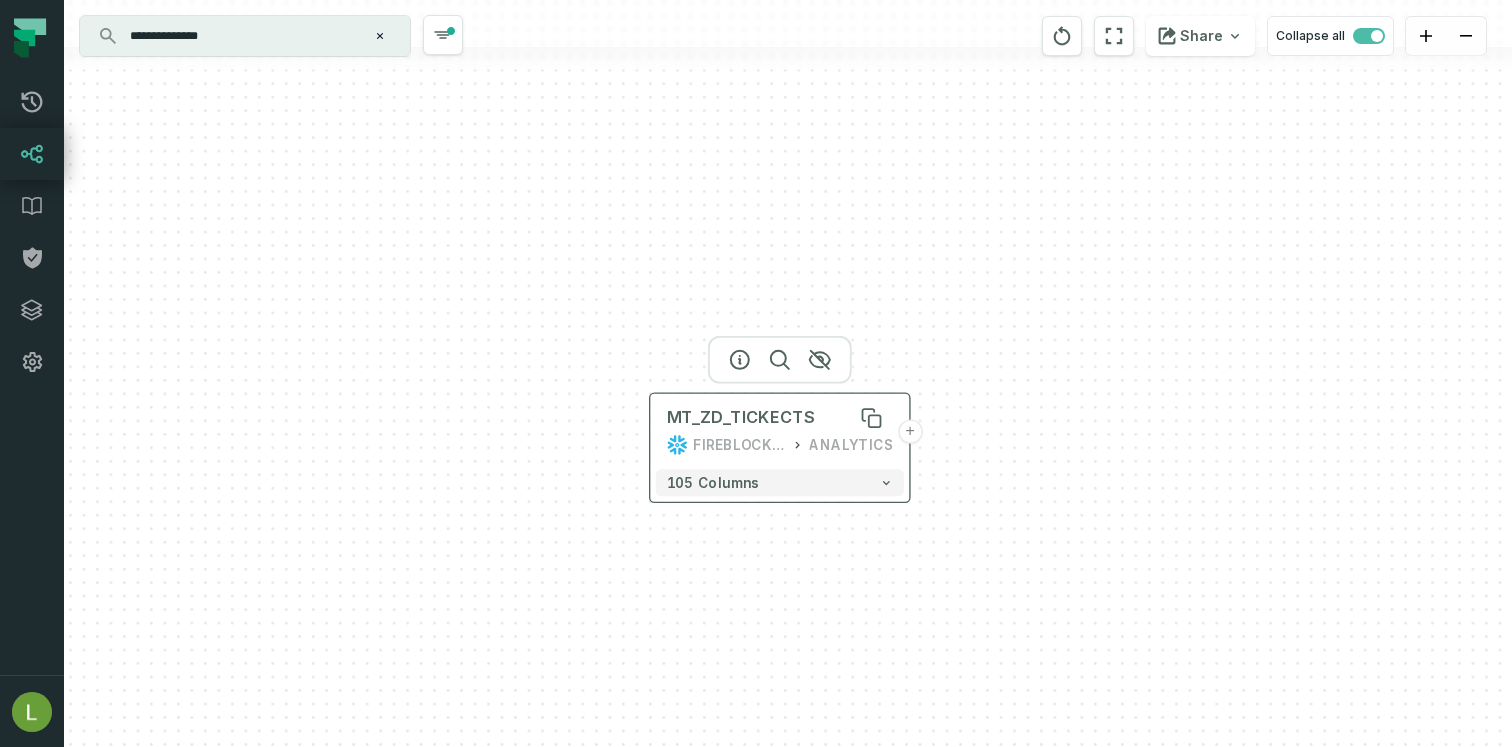 click on "MT_ZD_TICKECTS" at bounding box center [741, 418] 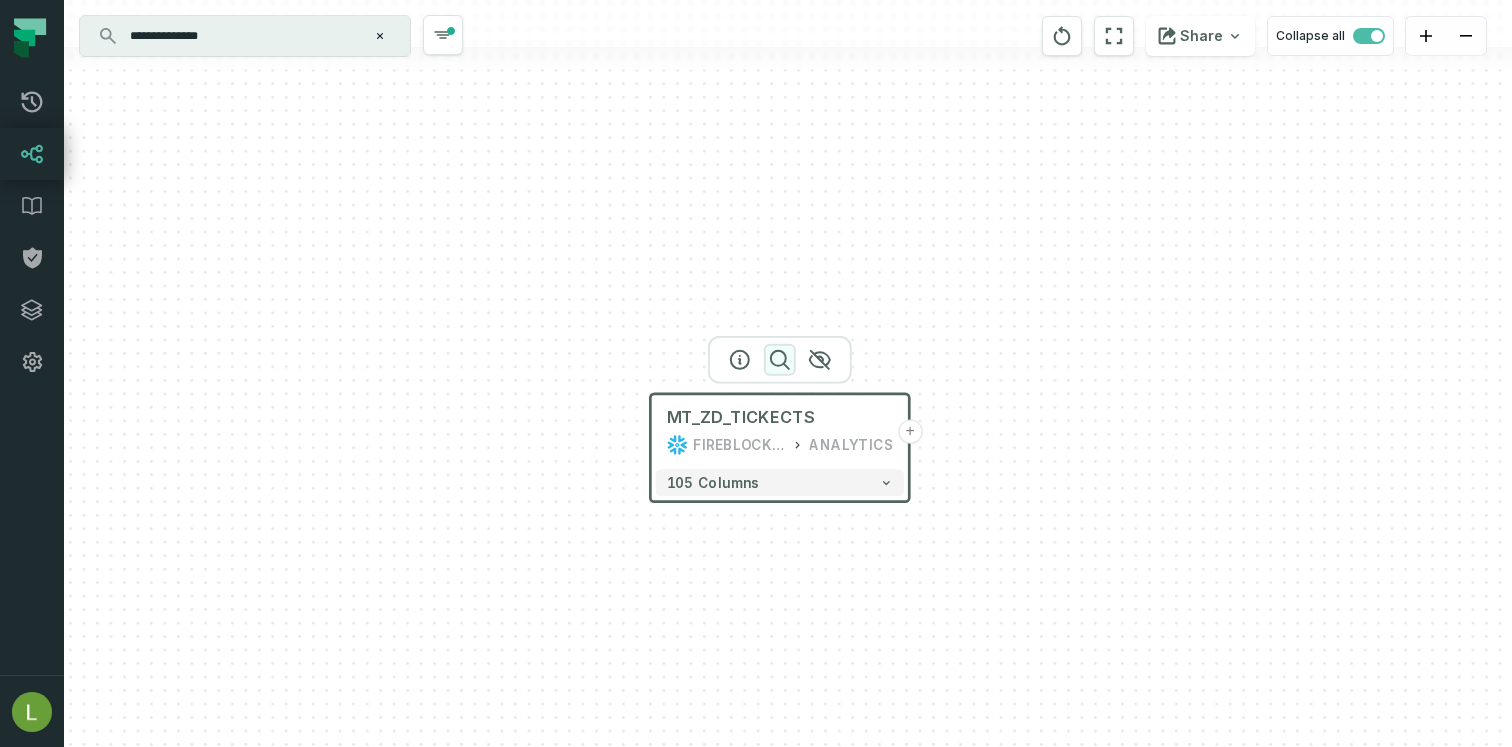 click 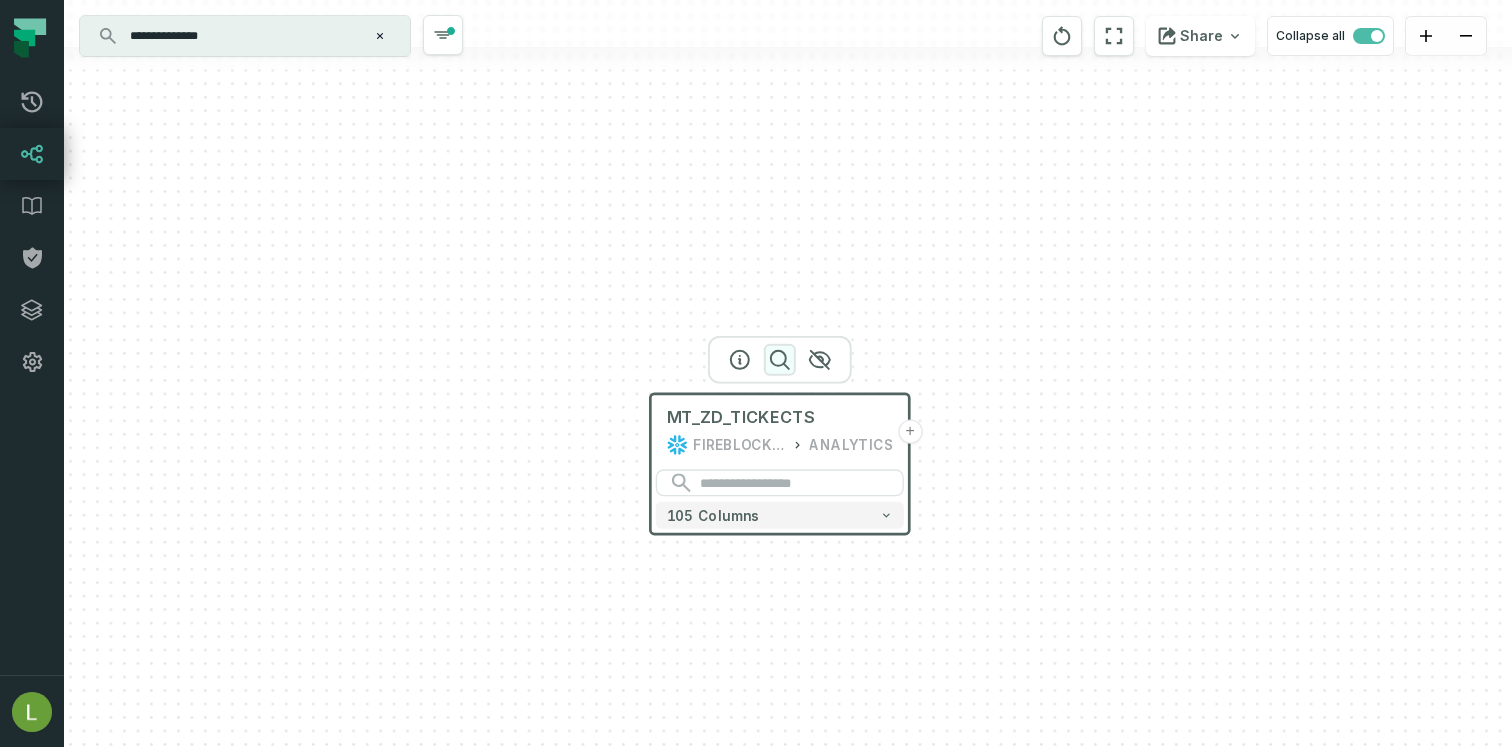 click 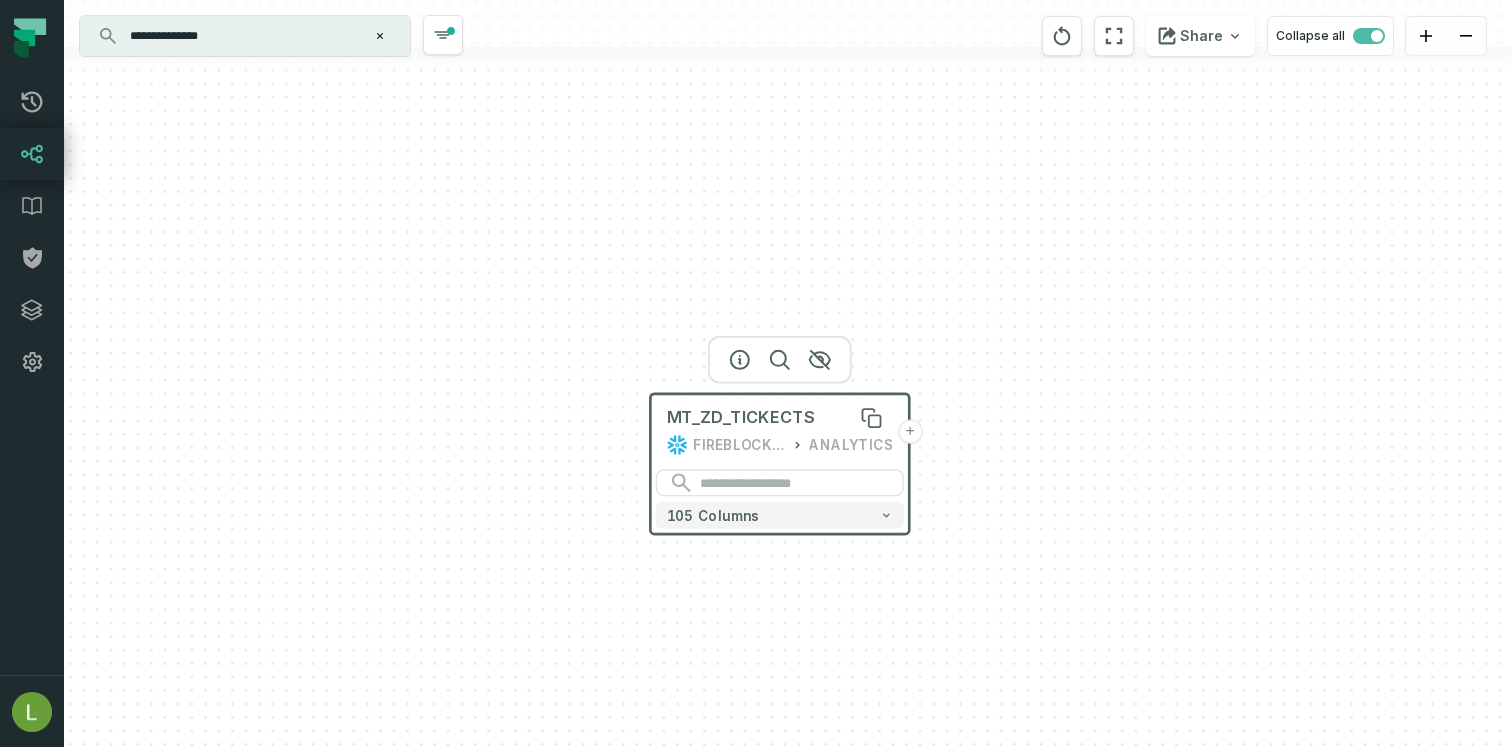 click on "MT_ZD_TICKECTS" at bounding box center [741, 418] 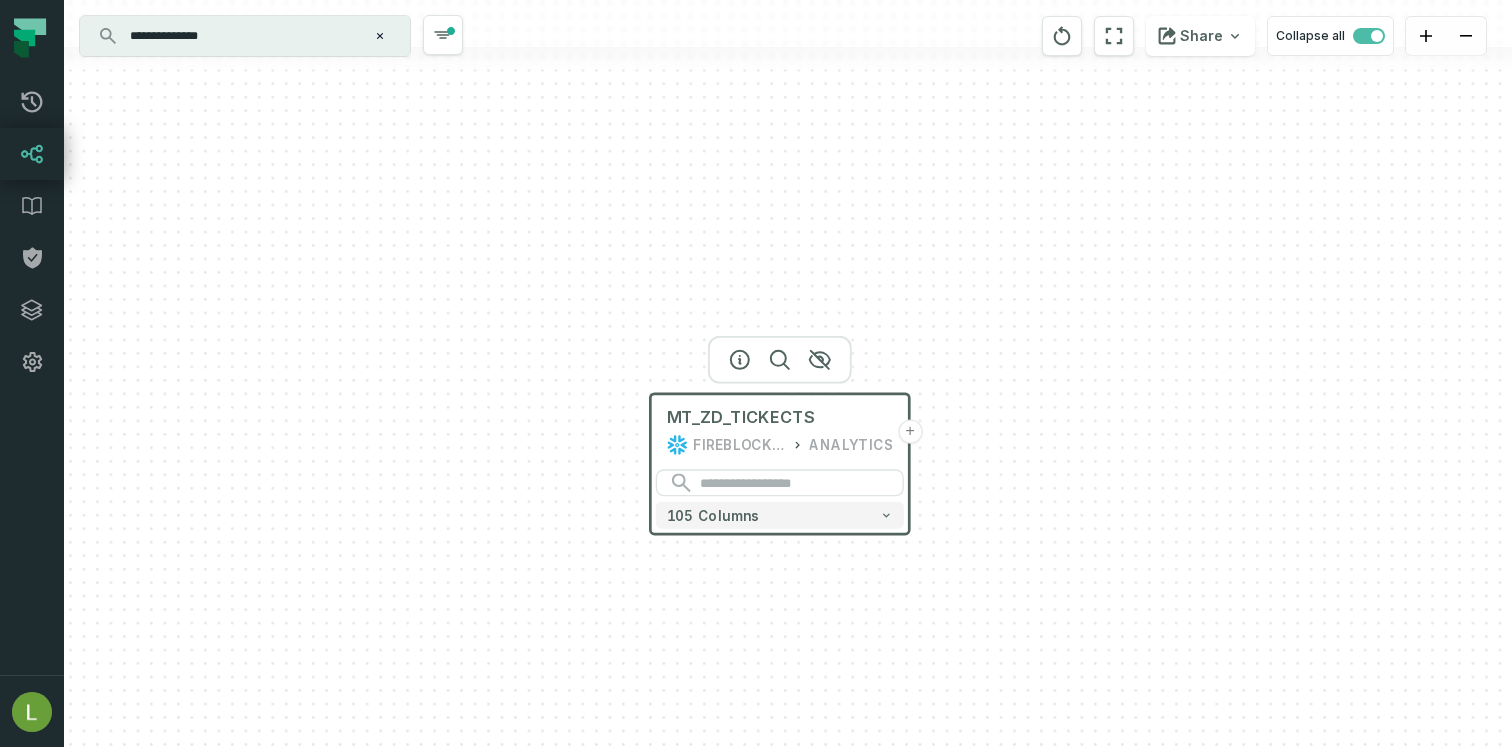 click on "MT_ZD_TICKECTS   FIREBLOCKS_PROD ANALYTICS + 105 columns" at bounding box center (788, 373) 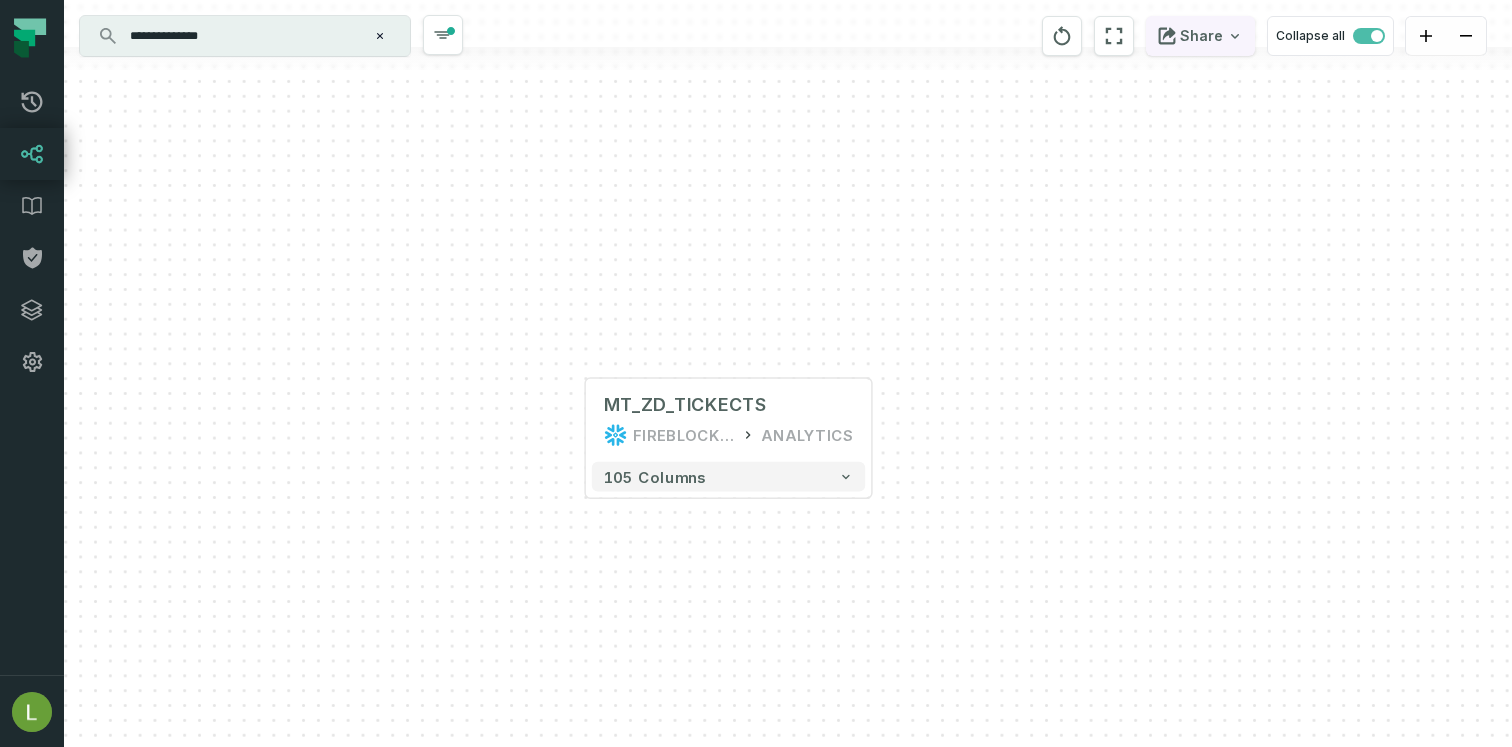click on "Share" at bounding box center [1200, 36] 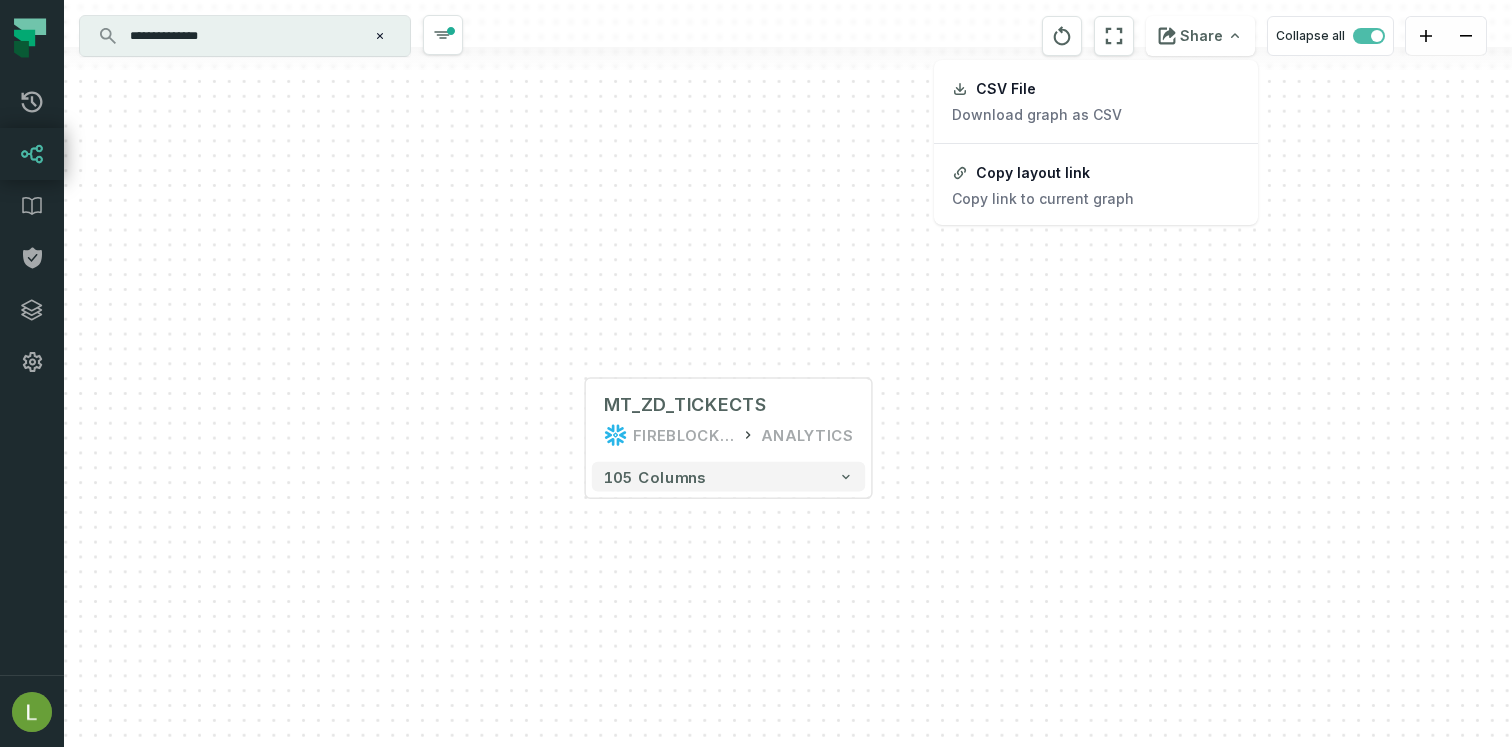 click on "**********" at bounding box center [756, 373] 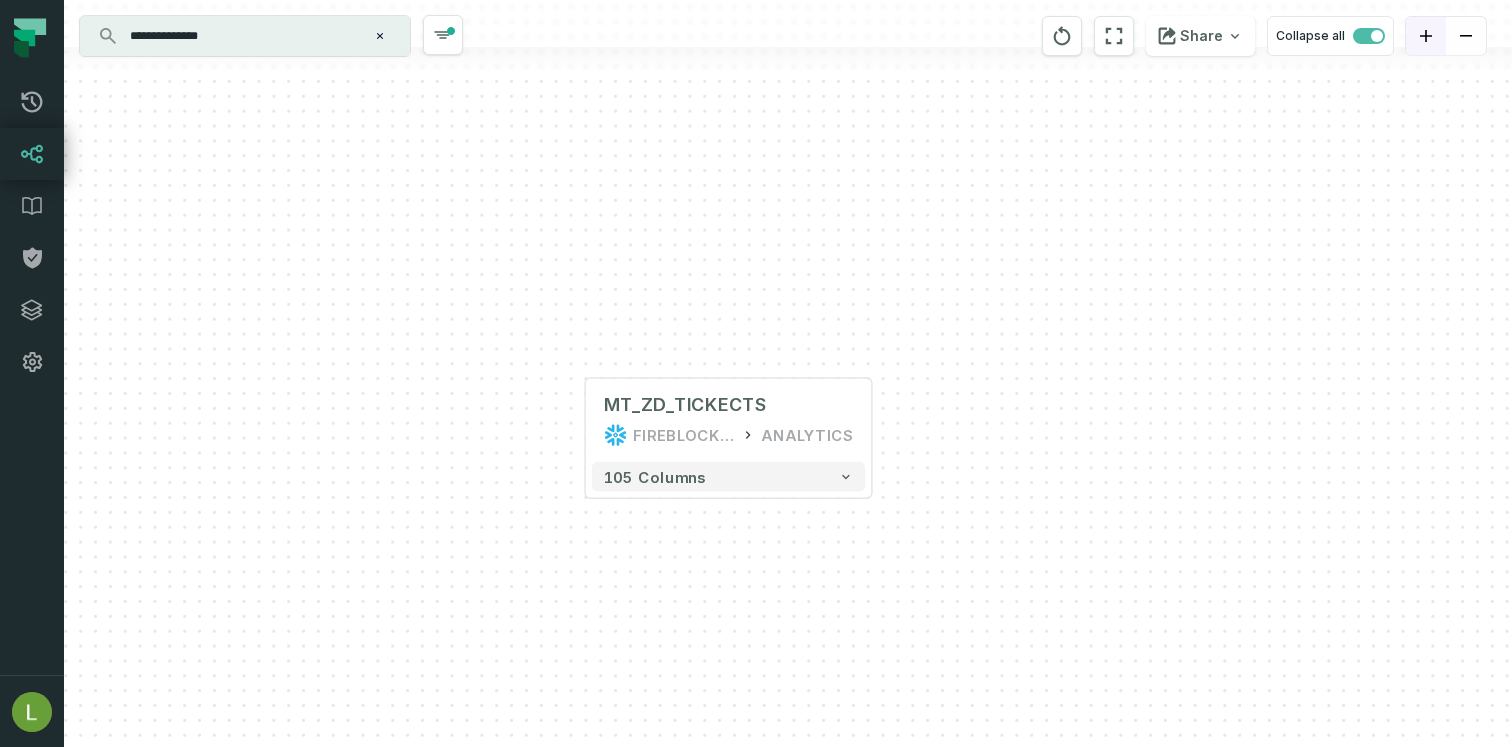 click at bounding box center [1426, 36] 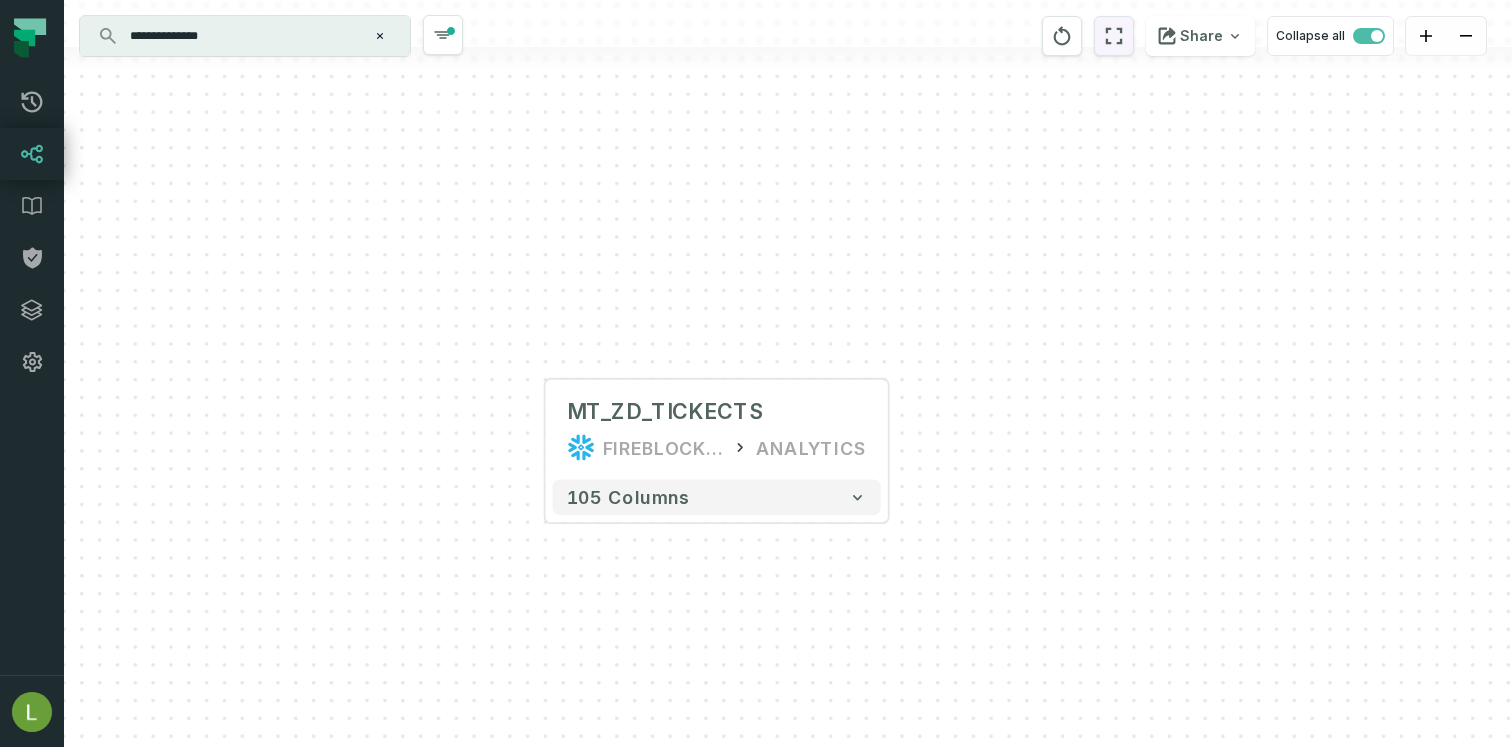 click 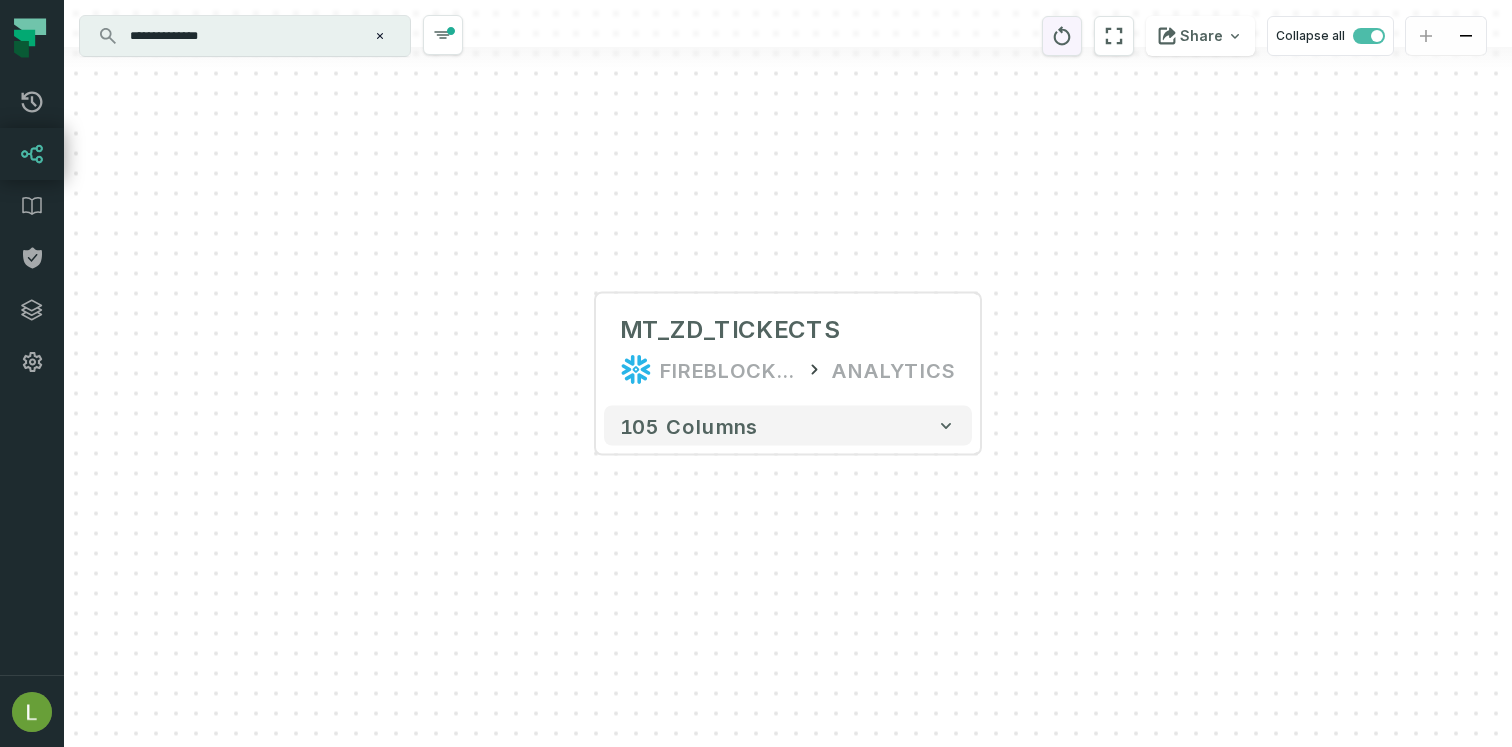click at bounding box center [1062, 36] 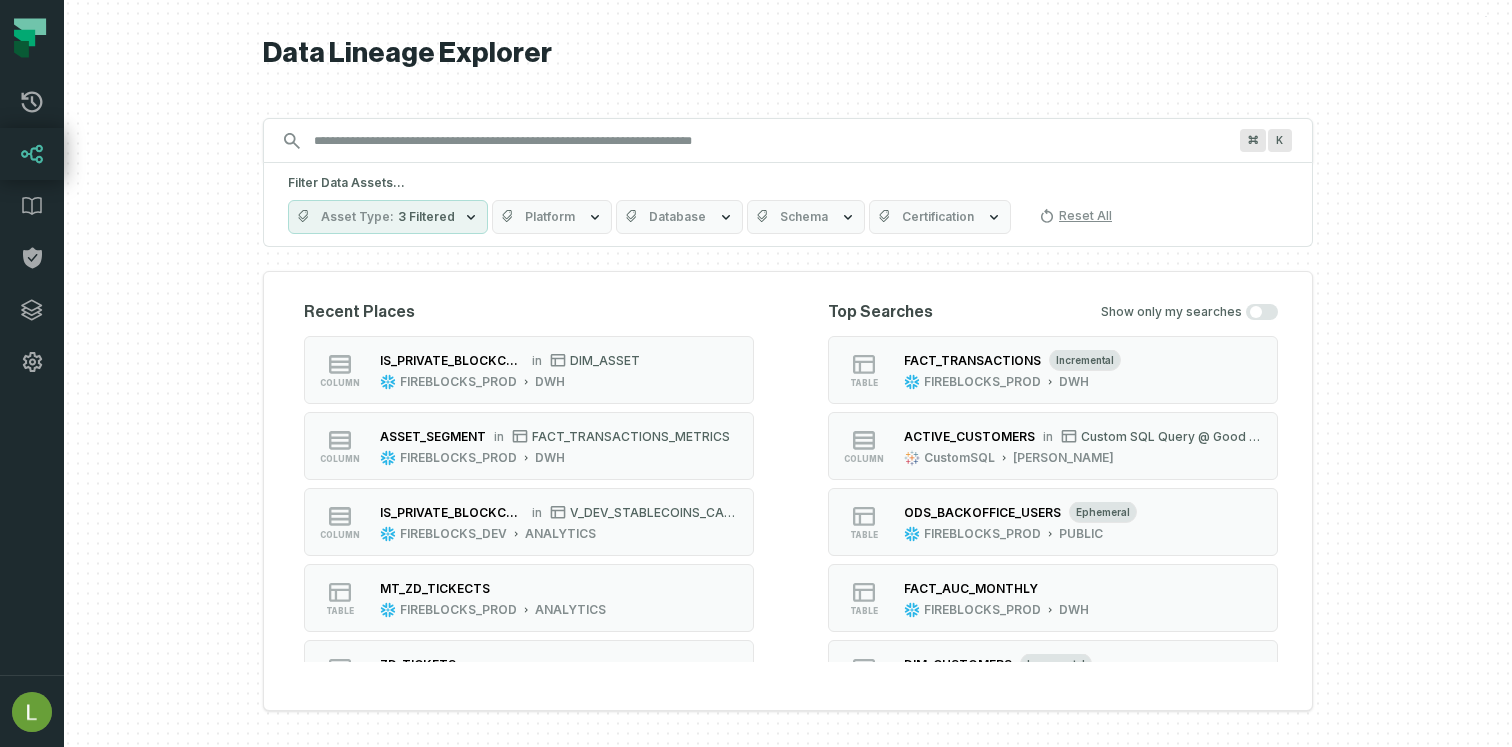 click on "Discovery Provider cmdk menu" at bounding box center (770, 141) 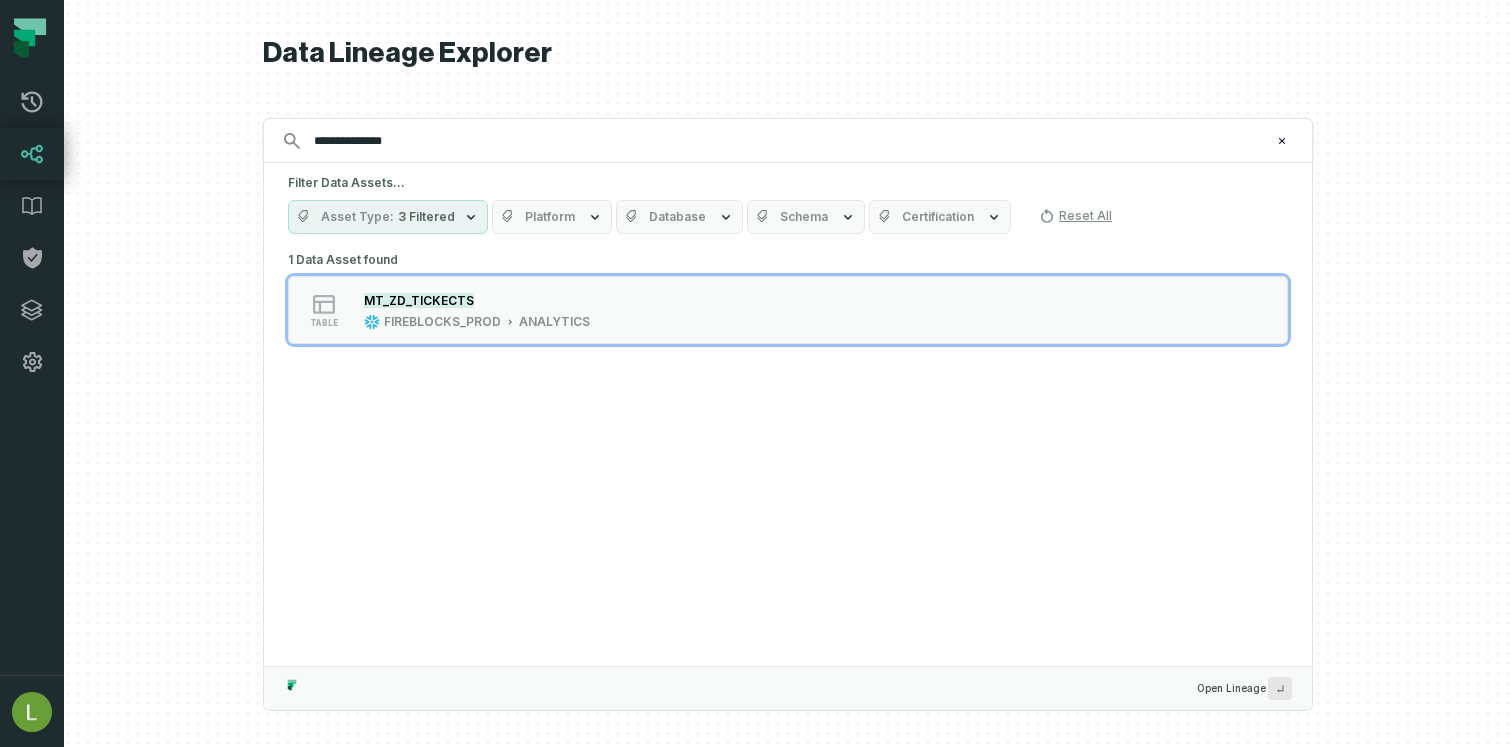 type on "**********" 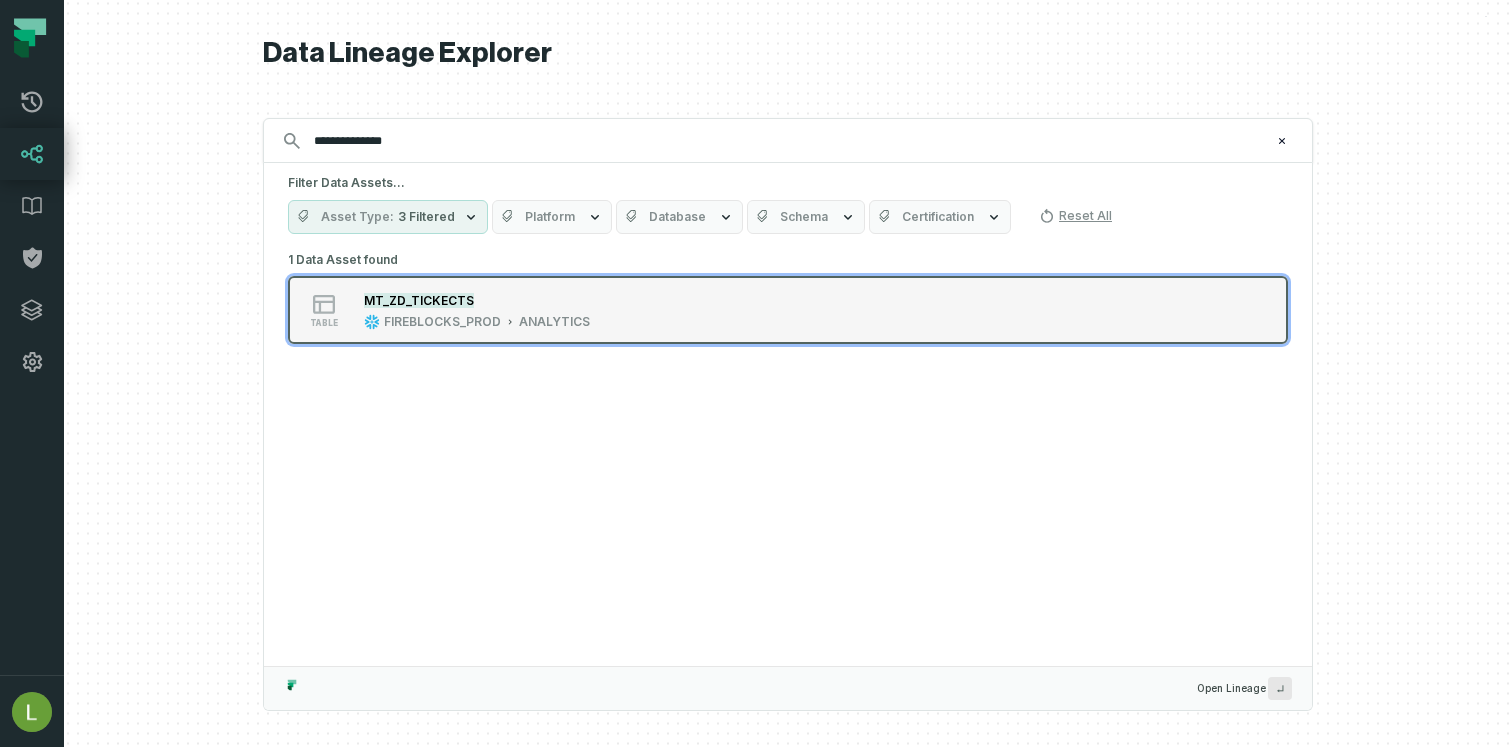 click on "table MT_ZD_TICKECTS FIREBLOCKS_PROD ANALYTICS" at bounding box center (542, 310) 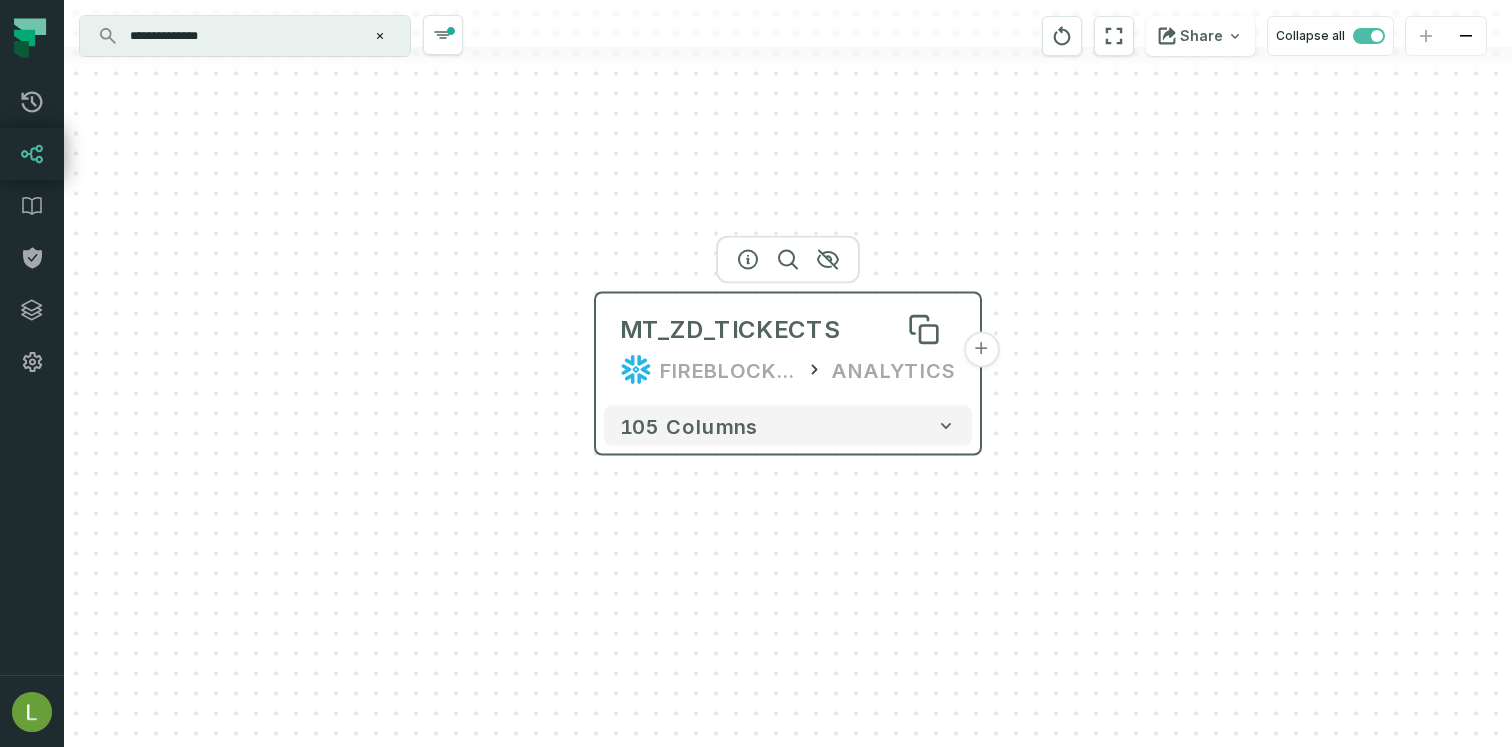 click on "MT_ZD_TICKECTS" at bounding box center (730, 330) 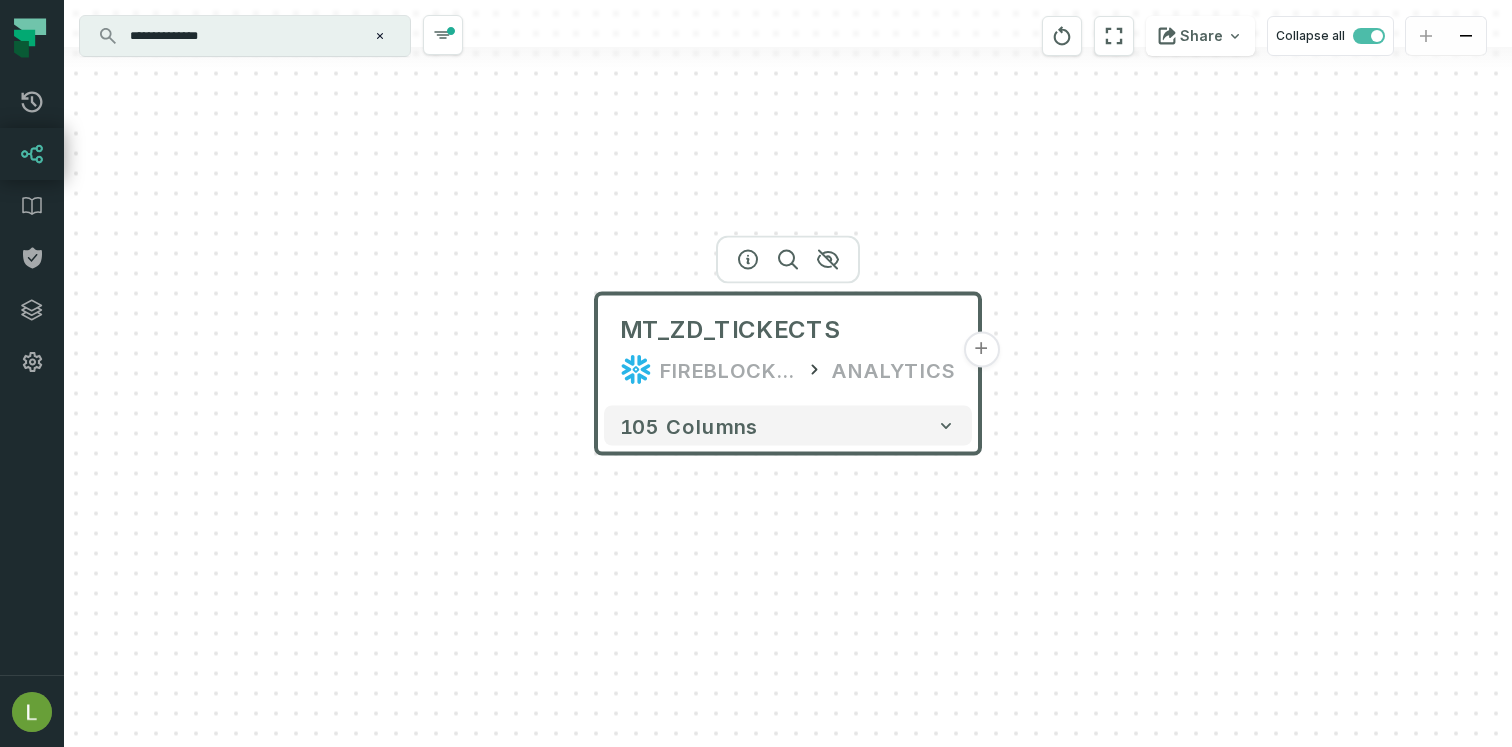 click on "FIREBLOCKS_PROD" at bounding box center (728, 370) 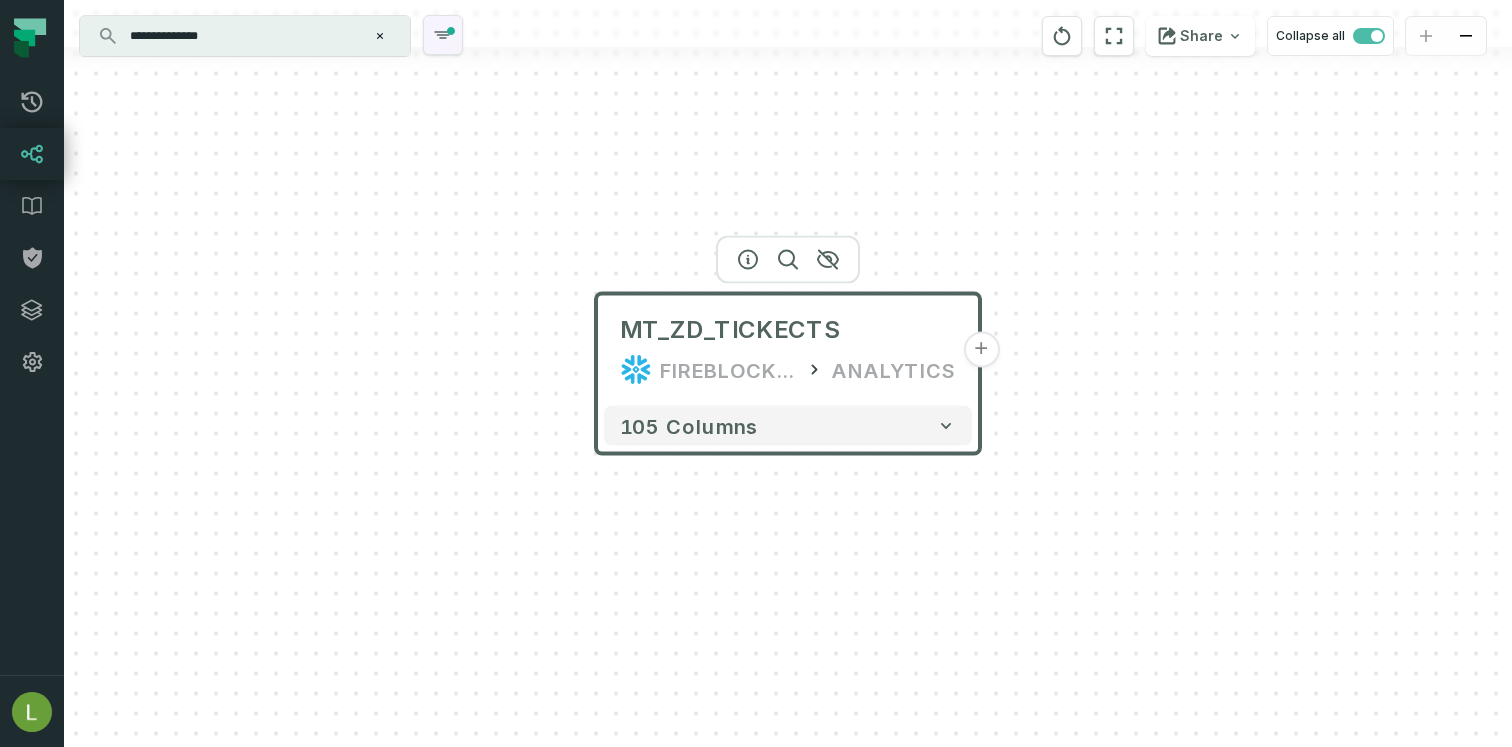 click at bounding box center (443, 35) 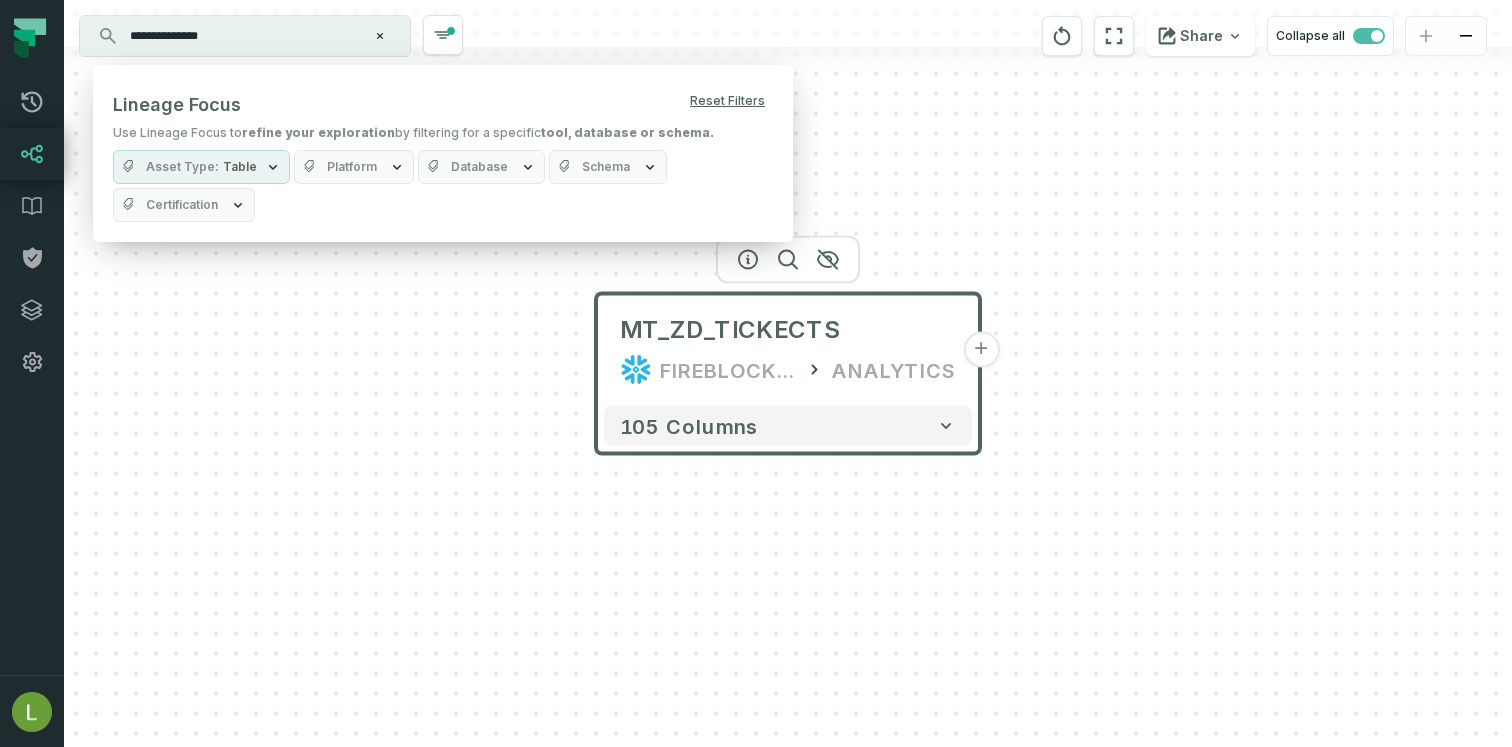 click on "Asset Type Table" at bounding box center [201, 167] 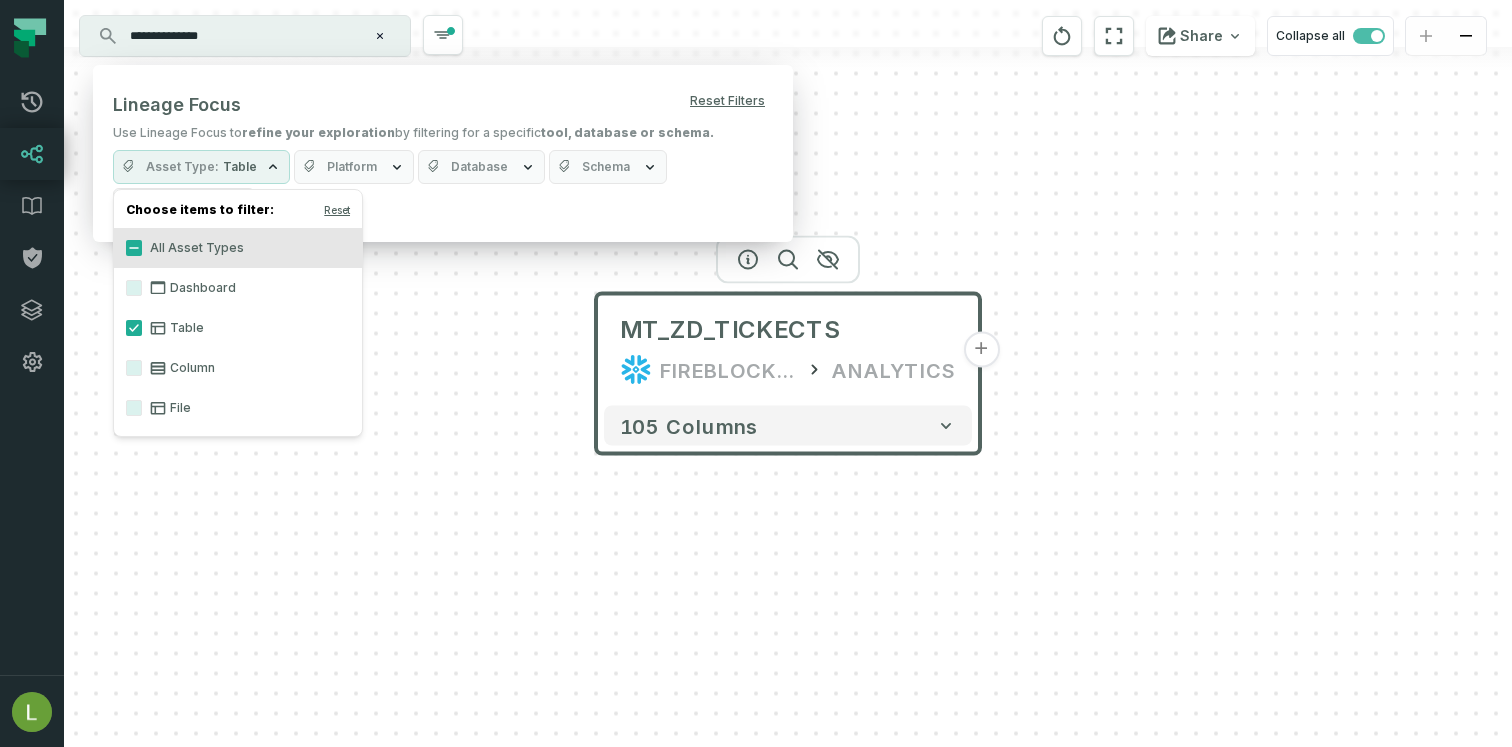 click on "Column" at bounding box center (238, 368) 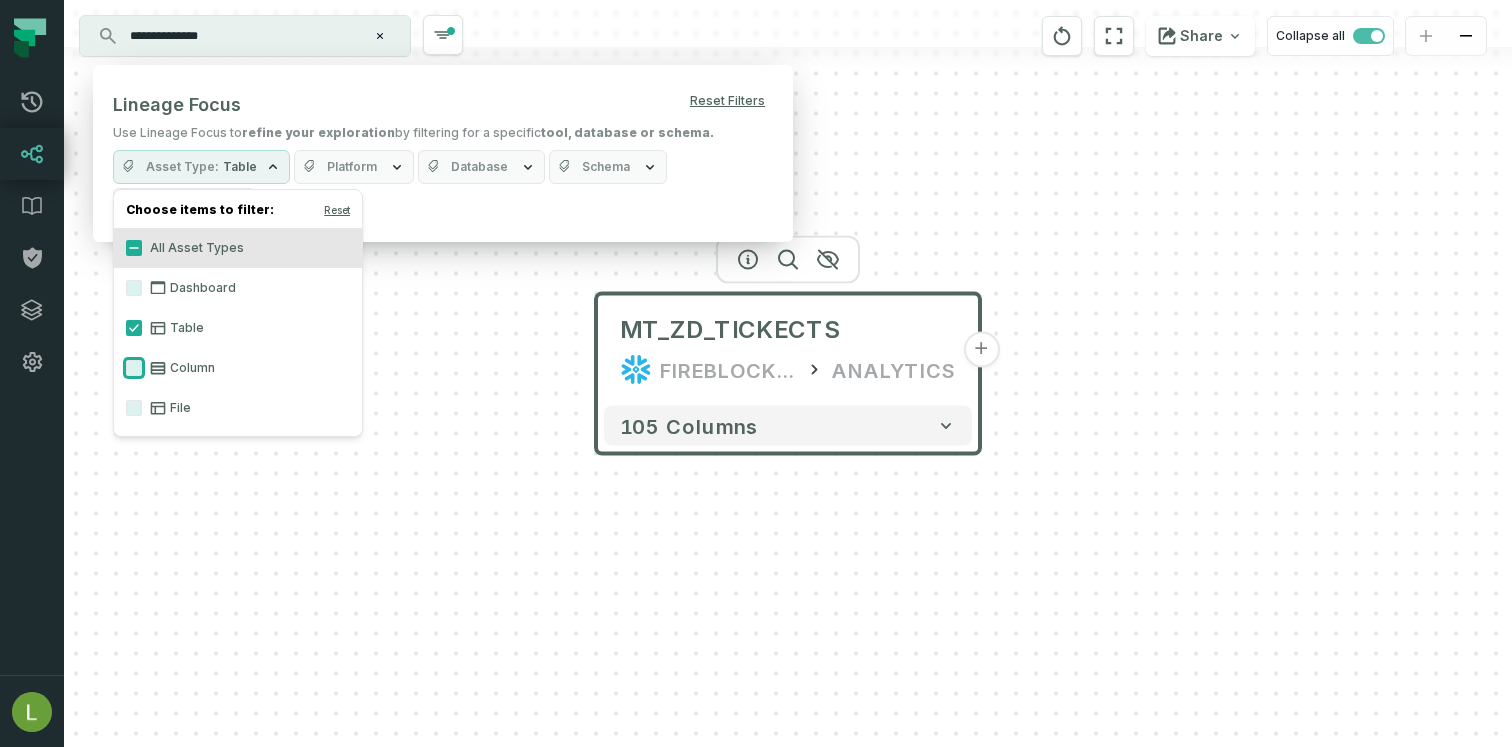 click on "Column" at bounding box center (134, 368) 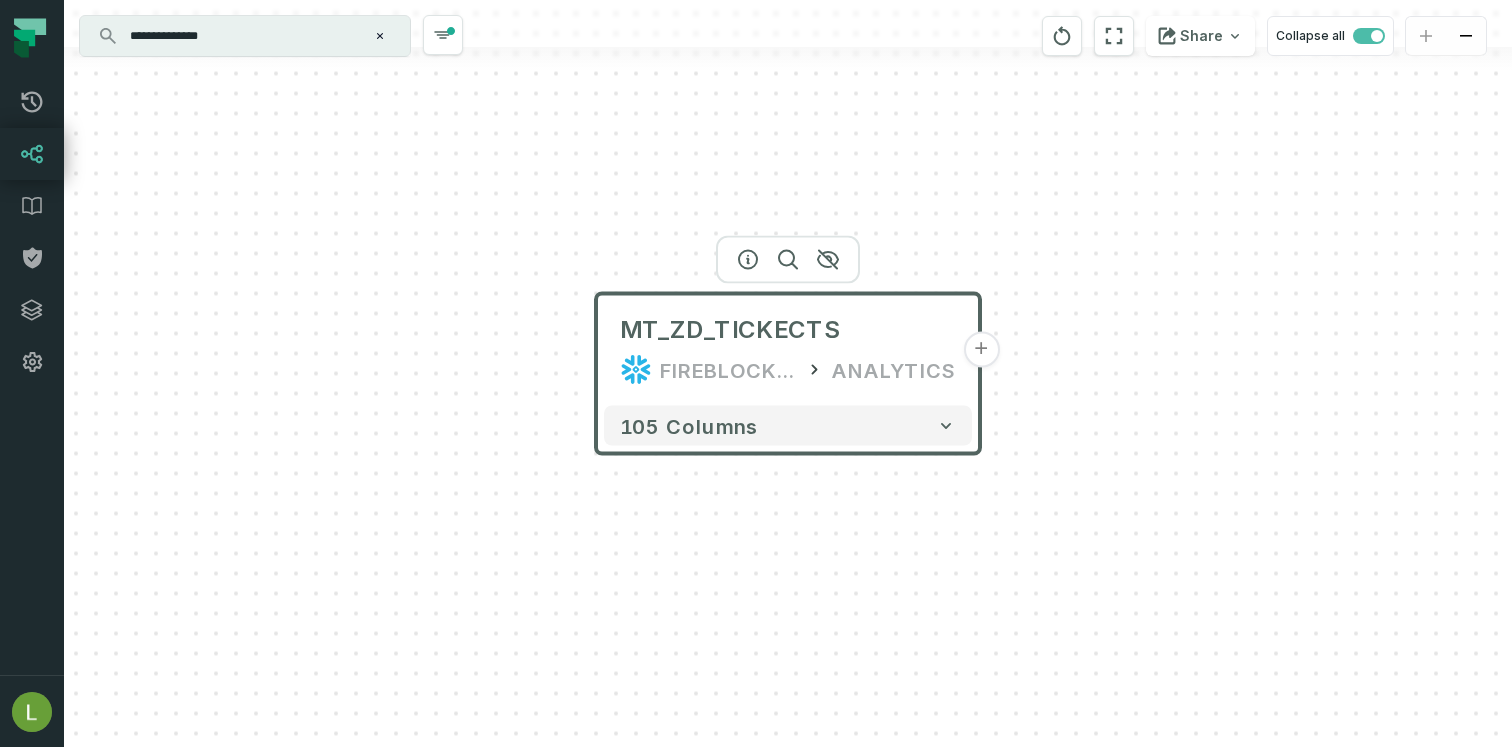 click on "MT_ZD_TICKECTS   FIREBLOCKS_PROD ANALYTICS + 105 columns" at bounding box center [788, 373] 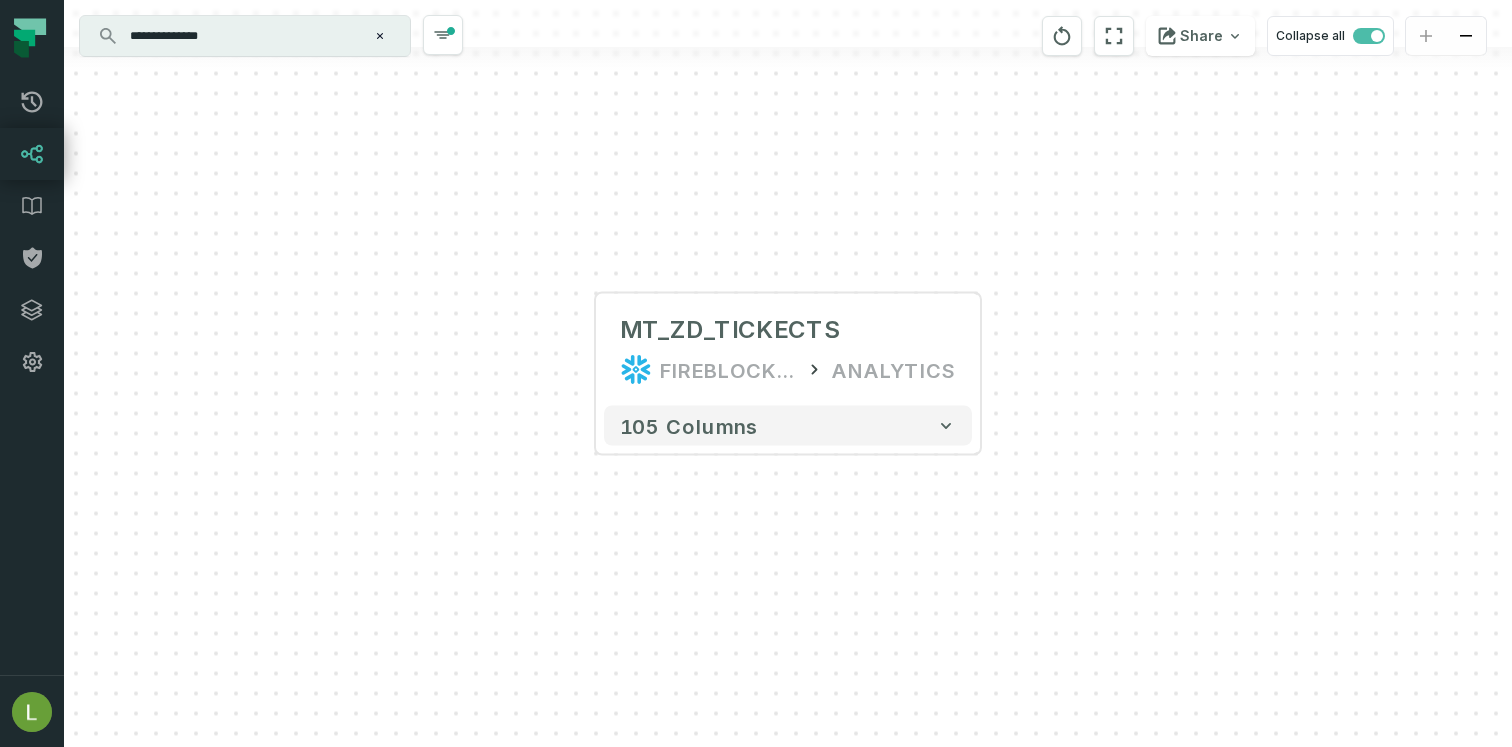 click 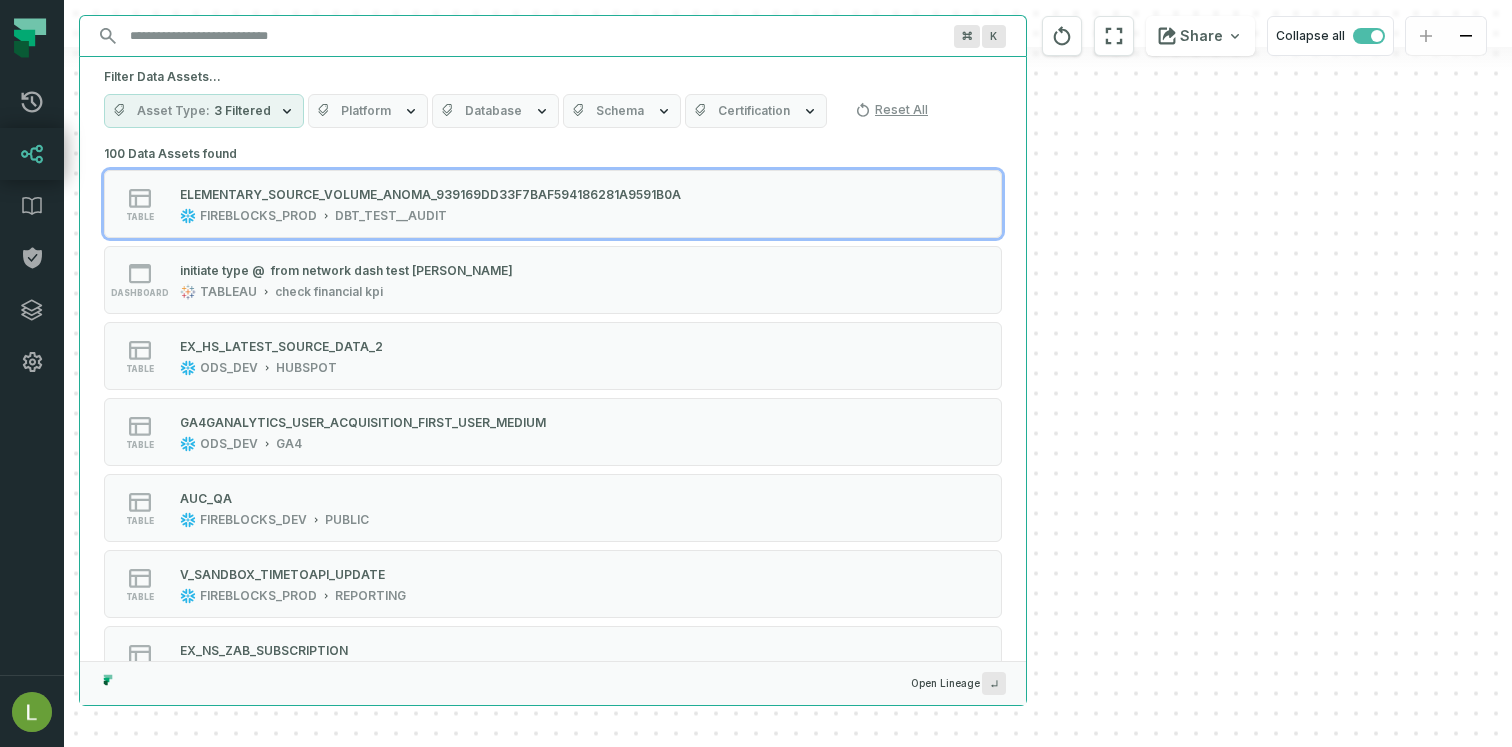 click on "Discovery Provider cmdk menu" at bounding box center [535, 36] 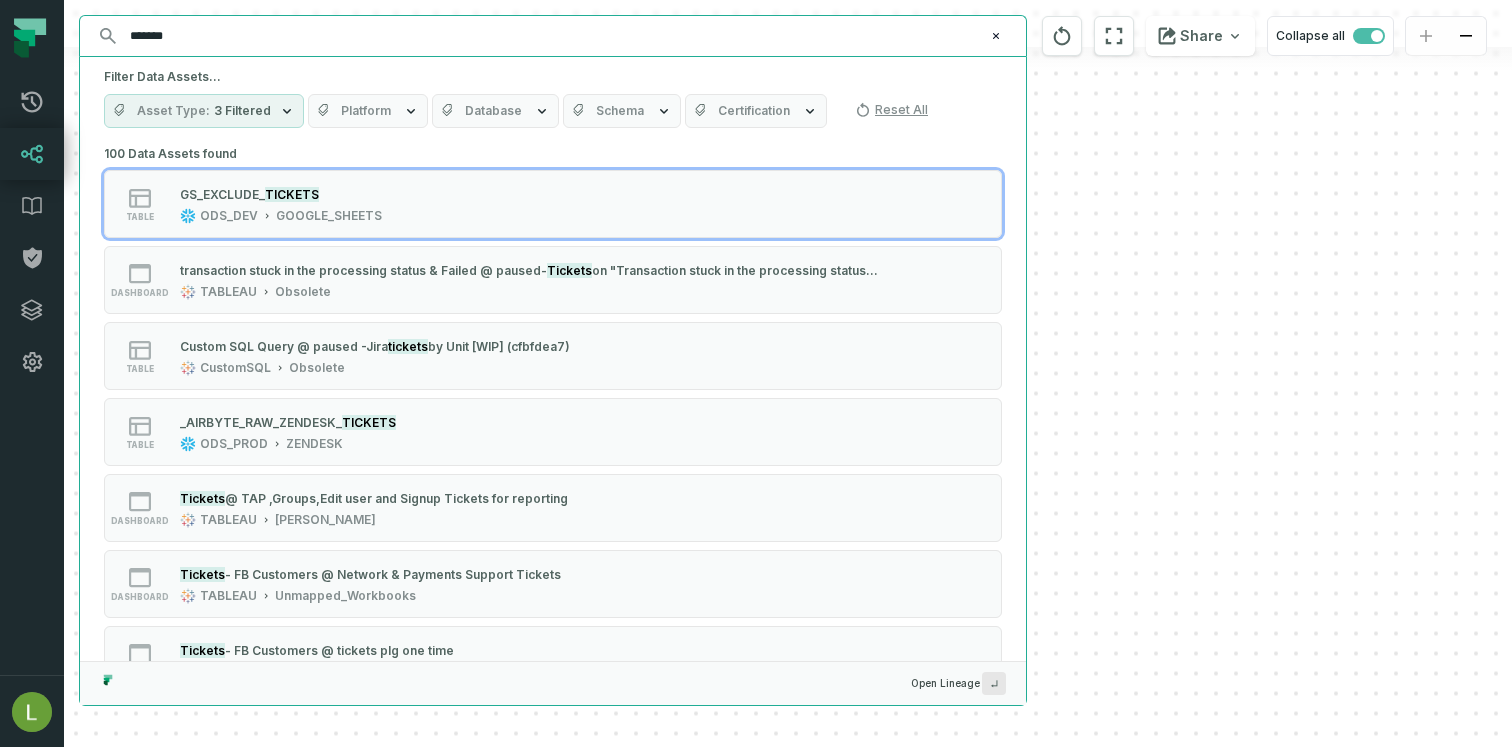 type on "*******" 